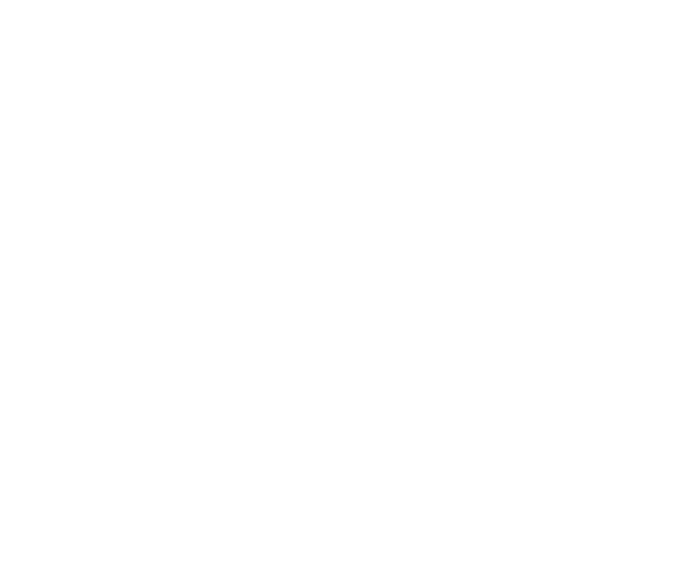 scroll, scrollTop: 0, scrollLeft: 0, axis: both 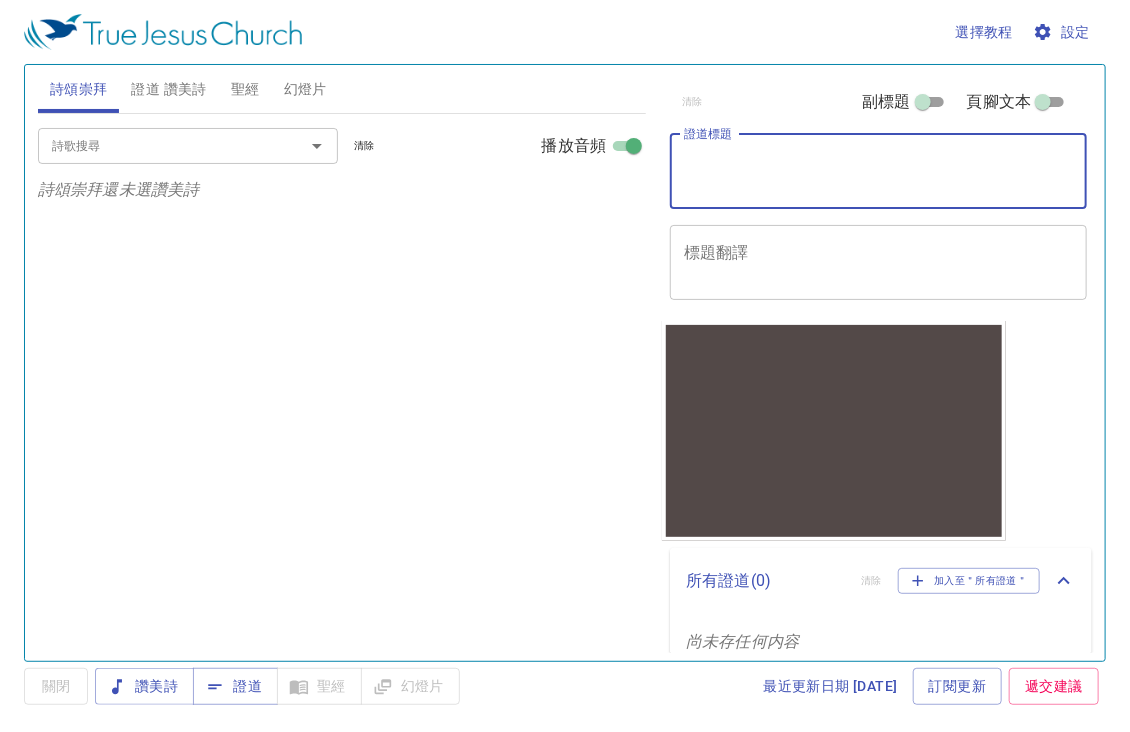 click on "證道標題" at bounding box center [878, 171] 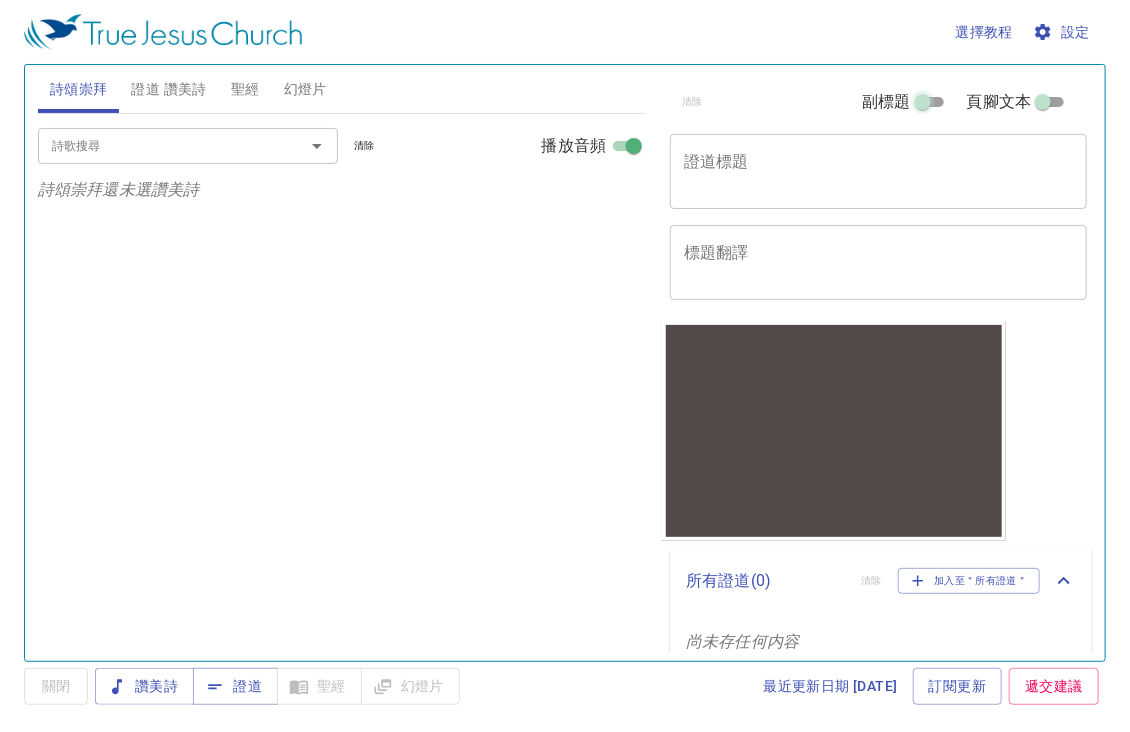 click on "副標題" at bounding box center [923, 106] 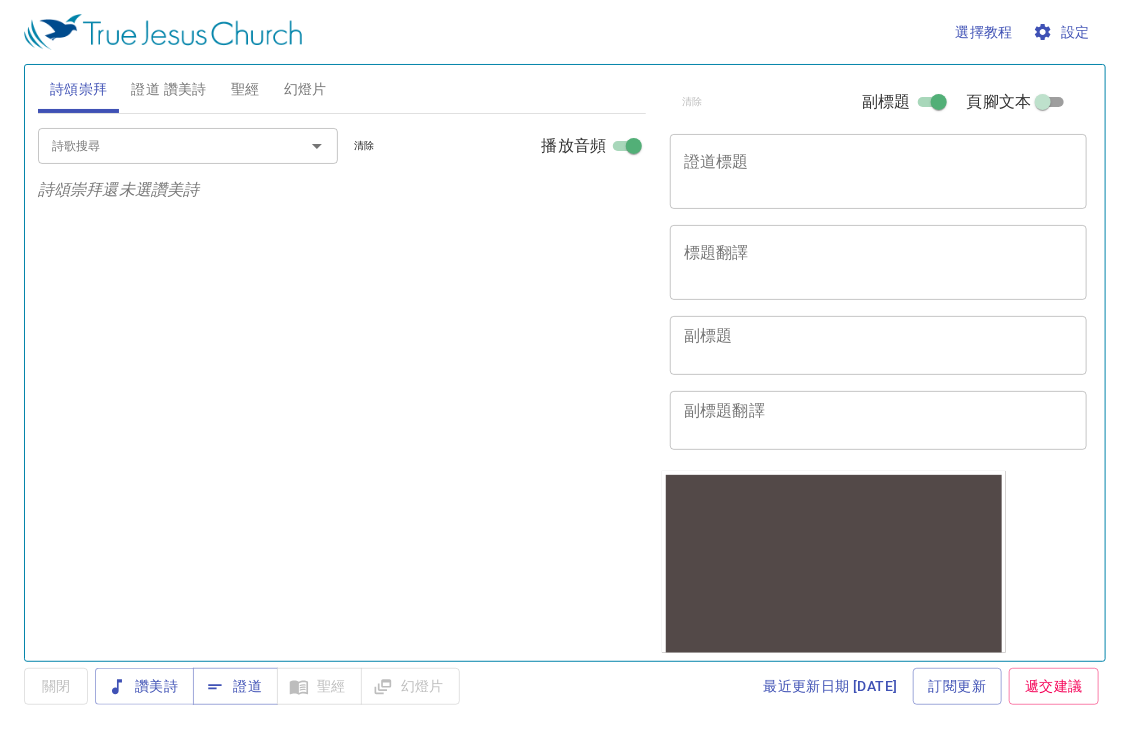 click on "副標題" at bounding box center [878, 345] 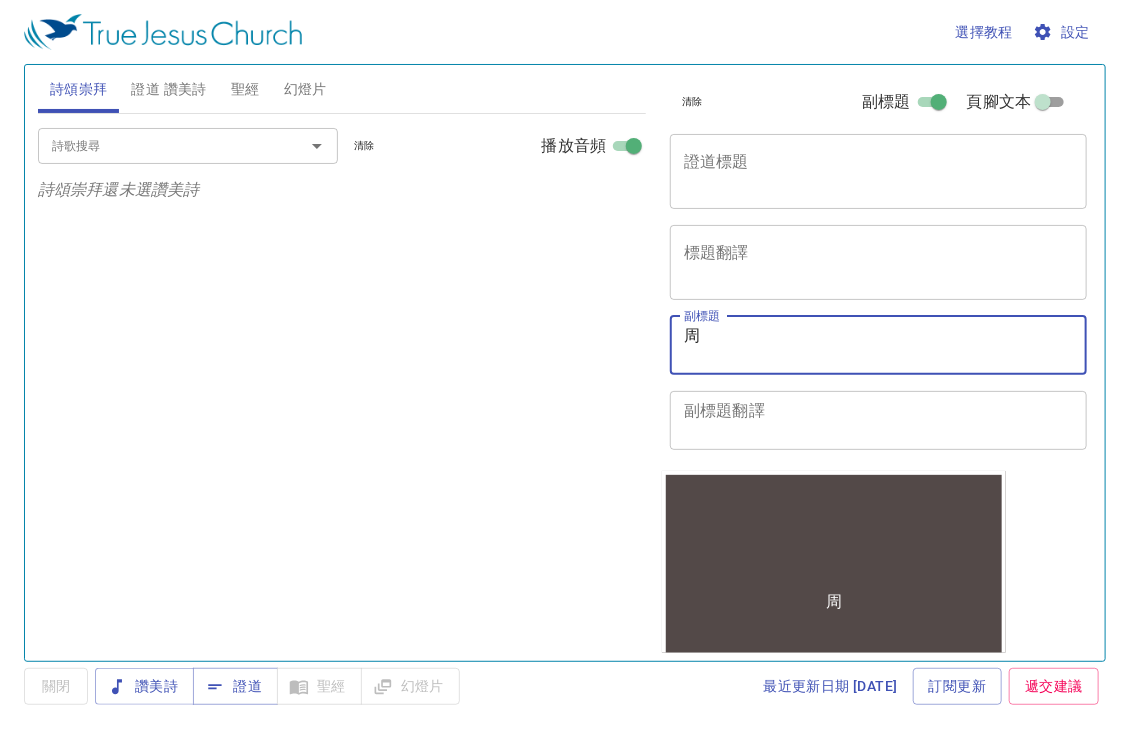 type on "周ㄖ" 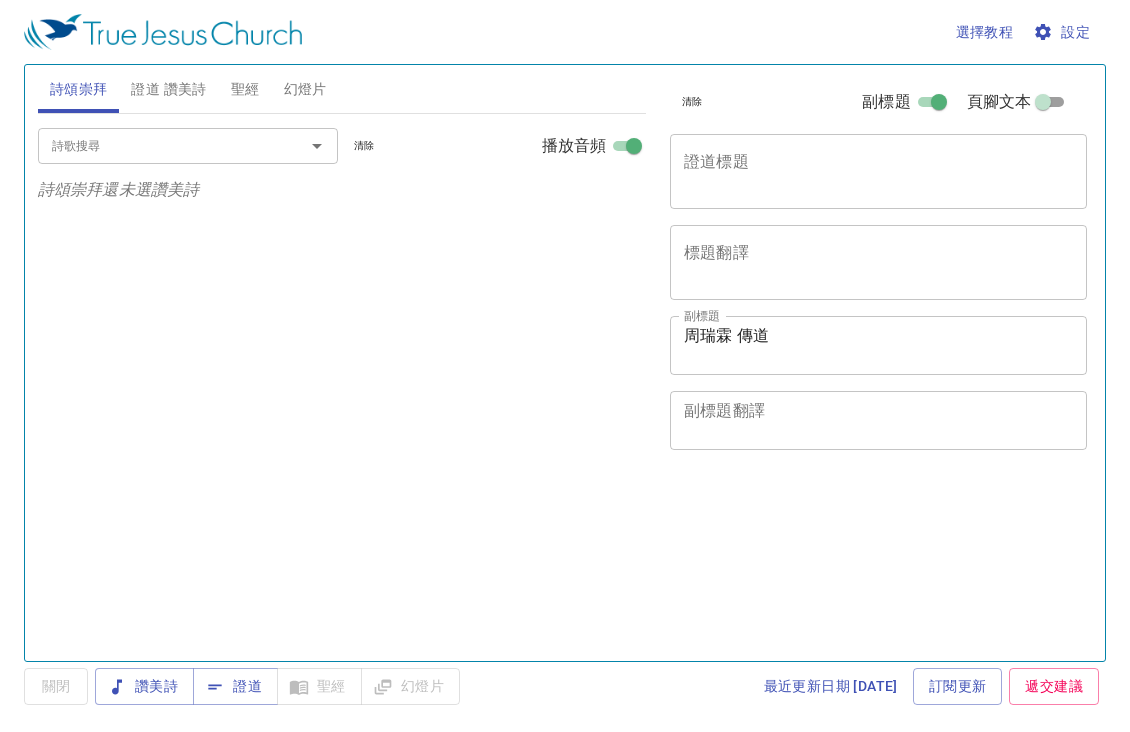 scroll, scrollTop: 0, scrollLeft: 0, axis: both 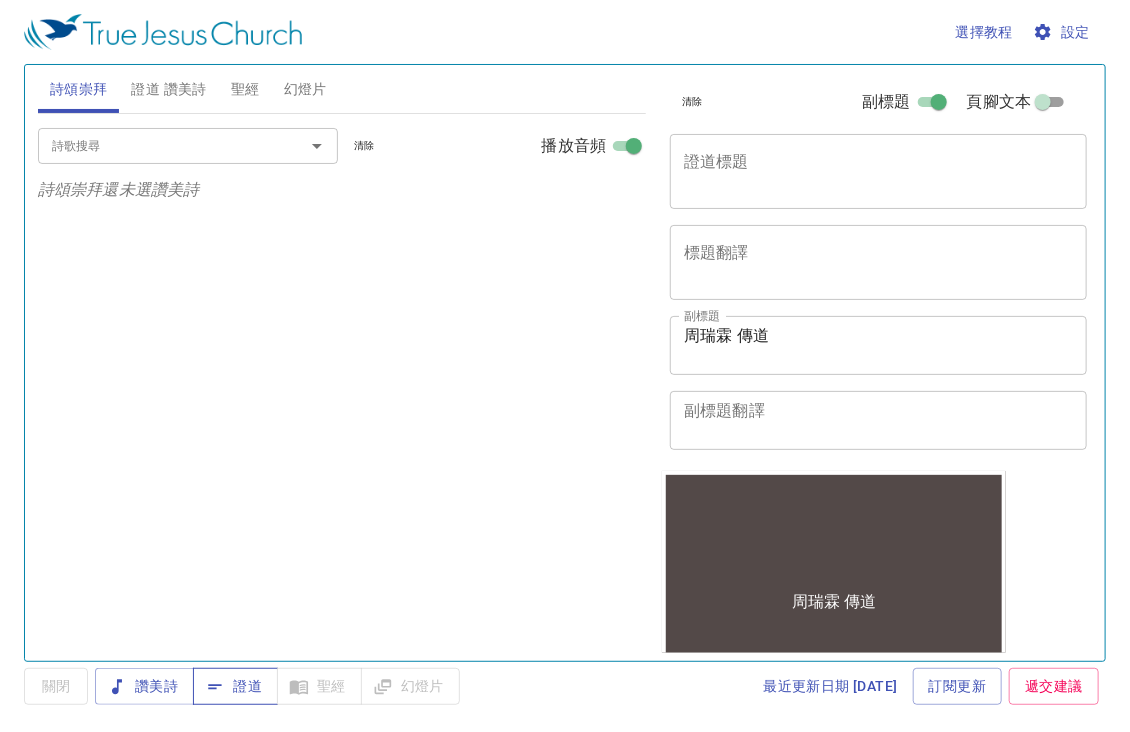 click on "證道" at bounding box center [235, 686] 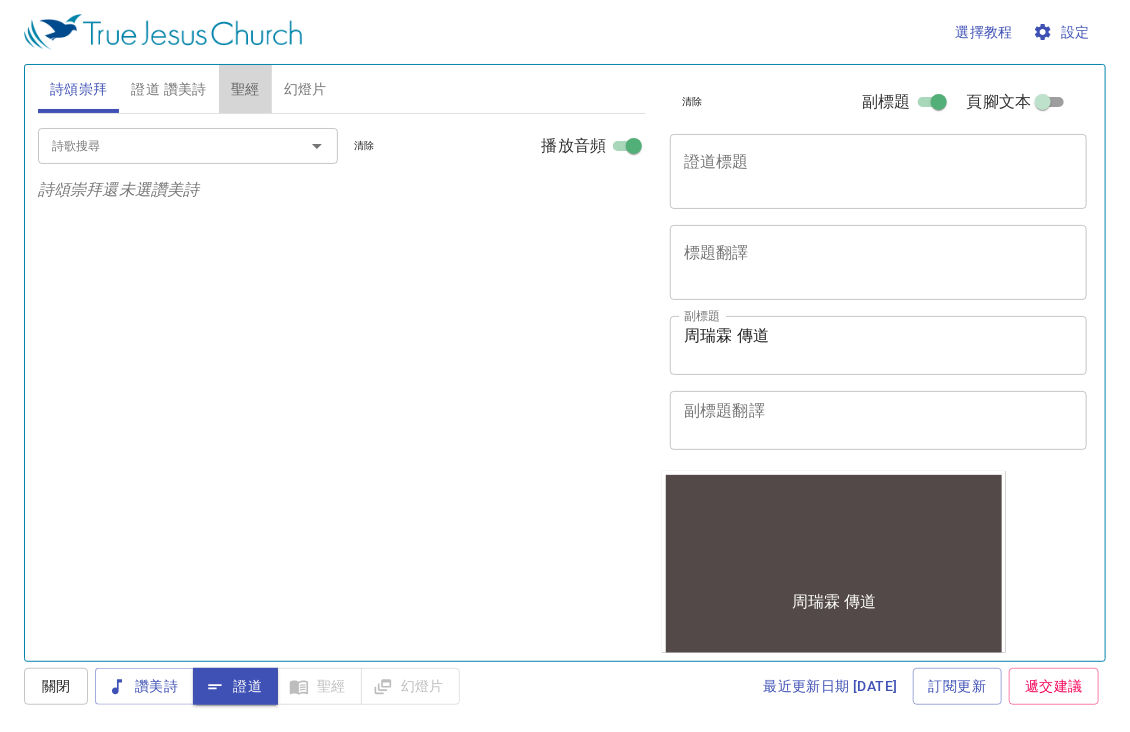click on "聖經" at bounding box center [245, 89] 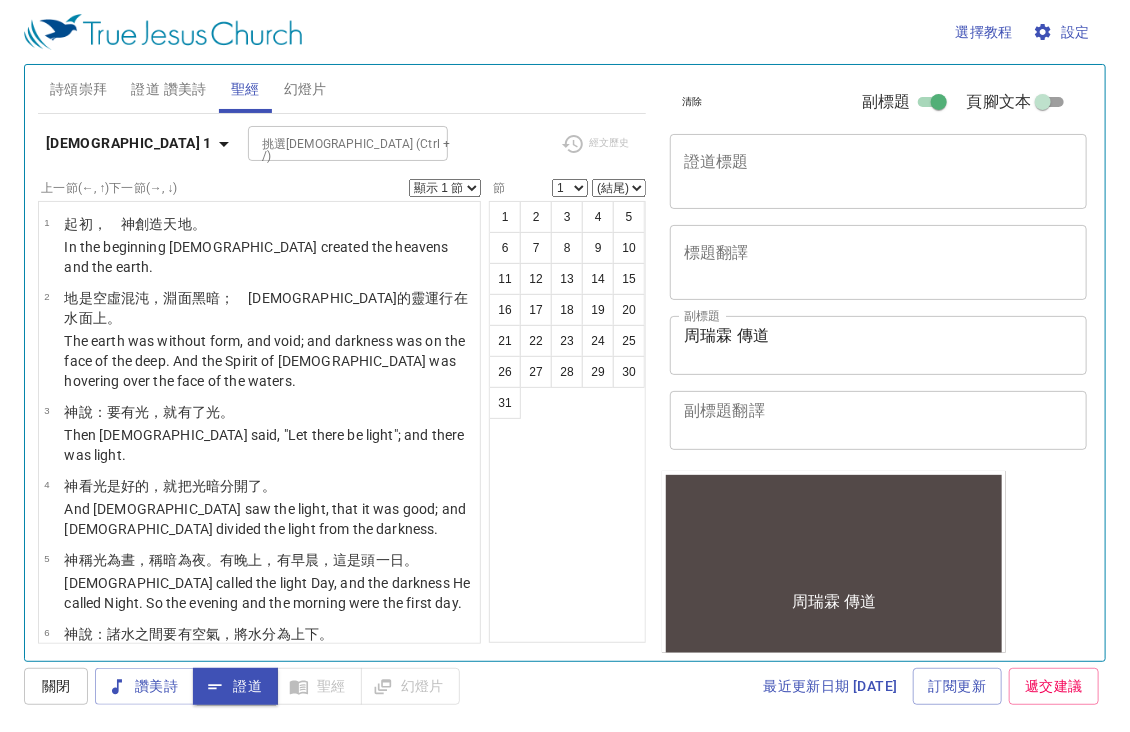 click on "詩頌崇拜 證道 讚美詩 聖經 幻燈片" at bounding box center [342, 89] 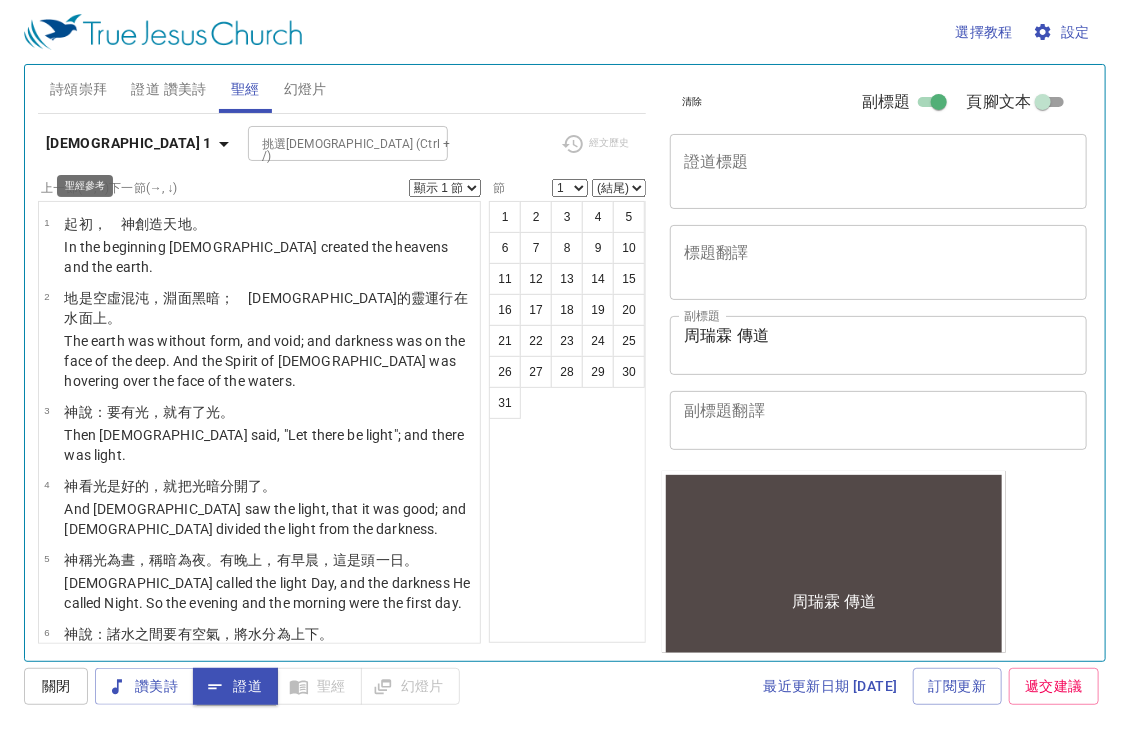click on "創世記 1" at bounding box center (129, 143) 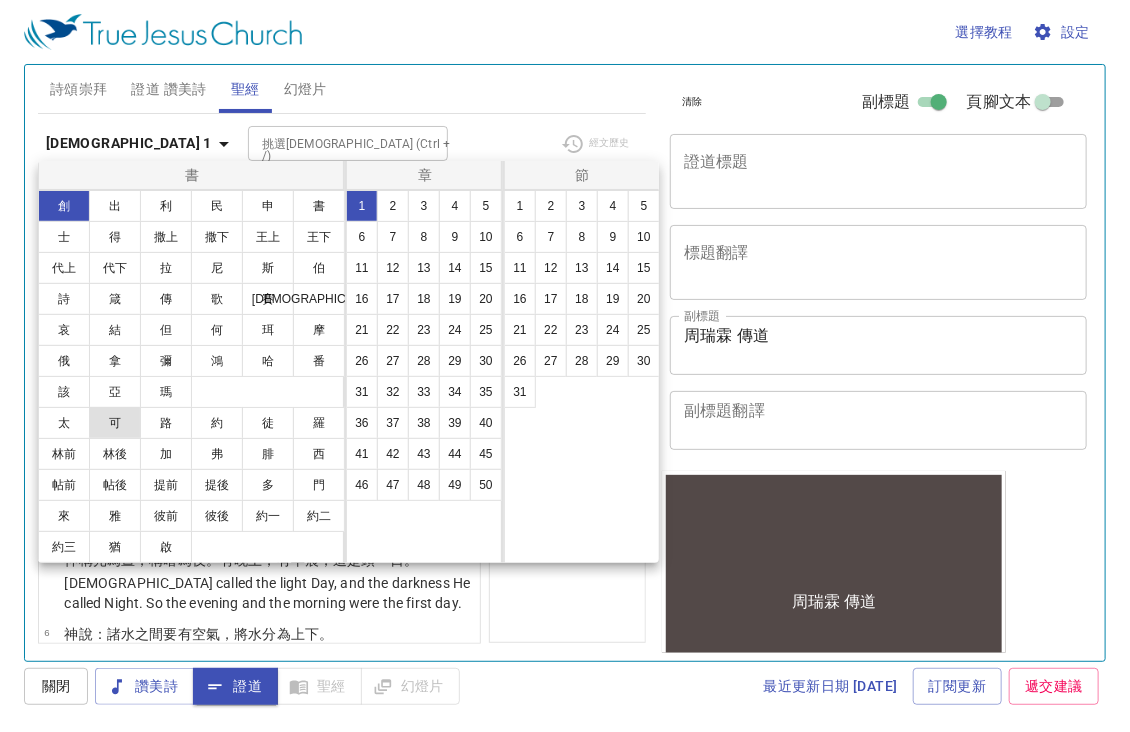 click on "可" at bounding box center [115, 423] 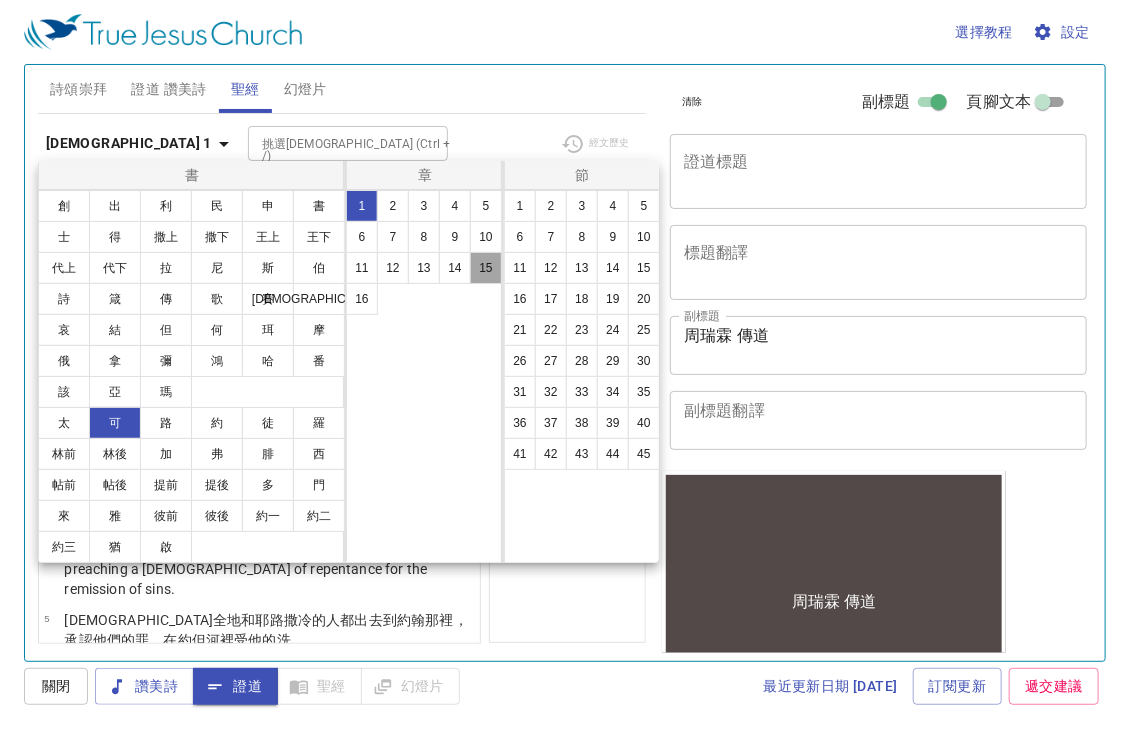 click on "15" at bounding box center (486, 268) 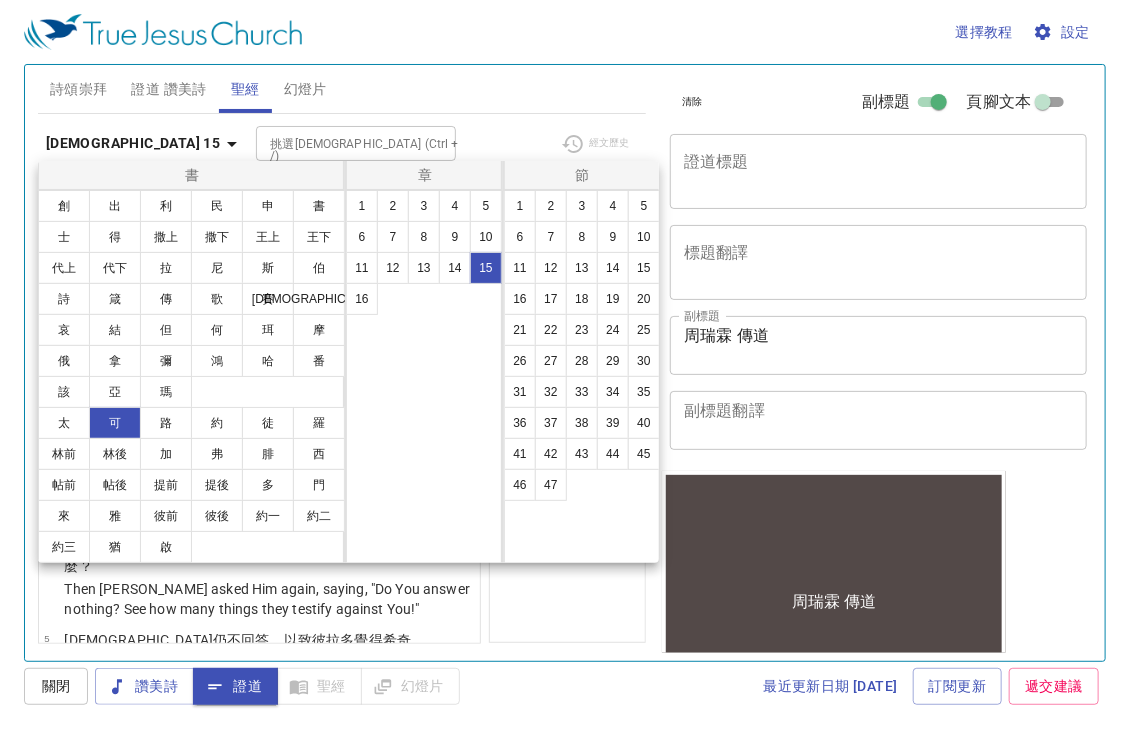 click at bounding box center [565, 366] 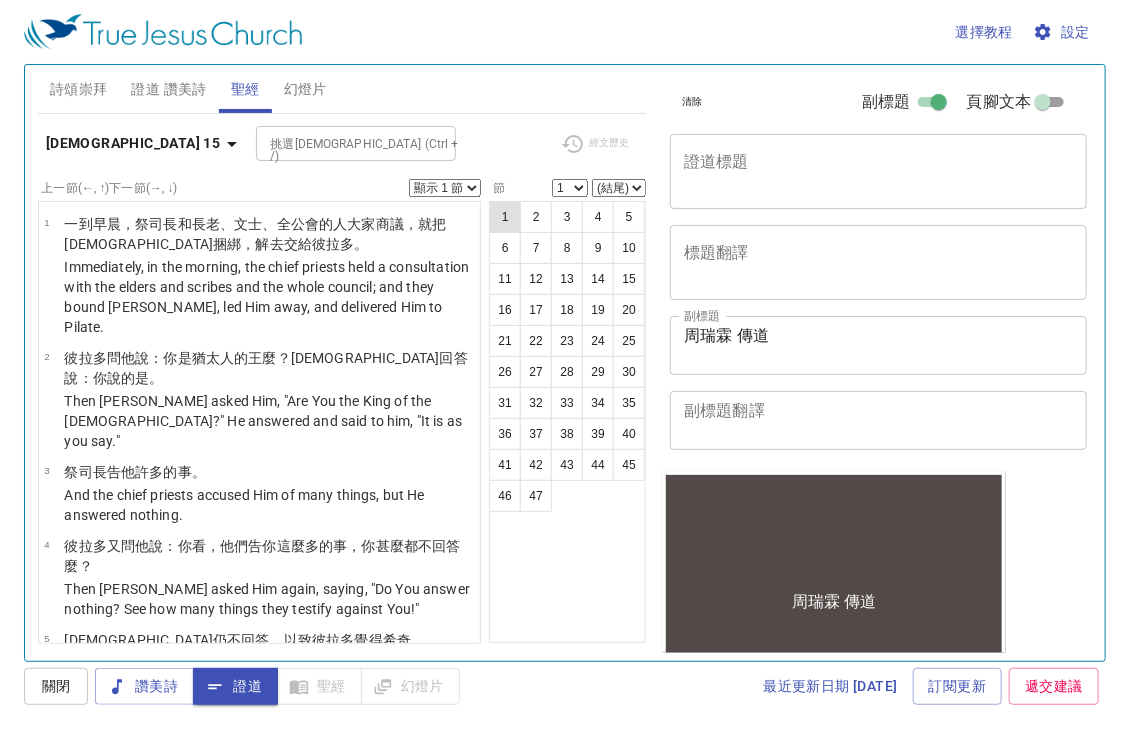 click on "1" at bounding box center [505, 217] 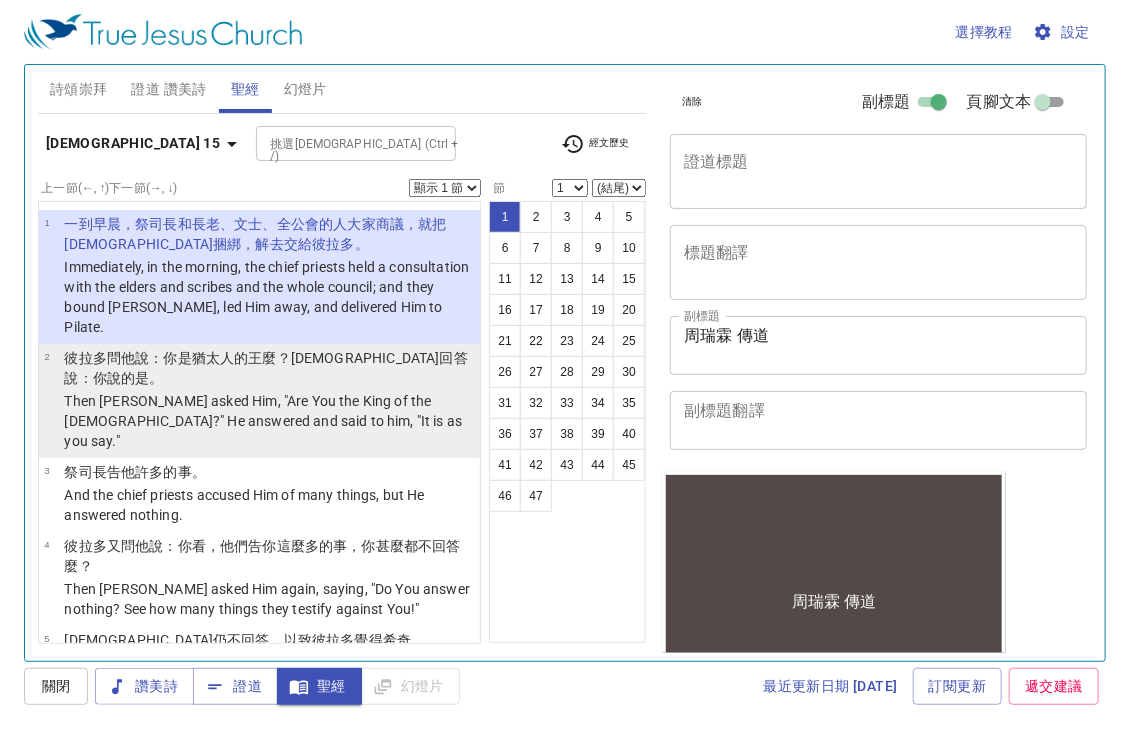 click on "的王 麼？耶穌回答 說 ：你 說 的是。" at bounding box center (265, 368) 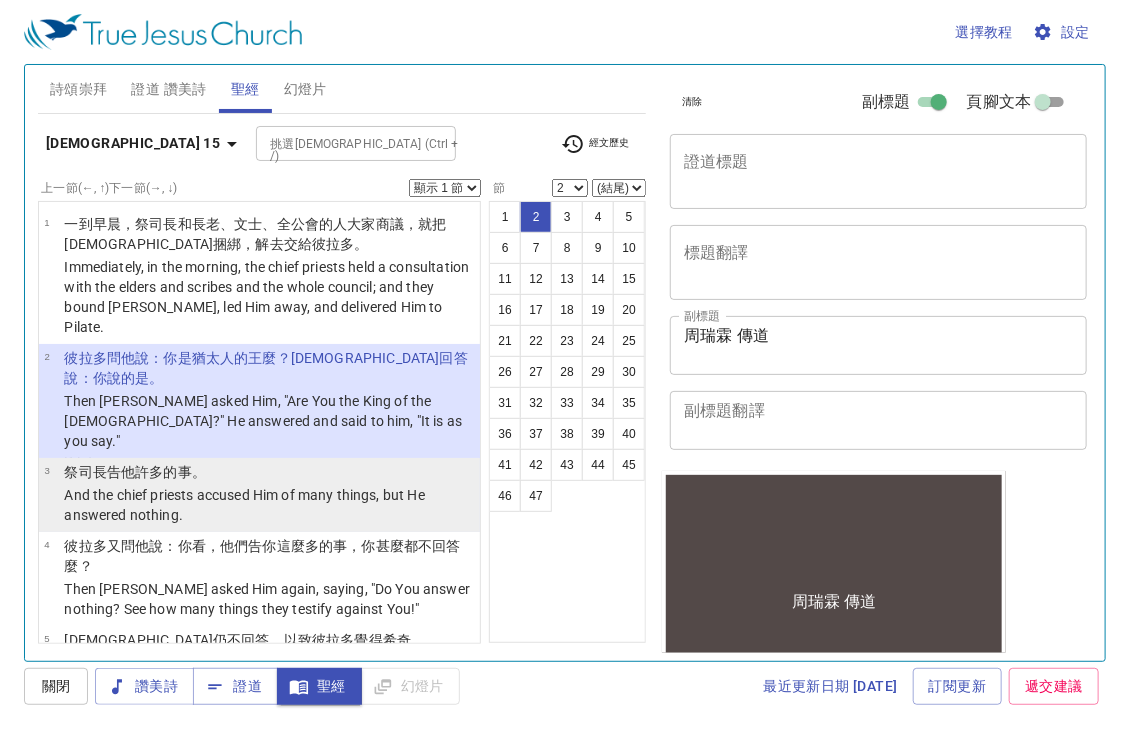 click on "And the chief priests accused Him of many things, but He answered nothing." at bounding box center [269, 505] 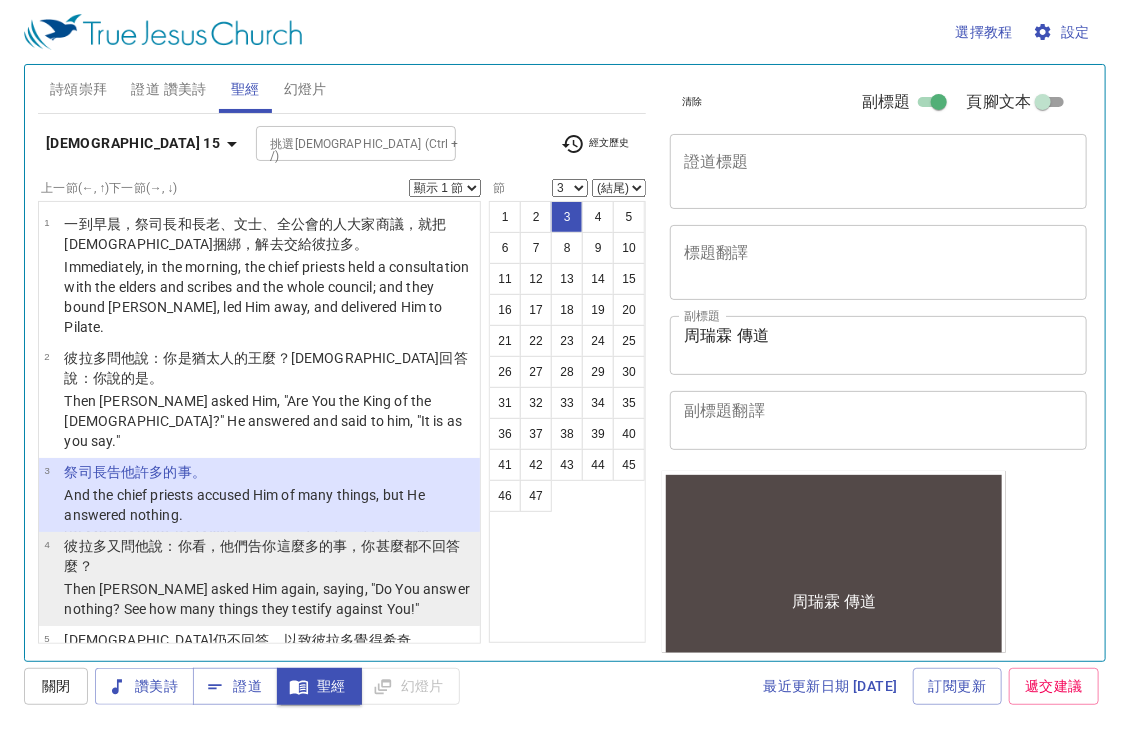click on "彼拉多 又 問 他 說 ：你看 ，他們告 你 這麼多的事 ，你甚麼 都不回答 麼？" at bounding box center [269, 556] 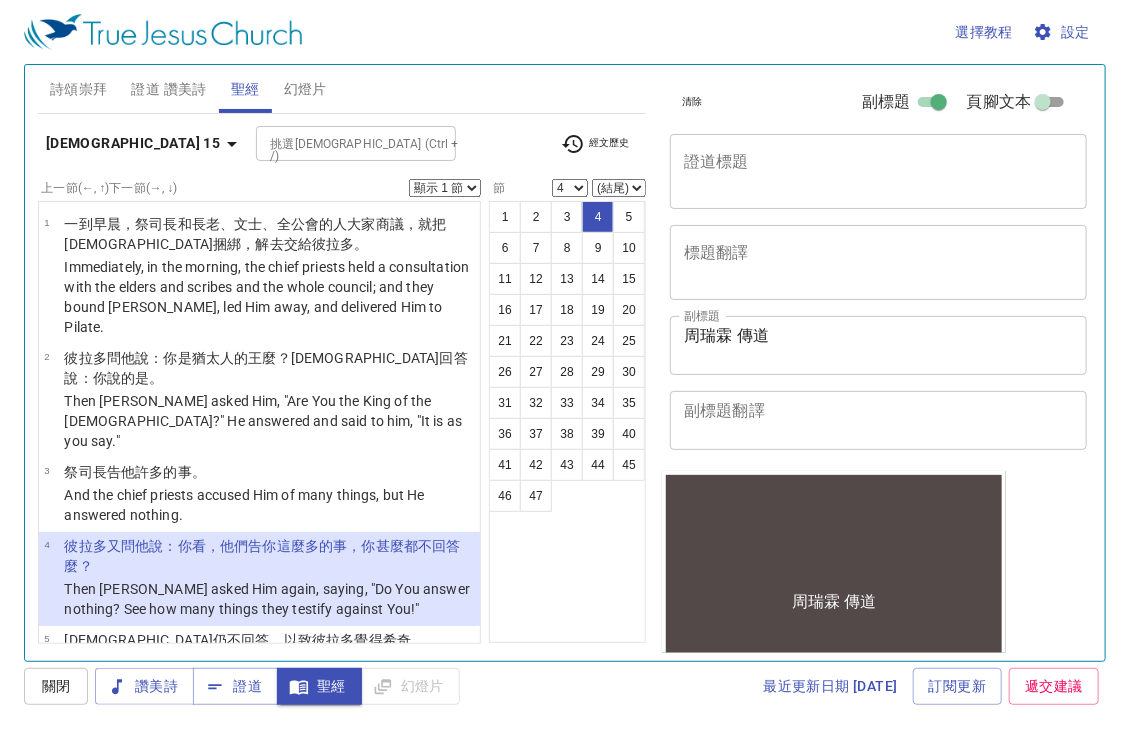 click on "選擇教程 設定 詩頌崇拜 證道 讚美詩 聖經 幻燈片 詩歌搜尋 詩歌搜尋   清除 播放音頻 詩頌崇拜還未選讚美詩 詩歌搜尋 詩歌搜尋   清除 播放音頻 證道還未選讚美詩 馬可福音 15 挑選聖經章節 (Ctrl + /) 挑選聖經章節 (Ctrl + /)   經文歷史   上一節  (←, ↑)     下一節  (→, ↓) 顯示 1 節 顯示 2 節 顯示 3 節 顯示 4 節 顯示 5 節 1 一 到 早晨 ，祭司長 和 長老 、文士 、全 公會 的人大家商議 ，就把耶穌 捆綁 ，解去 交給 彼拉多 。   Immediately, in the morning, the chief priests held a consultation with the elders and scribes and the whole council; and they bound Jesus, led Him away, and delivered Him to Pilate. 2 彼拉多 問 他 說：你 是 猶太人 的王 麼？耶穌回答 說 ：你 說 的是。   Then Pilate asked Him, "Are You the King of the Jews?" He answered and said to him,  "It is as you say." 3 祭司長 告 他 許多的事 。   4 彼拉多 又 問 他 說" at bounding box center [565, 366] 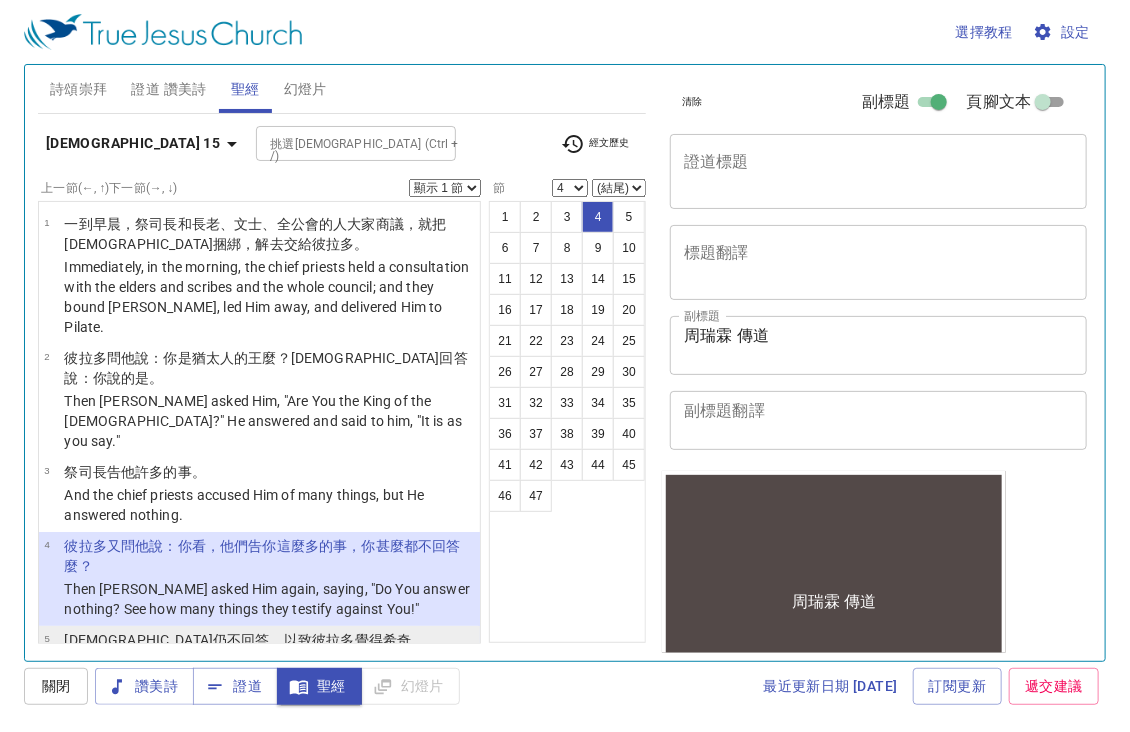 click on "回答 ，以致 彼拉多 覺得希奇 。" at bounding box center [333, 640] 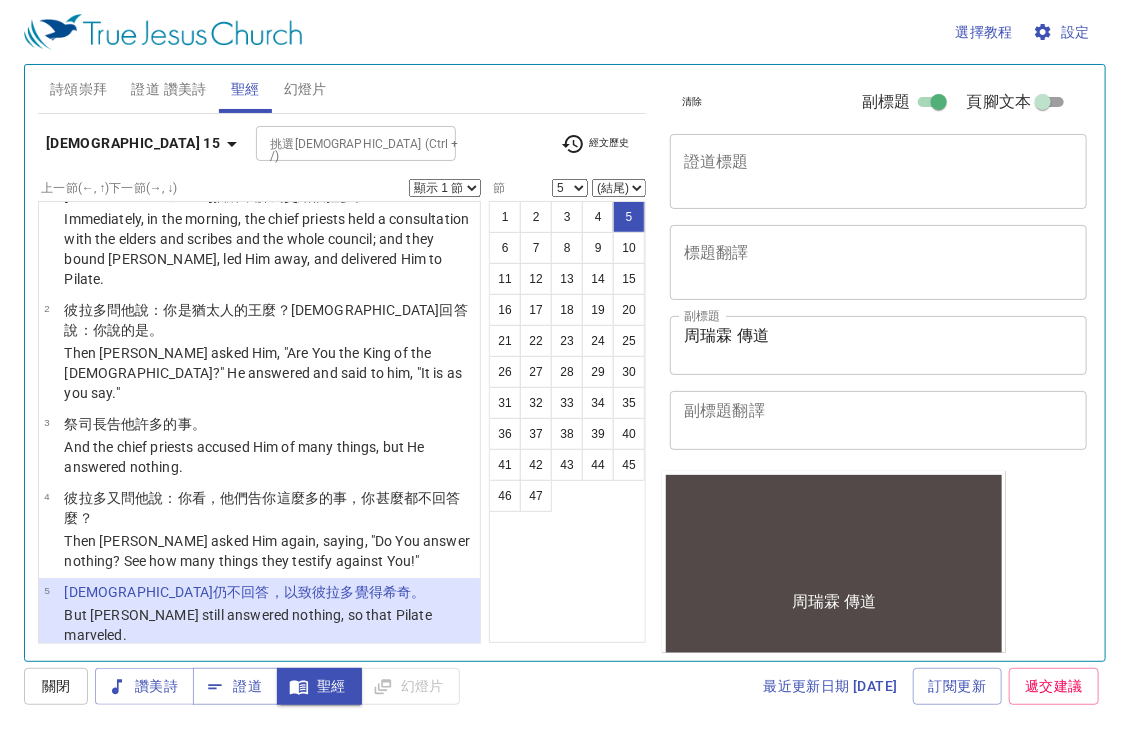 scroll, scrollTop: 0, scrollLeft: 0, axis: both 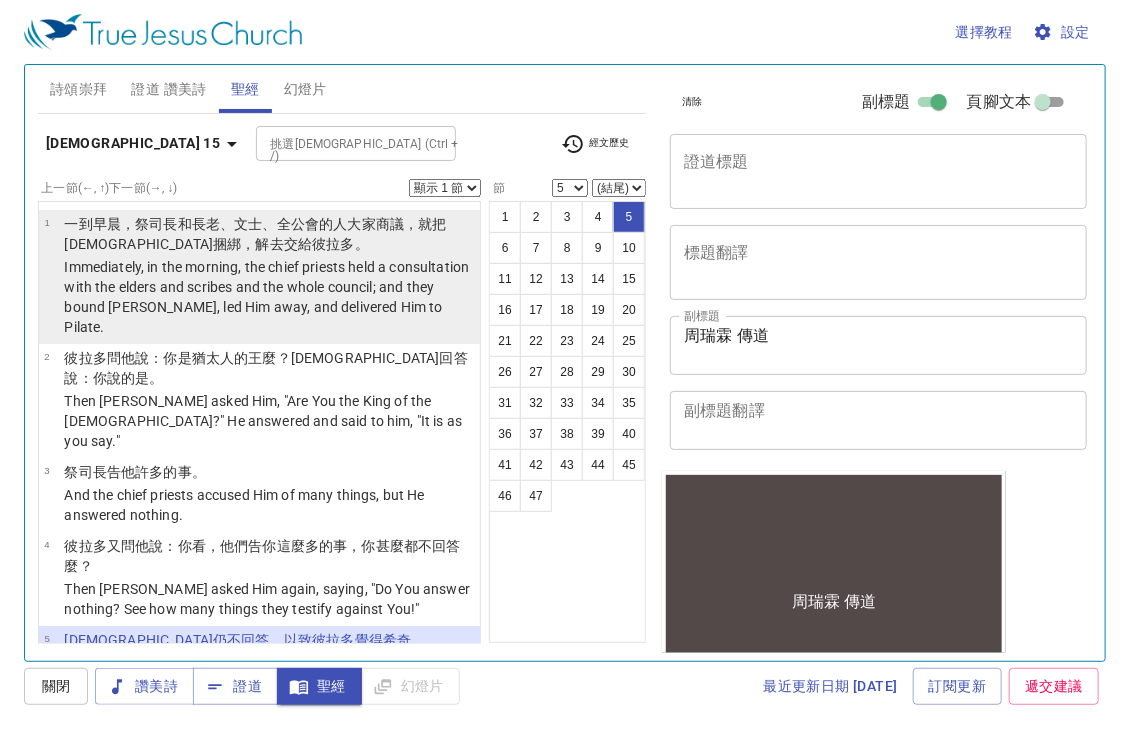 click on "Immediately, in the morning, the chief priests held a consultation with the elders and scribes and the whole council; and they bound [PERSON_NAME], led Him away, and delivered Him to Pilate." at bounding box center (269, 297) 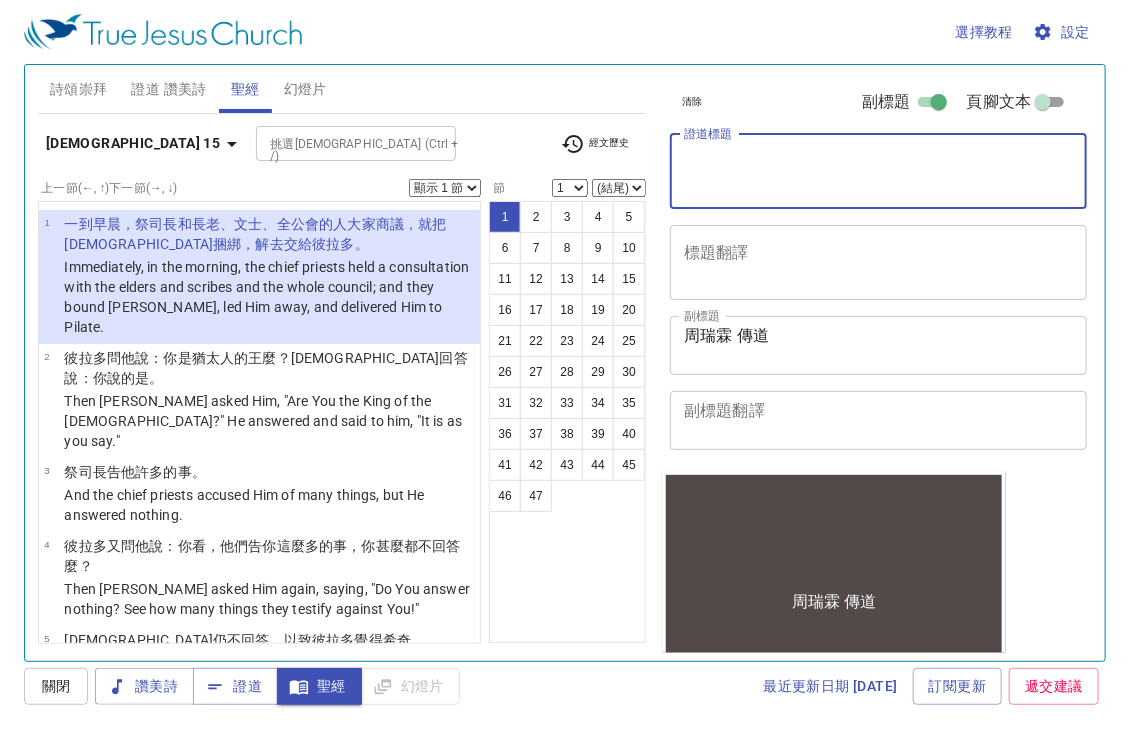 click on "證道標題" at bounding box center [878, 171] 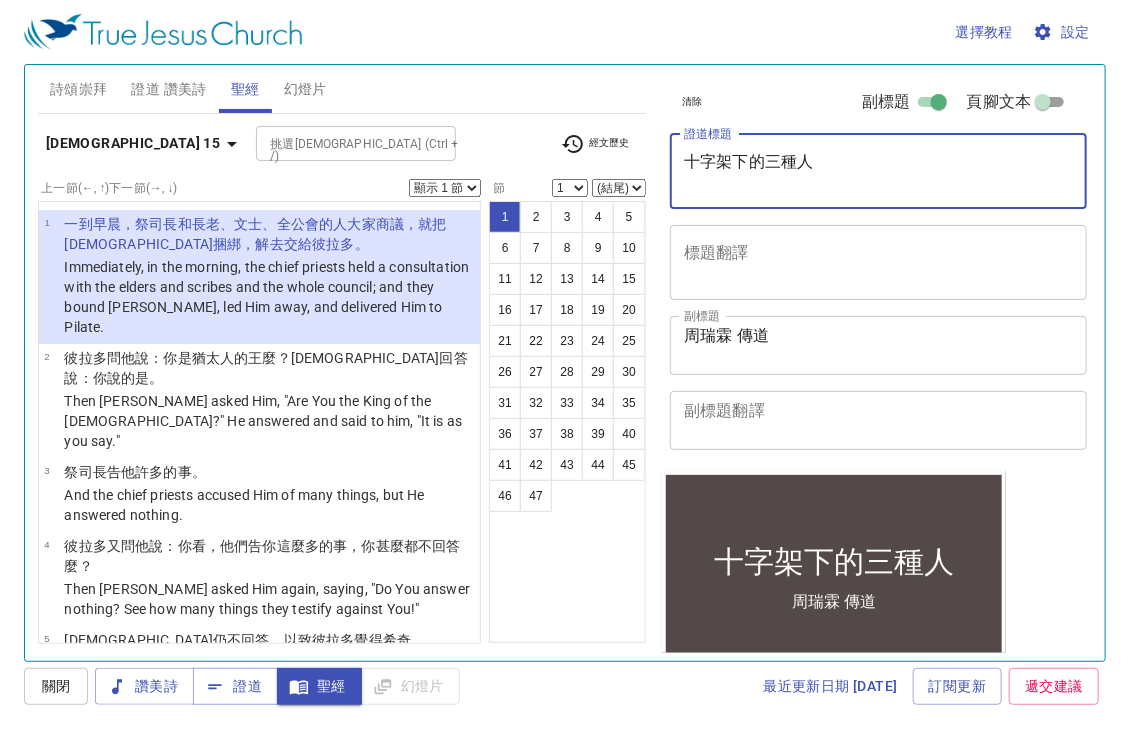 type on "十字架下的三種人" 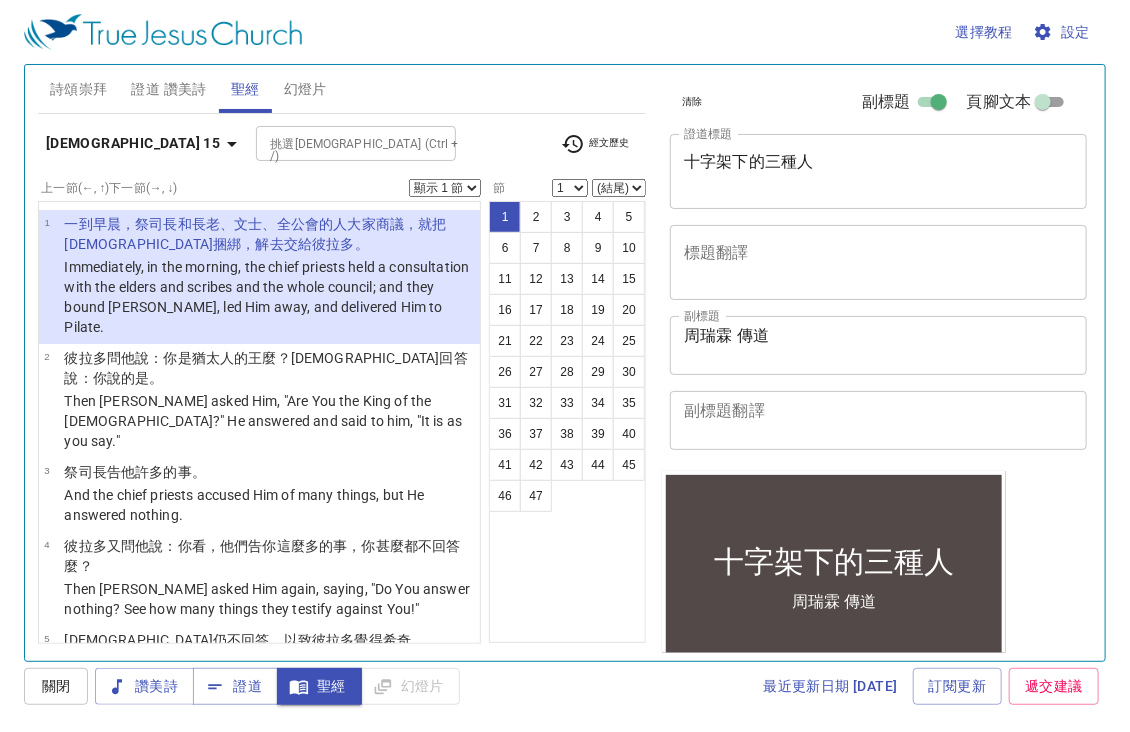 click on "Immediately, in the morning, the chief priests held a consultation with the elders and scribes and the whole council; and they bound [PERSON_NAME], led Him away, and delivered Him to Pilate." at bounding box center [269, 297] 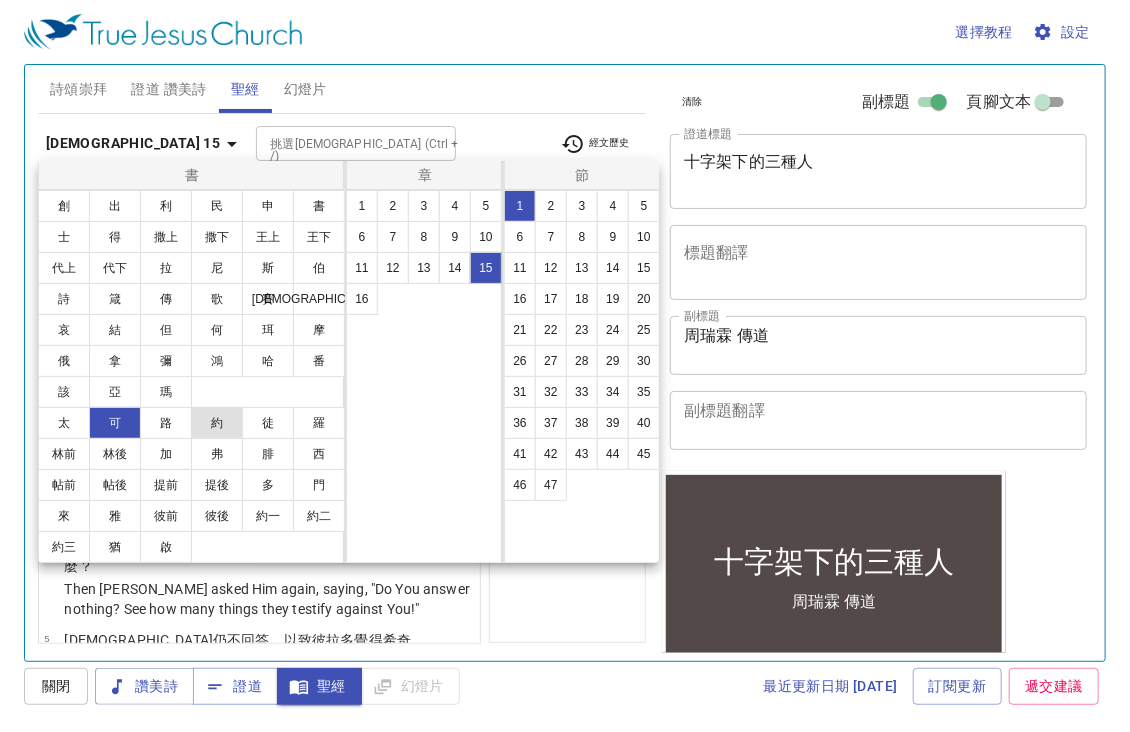 click on "約" at bounding box center [217, 423] 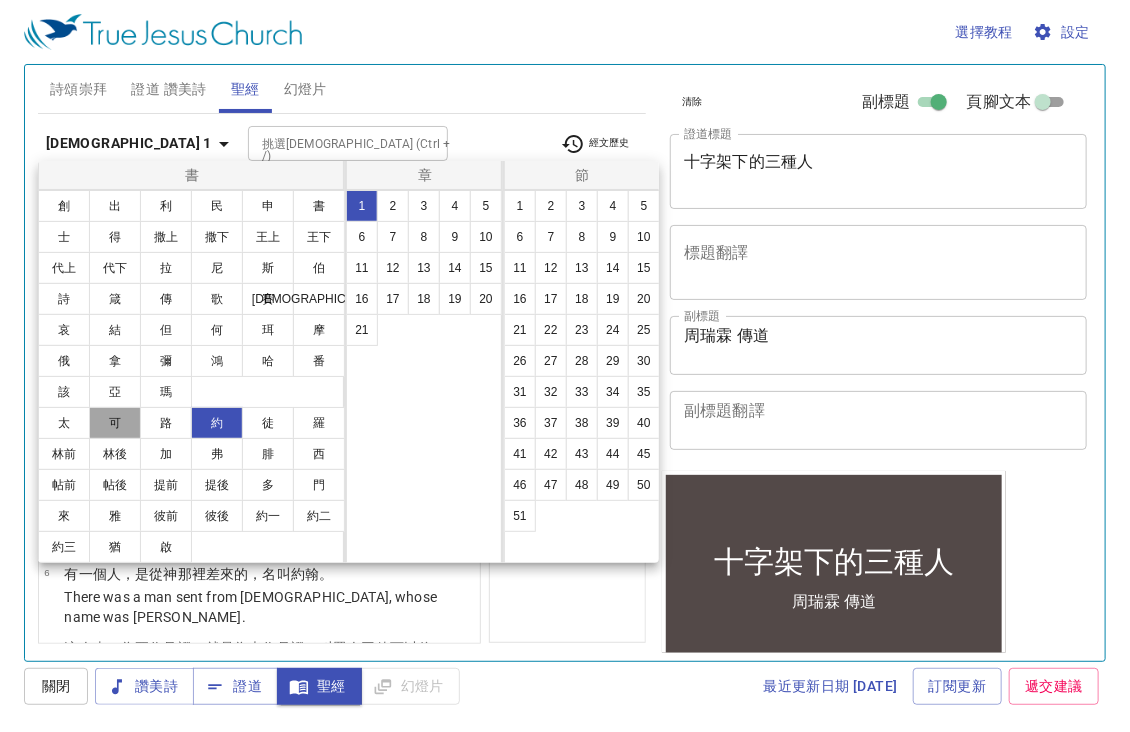 click on "可" at bounding box center [115, 423] 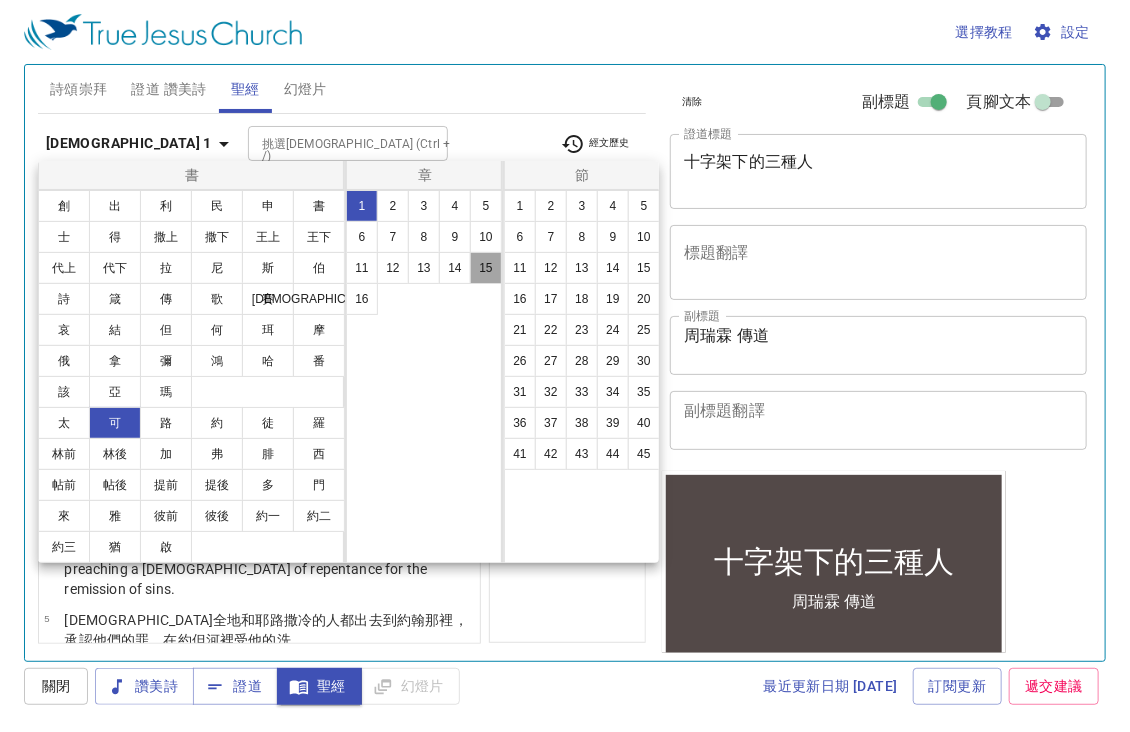click on "15" at bounding box center [486, 268] 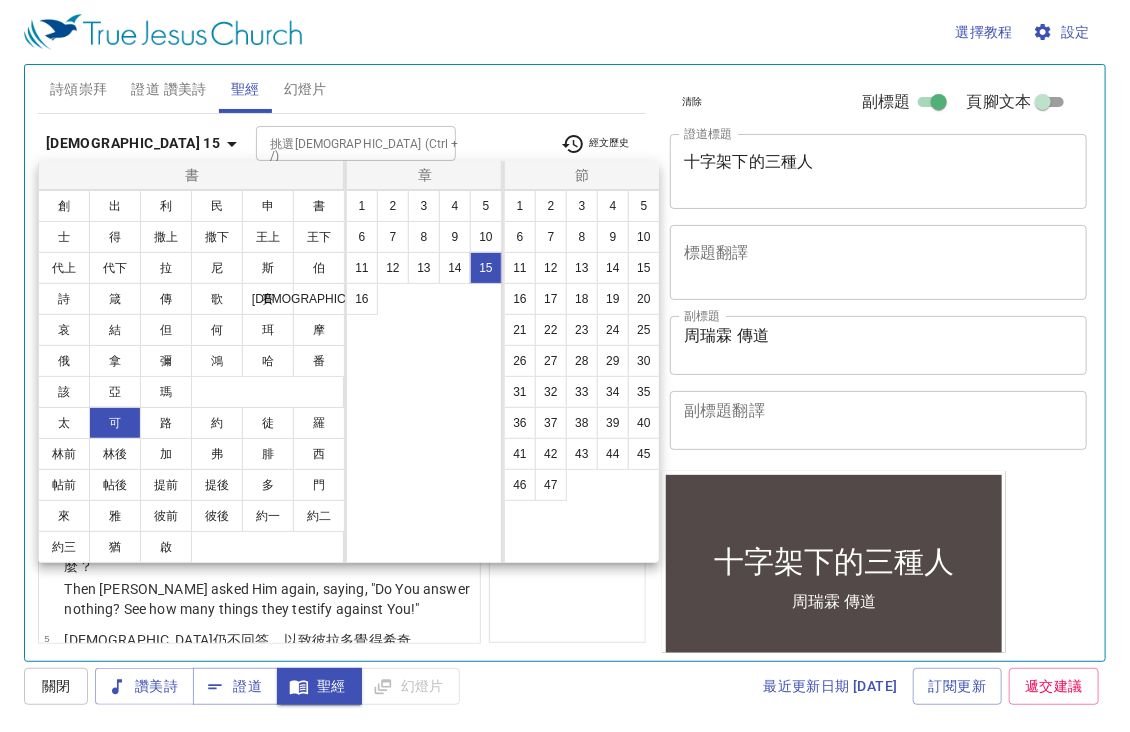 click at bounding box center (565, 366) 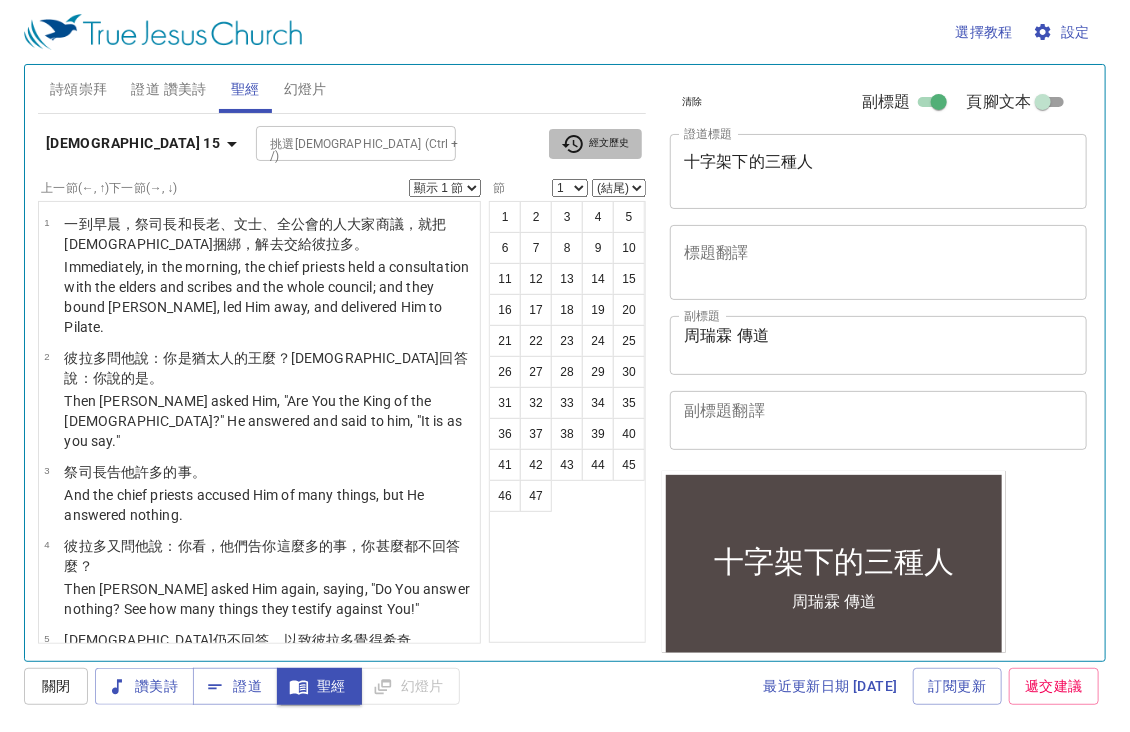 click on "經文歷史" at bounding box center (595, 144) 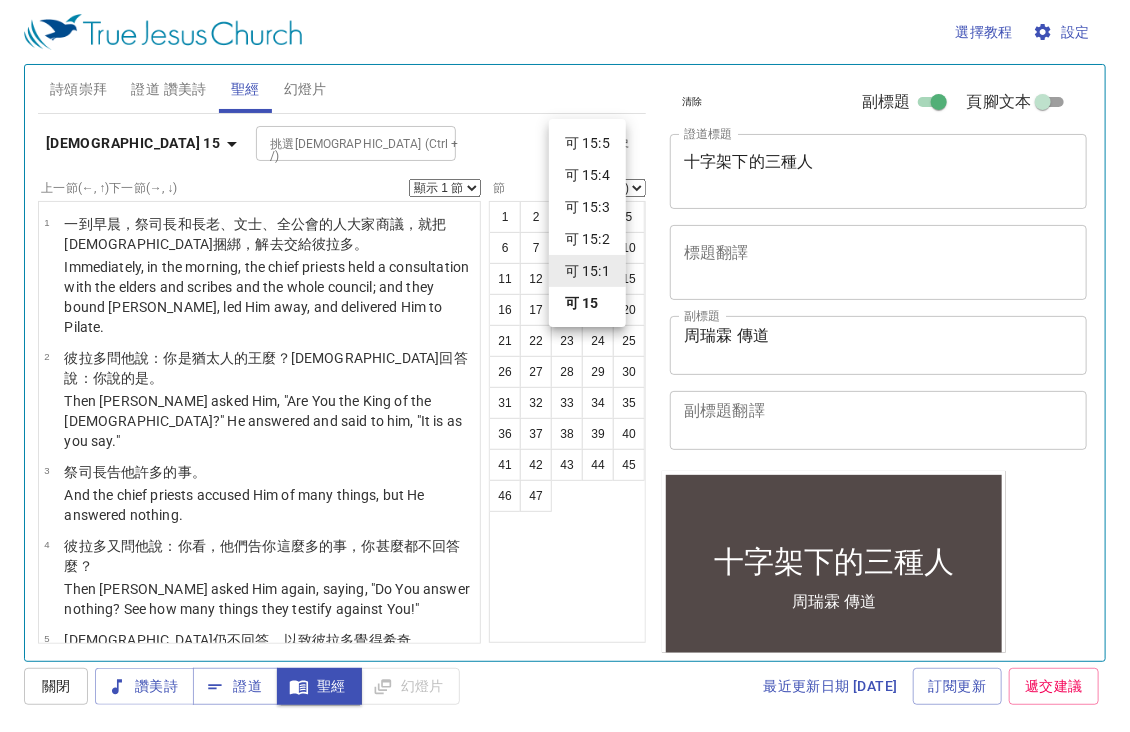 click at bounding box center (565, 366) 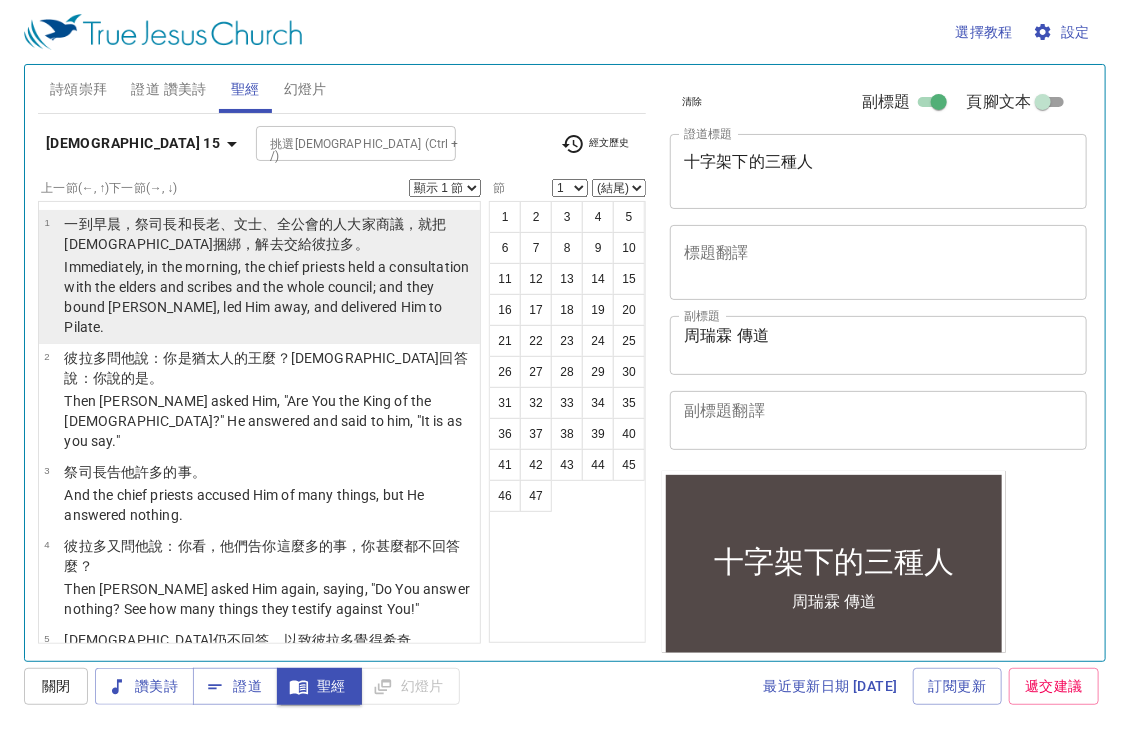 click on "交給 彼拉多 。" at bounding box center (326, 244) 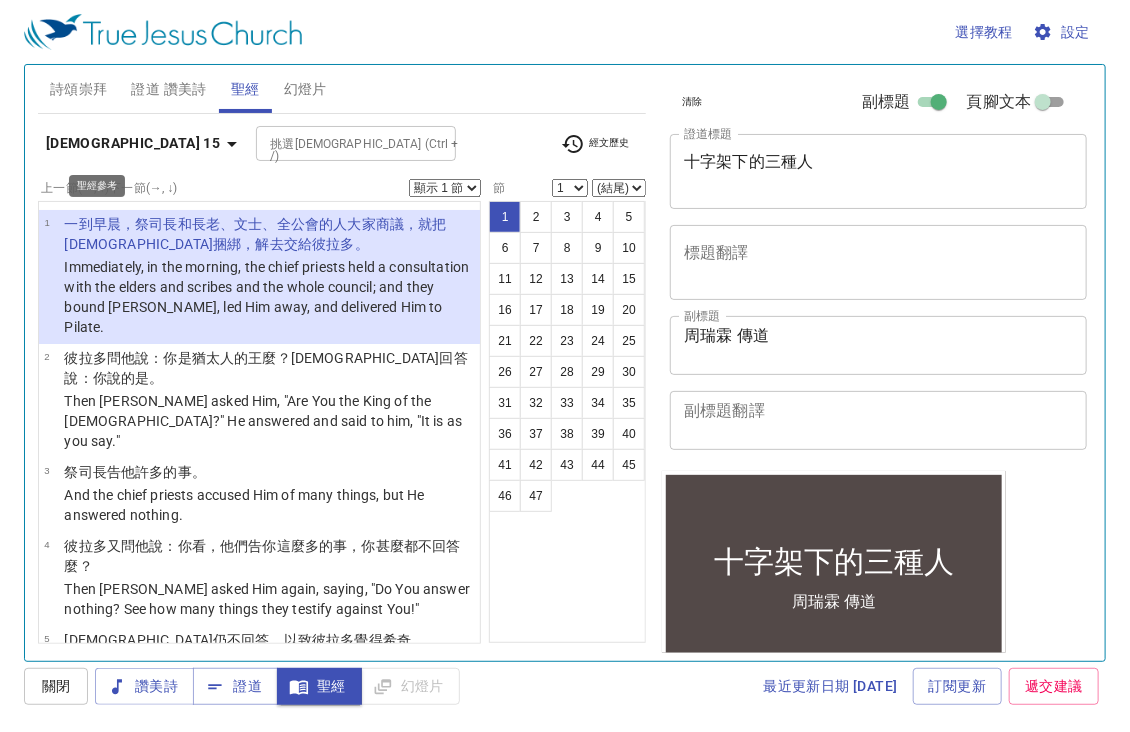 click on "[DEMOGRAPHIC_DATA] 15" at bounding box center (133, 143) 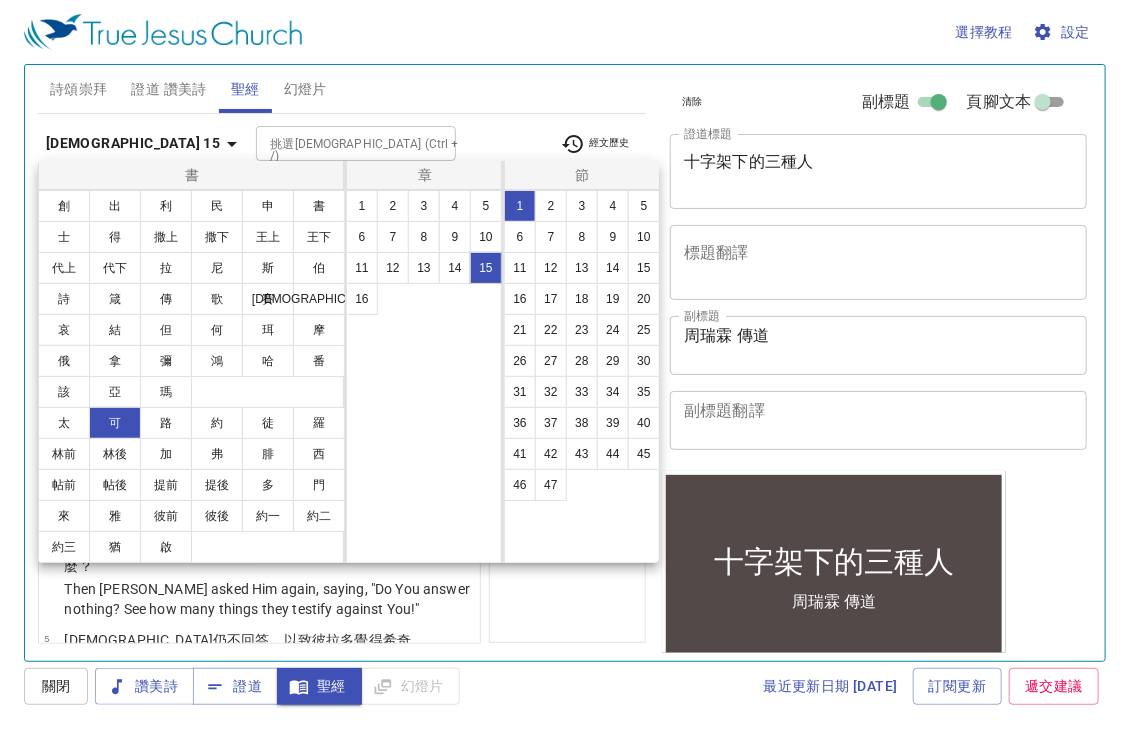 click at bounding box center [565, 366] 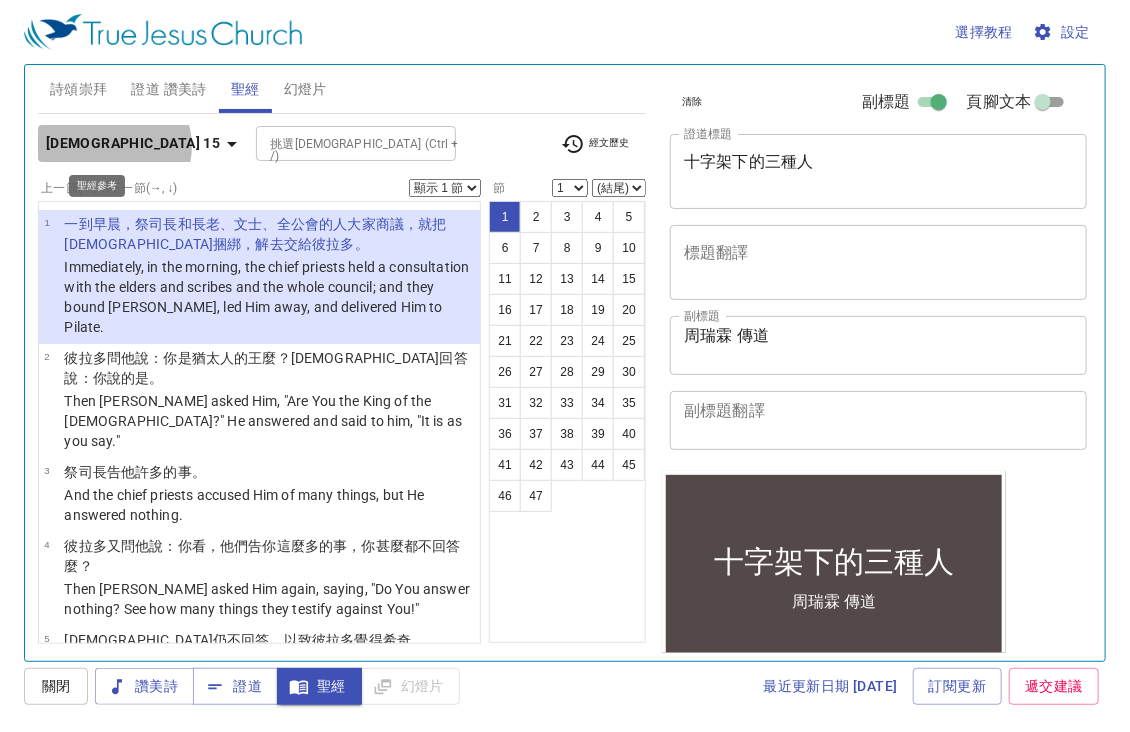 click on "[PERSON_NAME][DEMOGRAPHIC_DATA] 15" at bounding box center [133, 143] 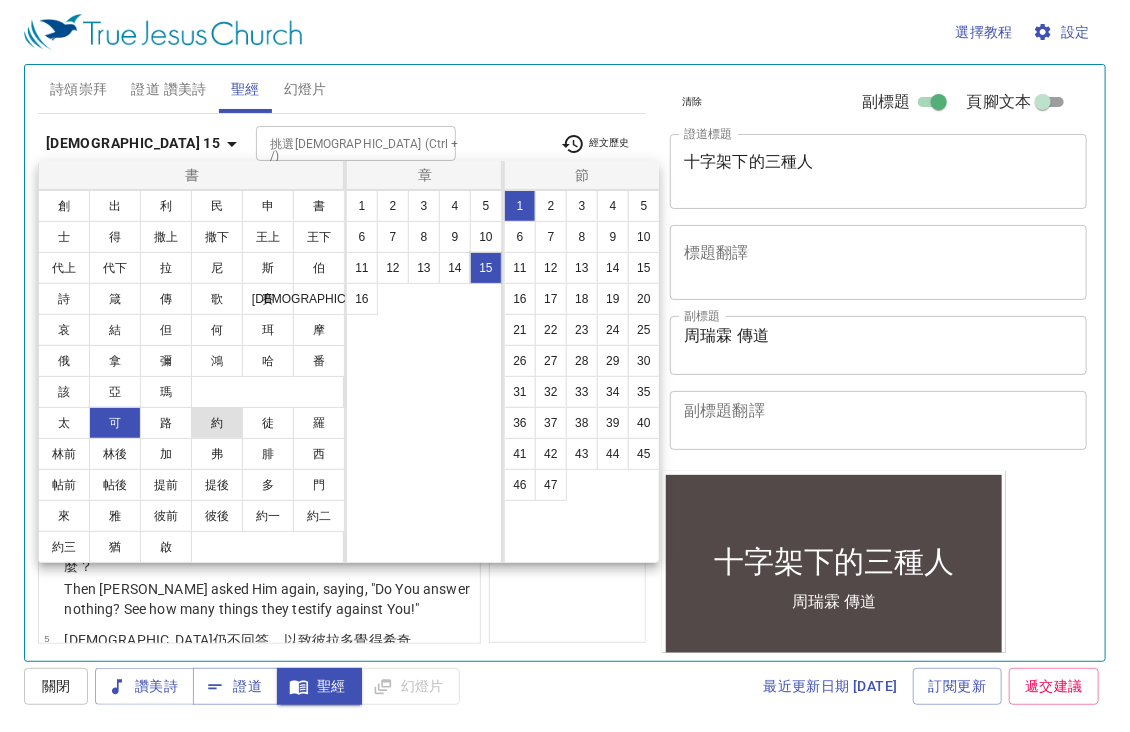 click on "約" at bounding box center [217, 423] 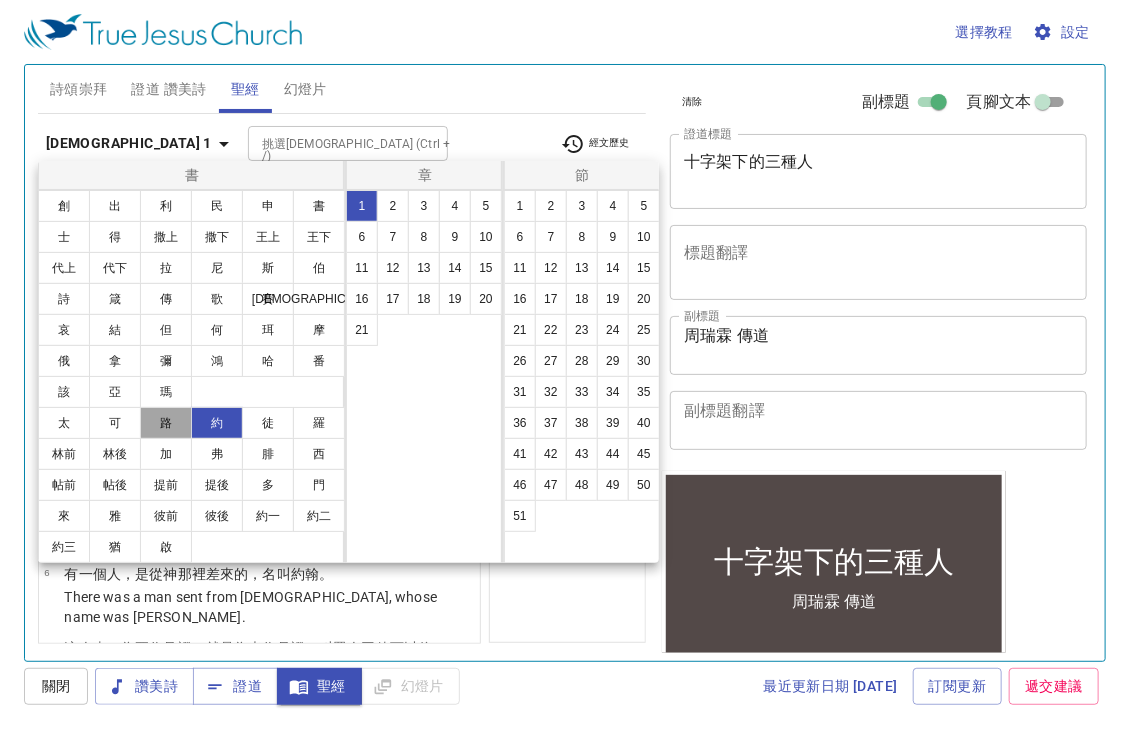 click on "路" at bounding box center [166, 423] 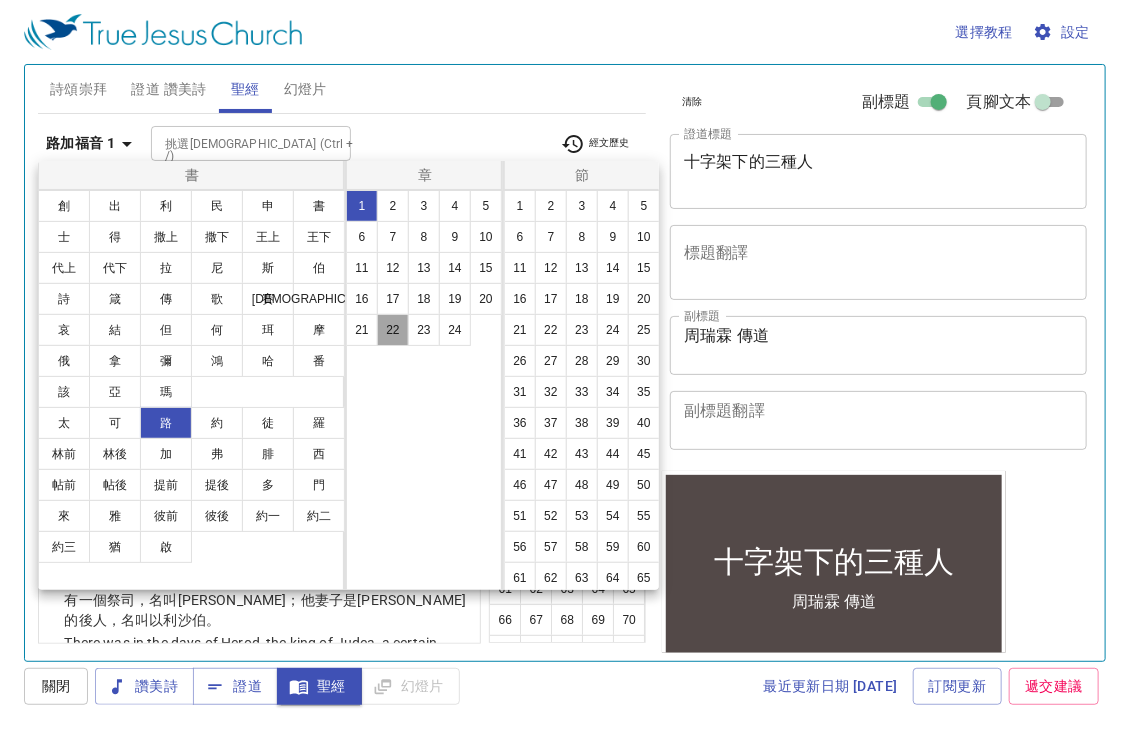 click on "22" at bounding box center (393, 330) 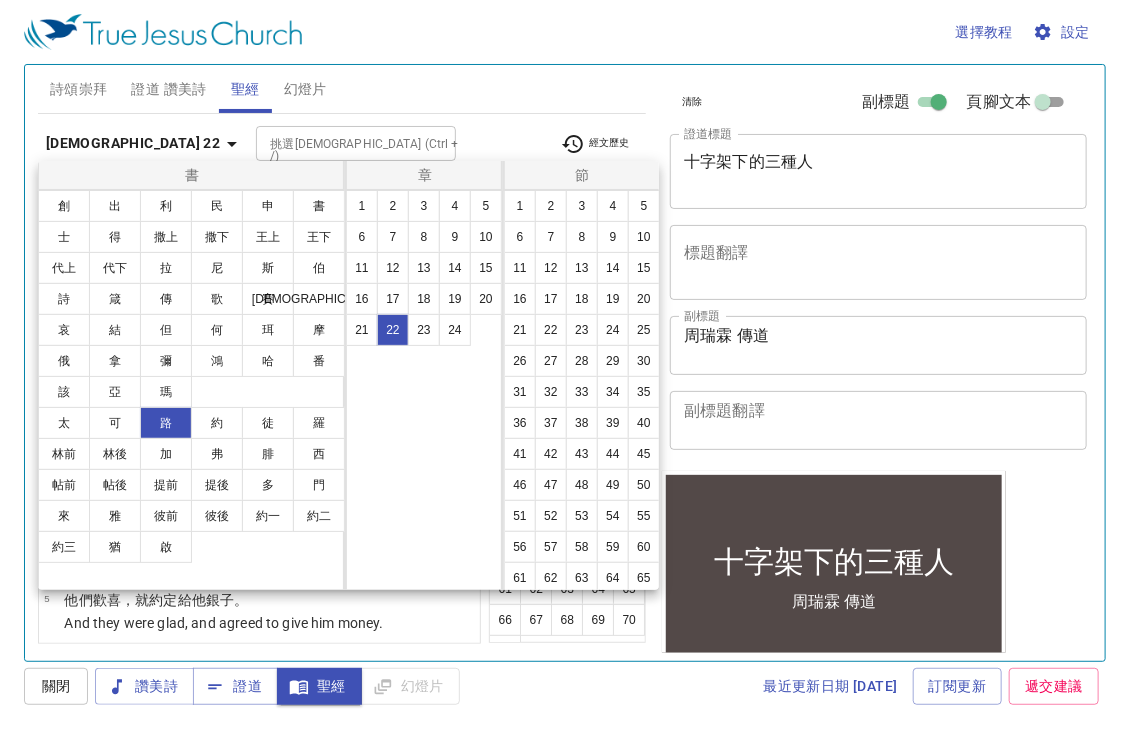 click at bounding box center [565, 366] 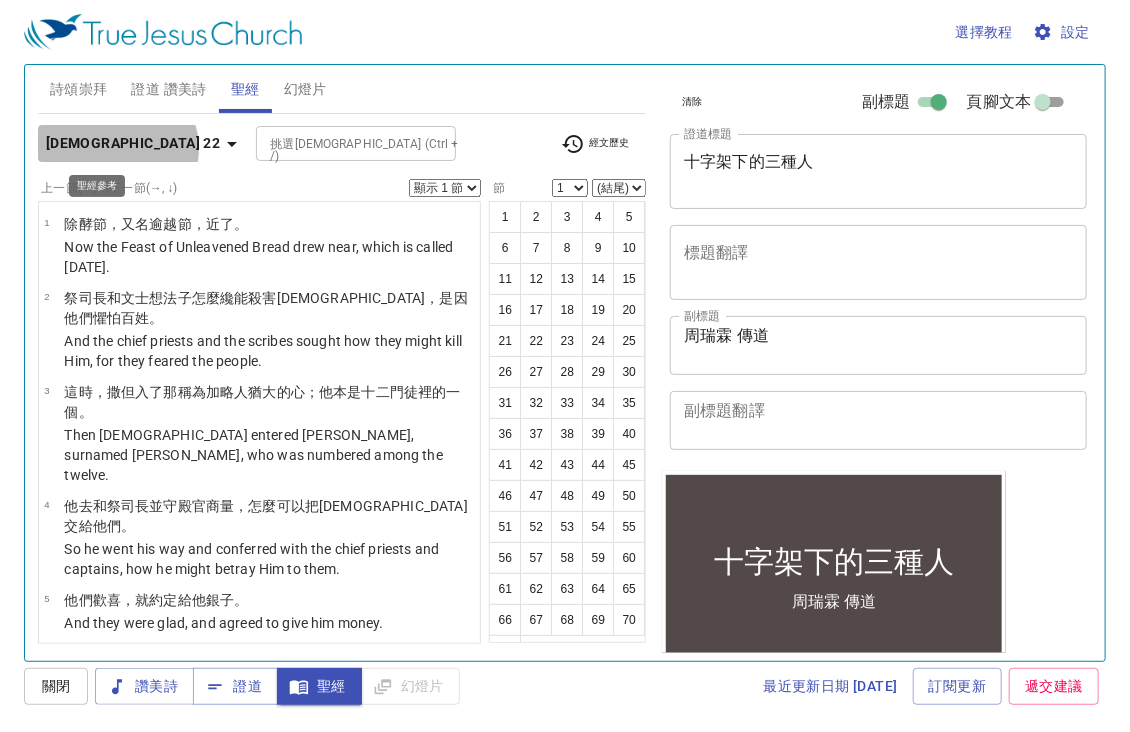 click on "路加福音 22" at bounding box center [133, 143] 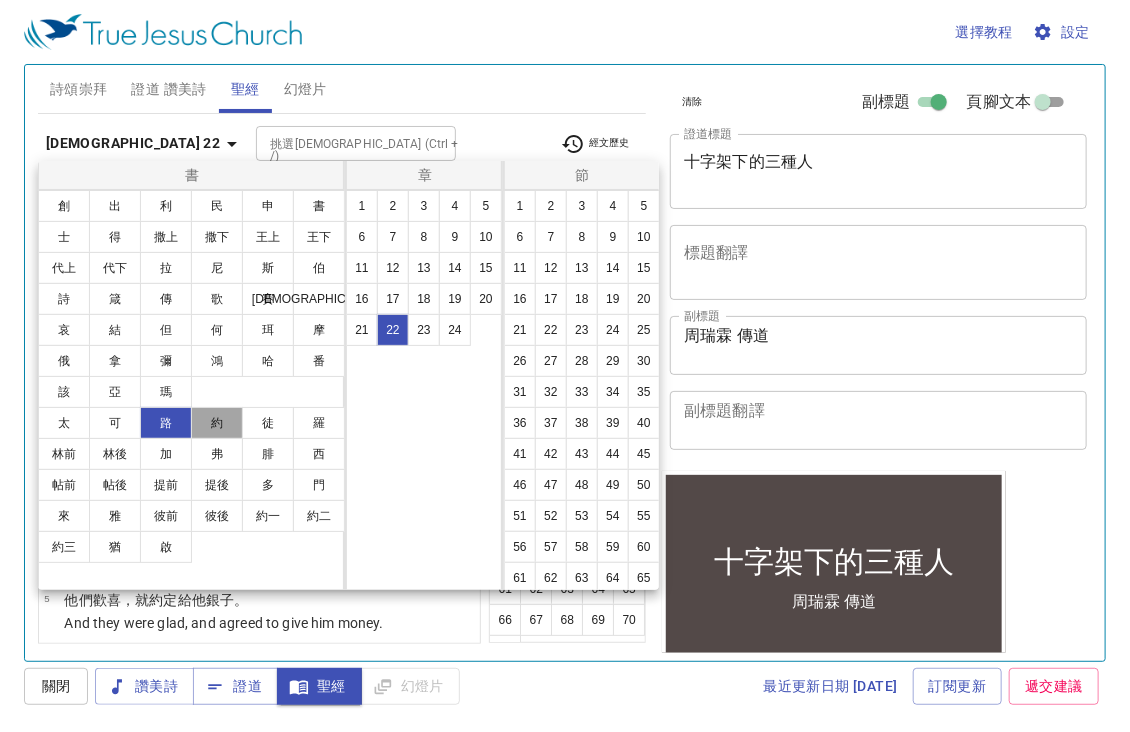 click on "約" at bounding box center (217, 423) 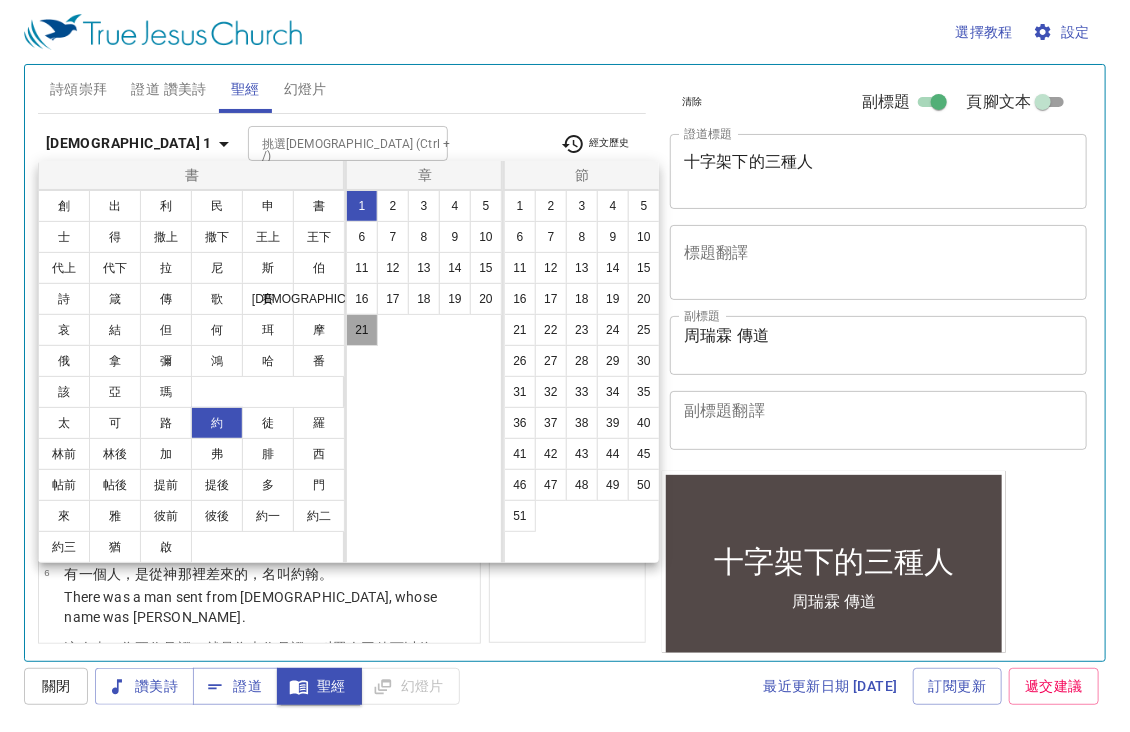 click on "21" at bounding box center [362, 330] 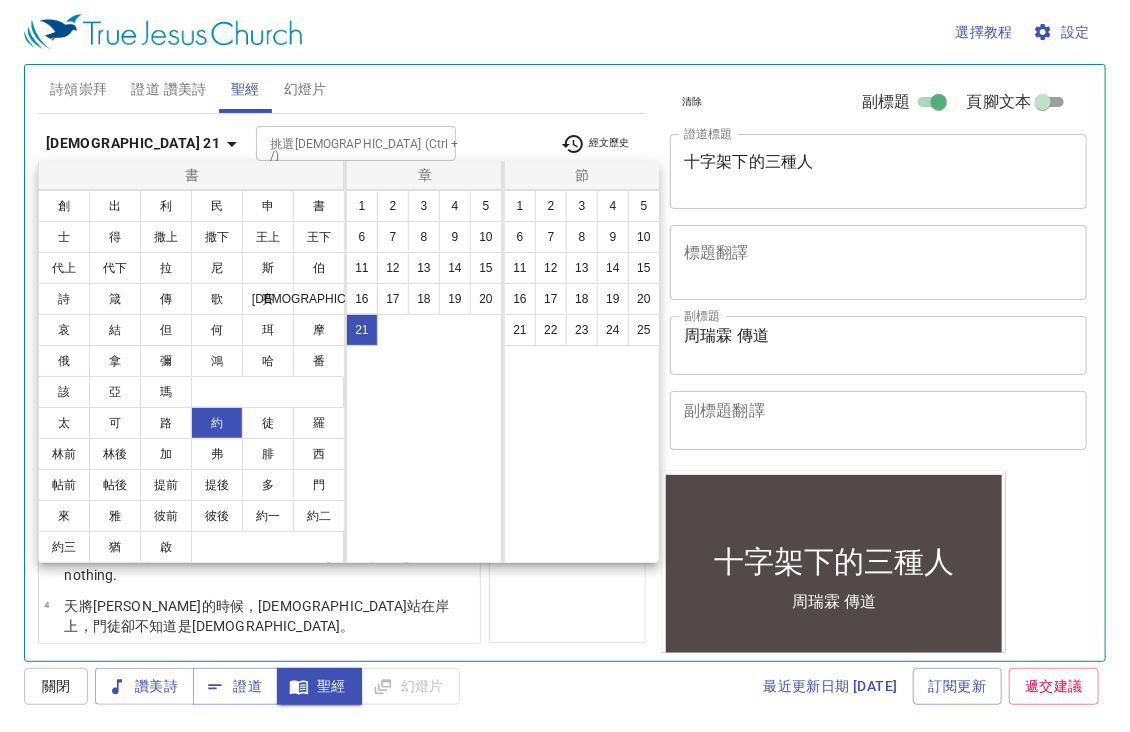 click at bounding box center [565, 366] 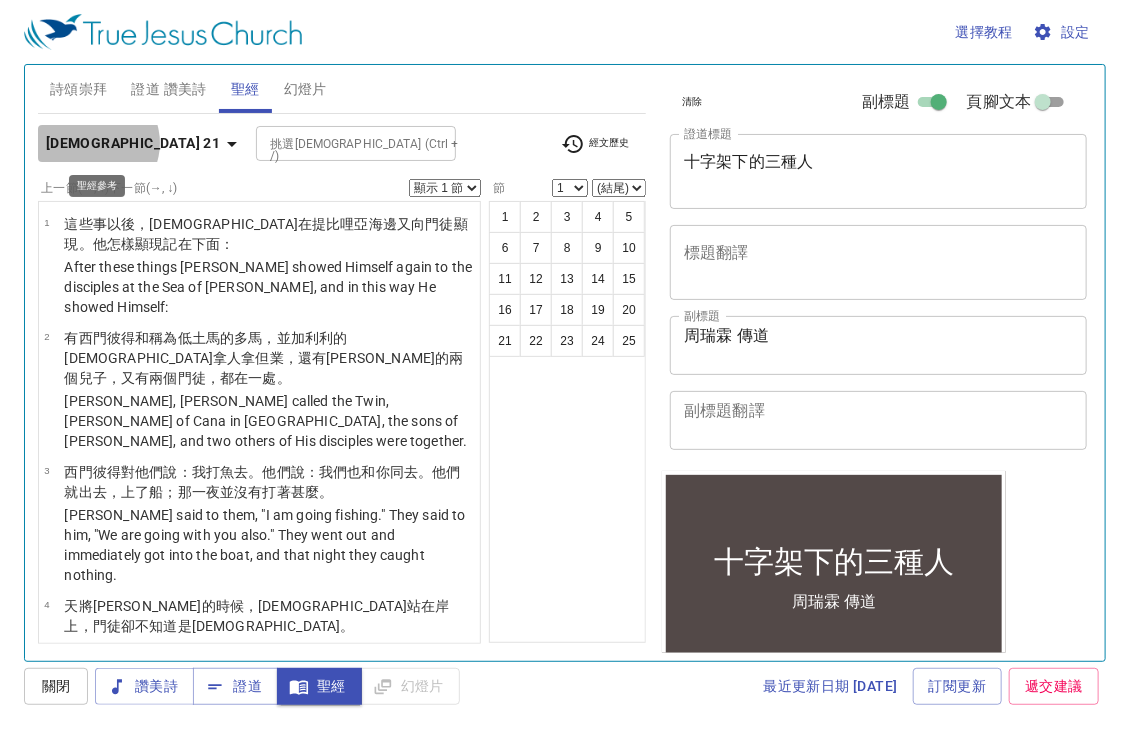 click on "約翰福音 21" at bounding box center (133, 143) 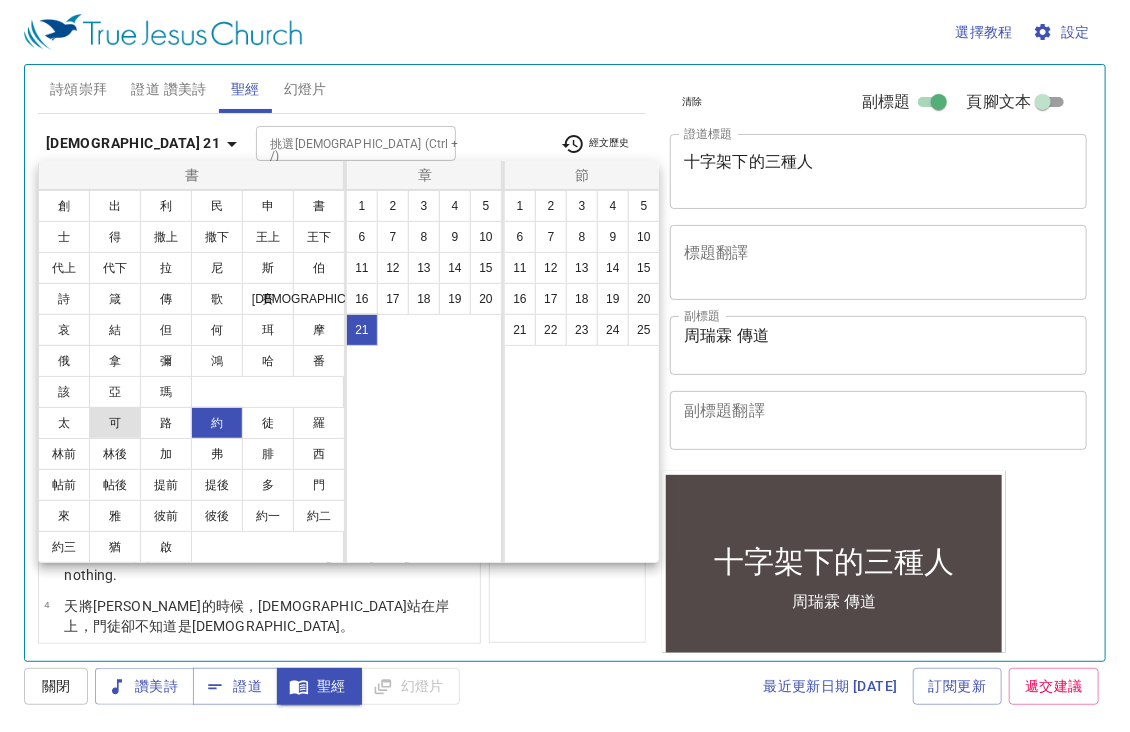 click on "可" at bounding box center [115, 423] 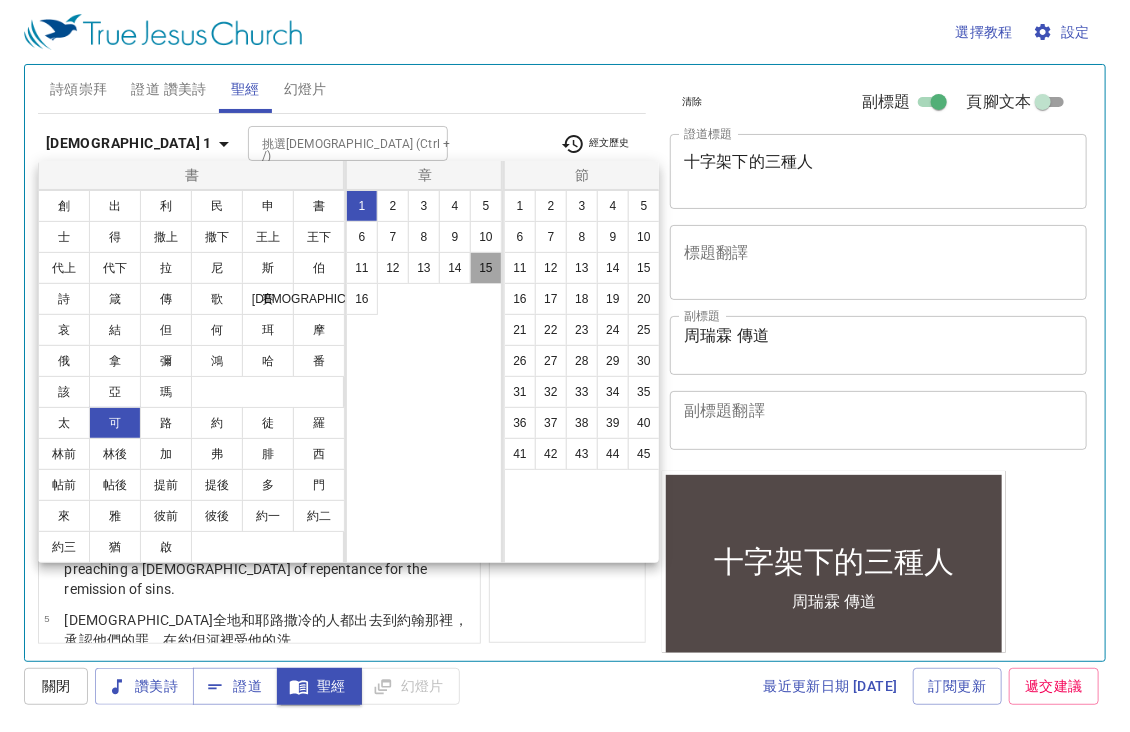 click on "15" at bounding box center [486, 268] 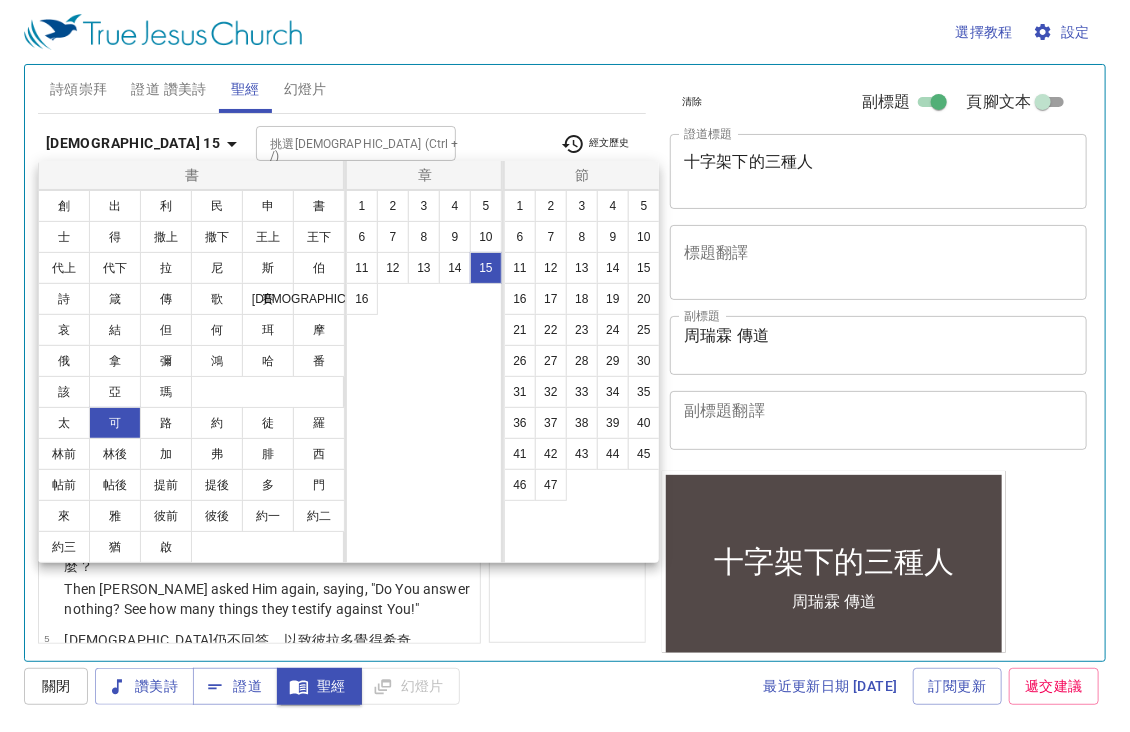 click at bounding box center [565, 366] 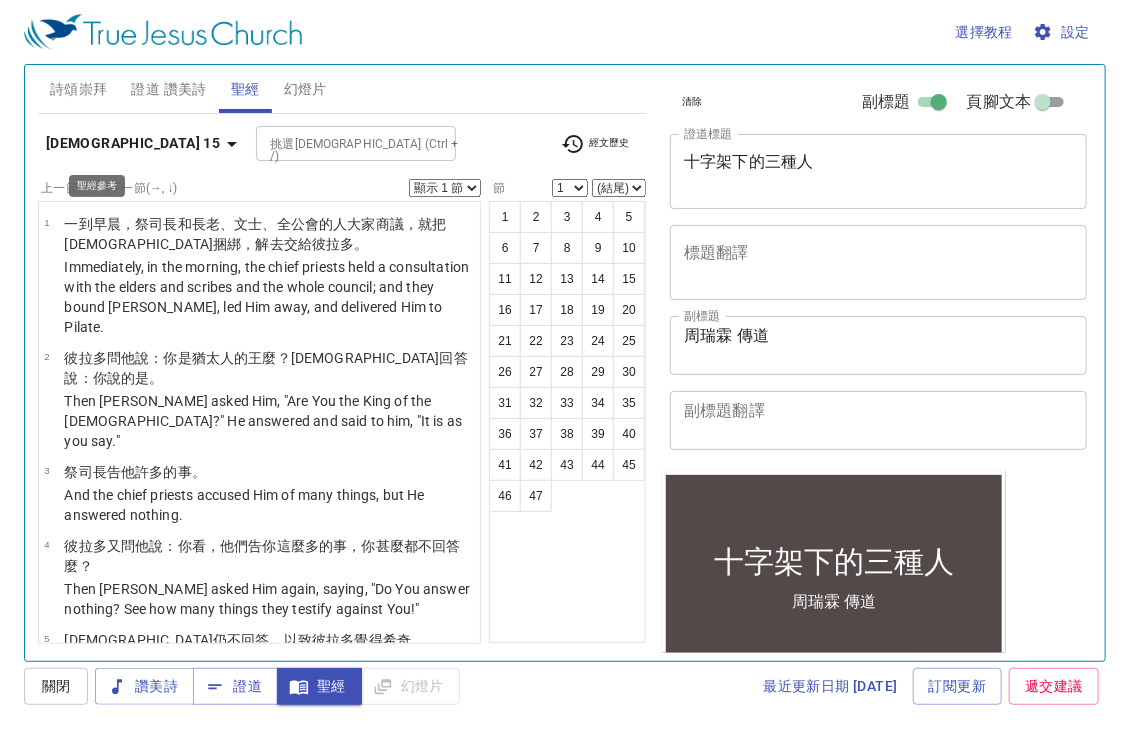 click on "[PERSON_NAME][DEMOGRAPHIC_DATA] 15" at bounding box center (133, 143) 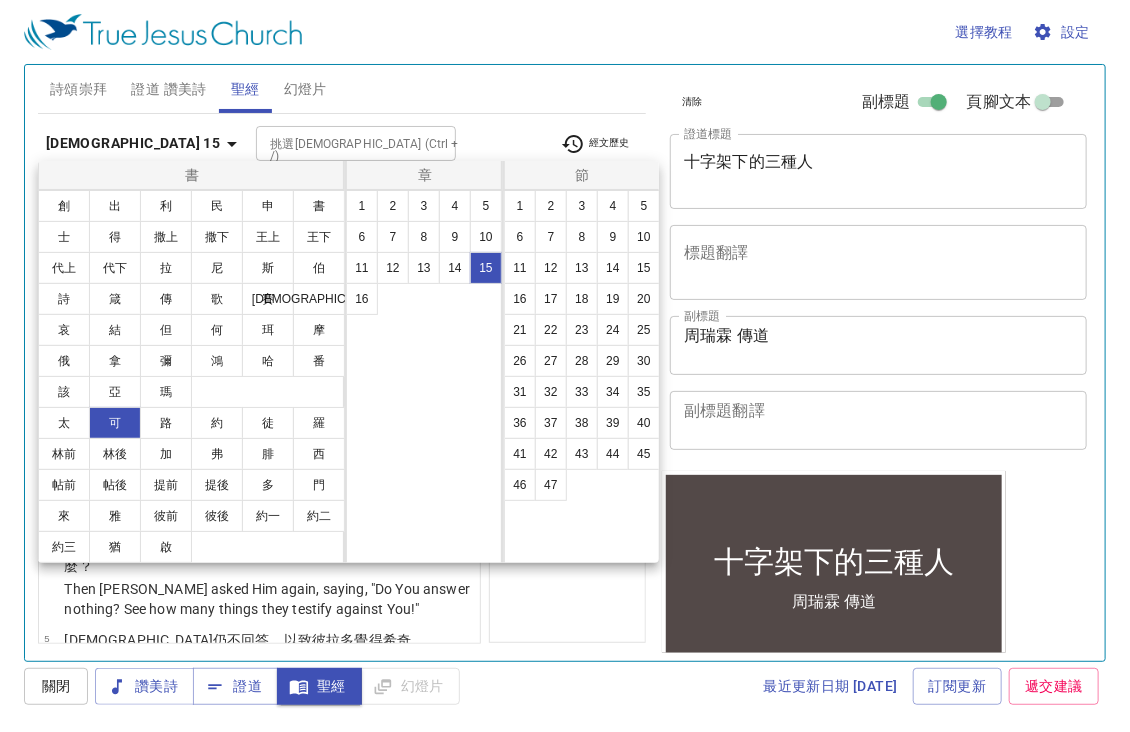 click at bounding box center (565, 366) 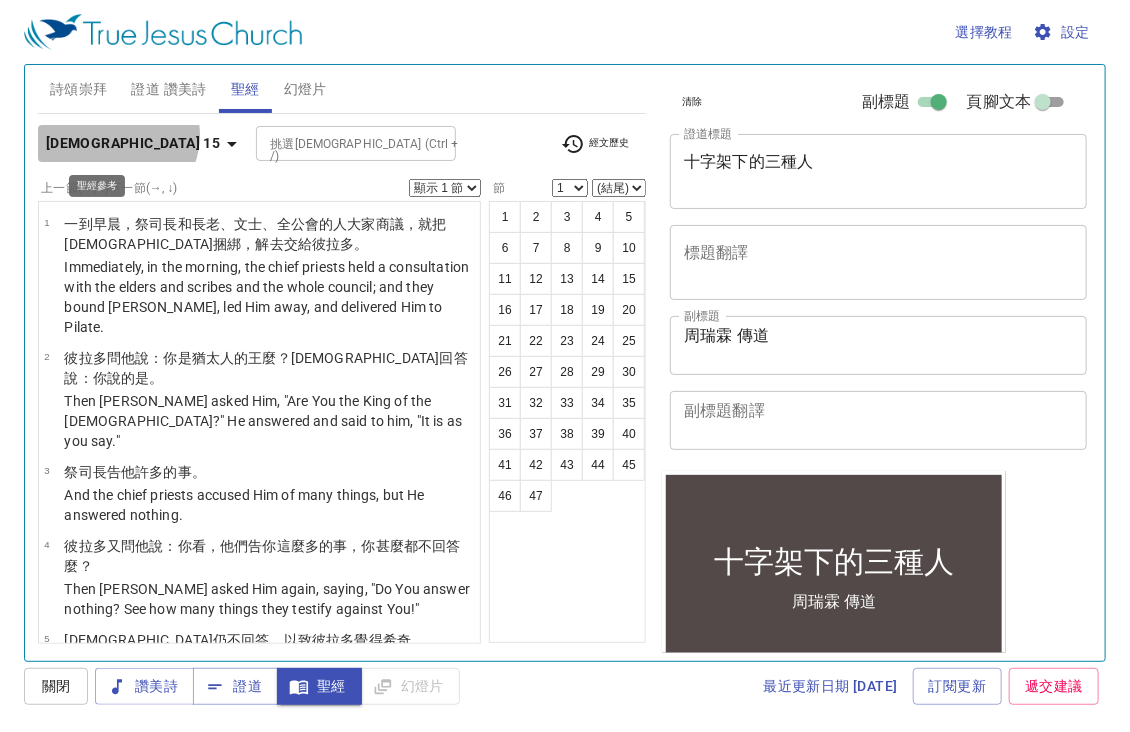 click on "[PERSON_NAME][DEMOGRAPHIC_DATA] 15" at bounding box center [133, 143] 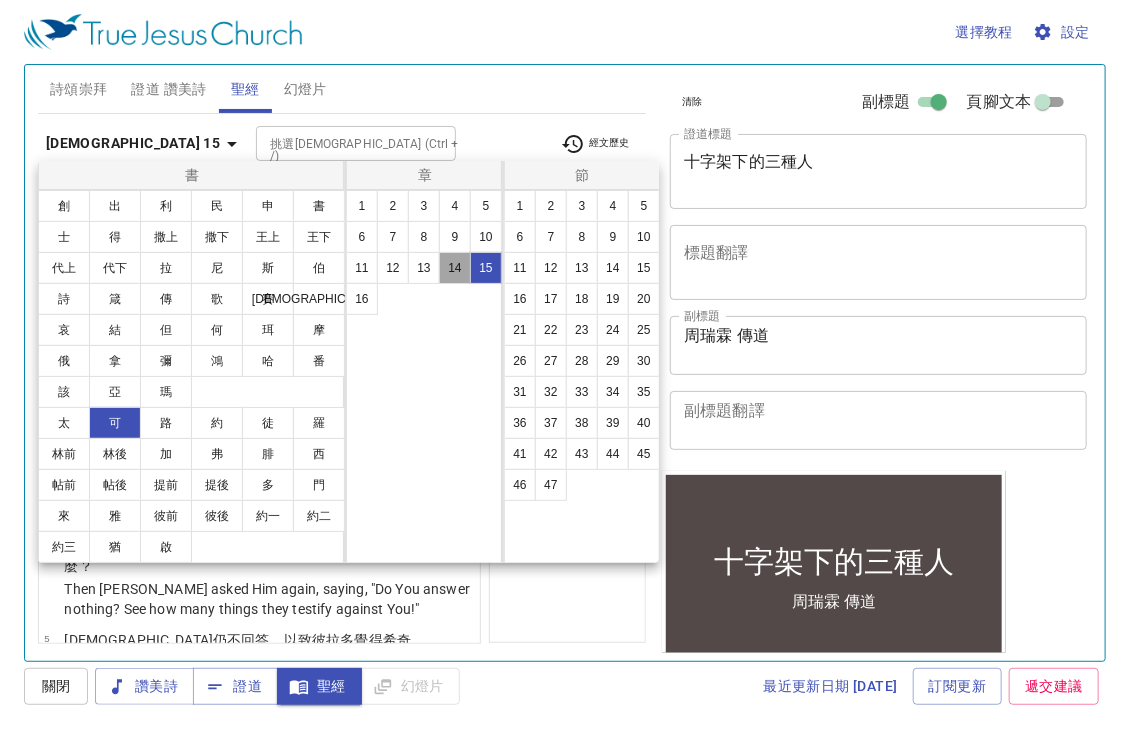 click on "14" at bounding box center [455, 268] 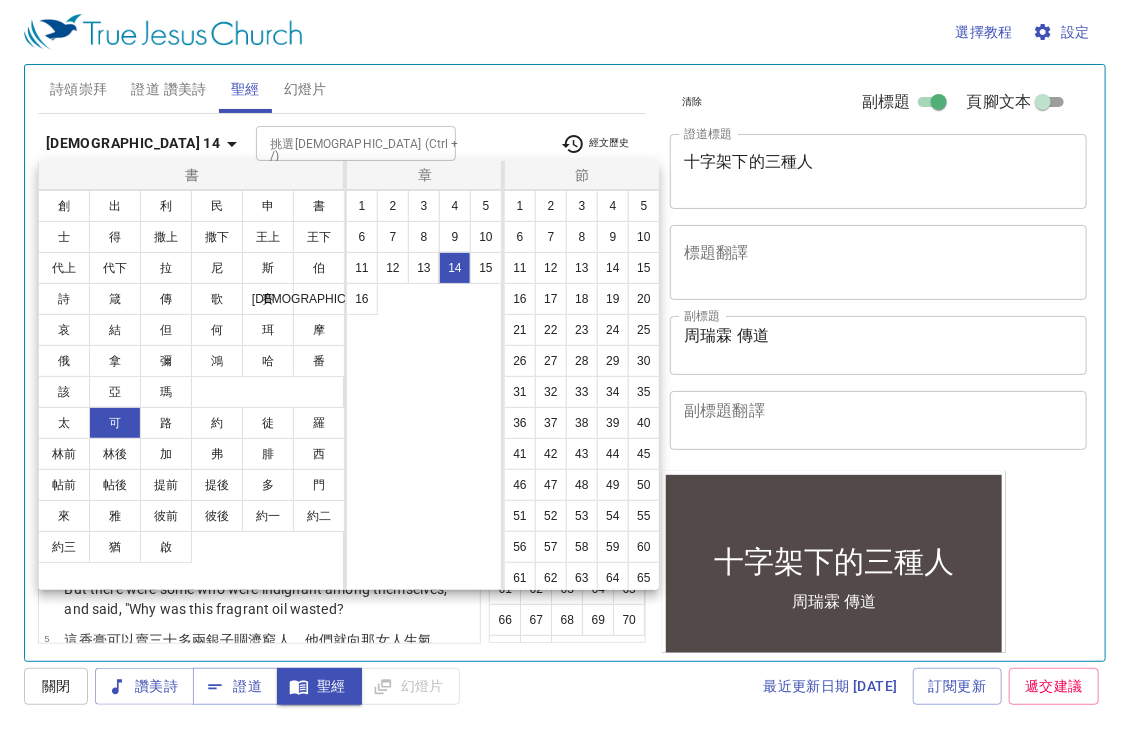 click at bounding box center [565, 366] 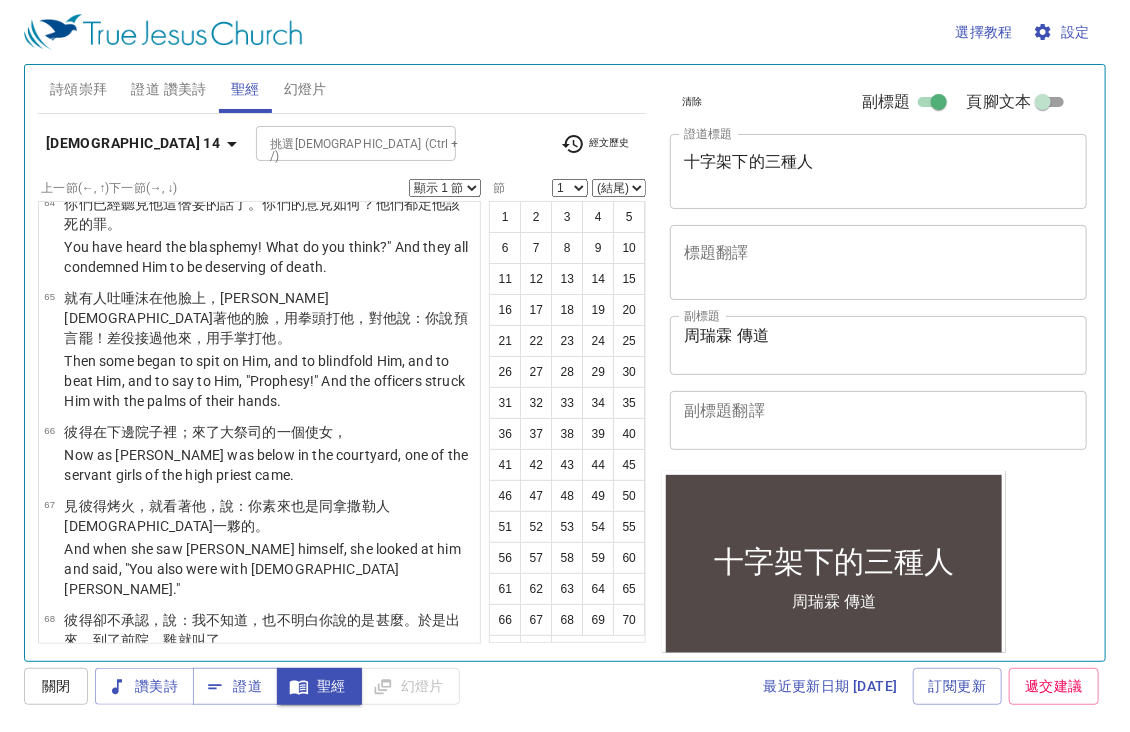scroll, scrollTop: 6185, scrollLeft: 0, axis: vertical 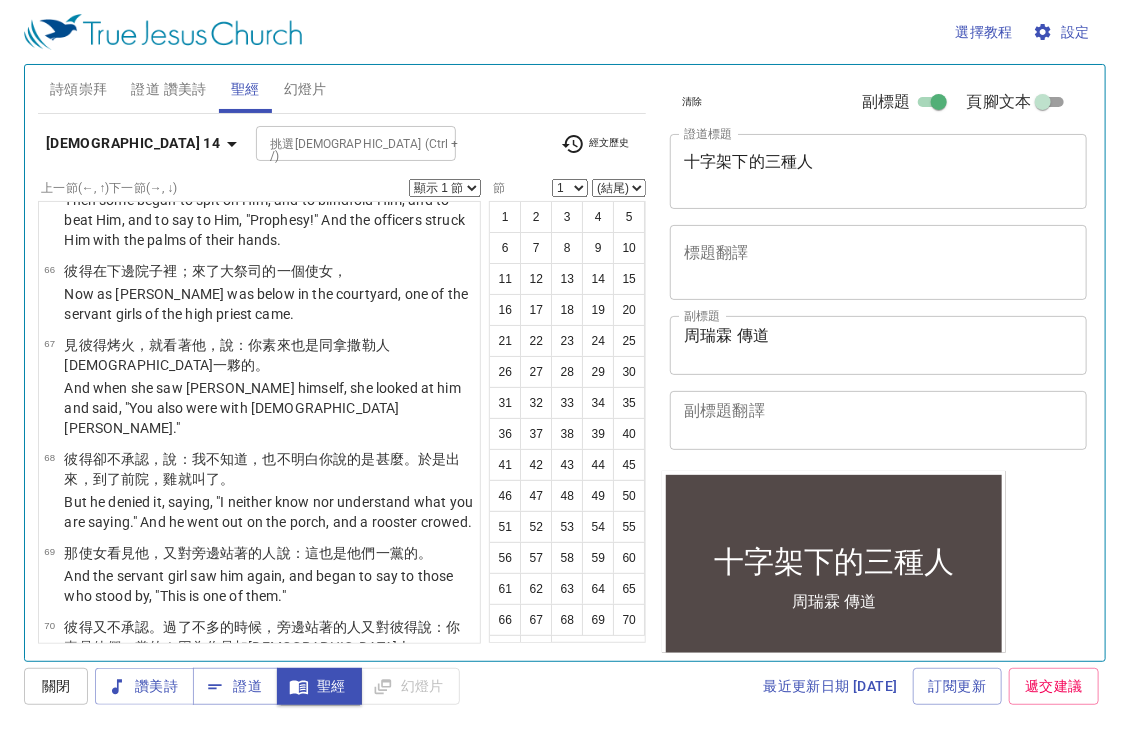 click on "馬可福音 14" at bounding box center (133, 143) 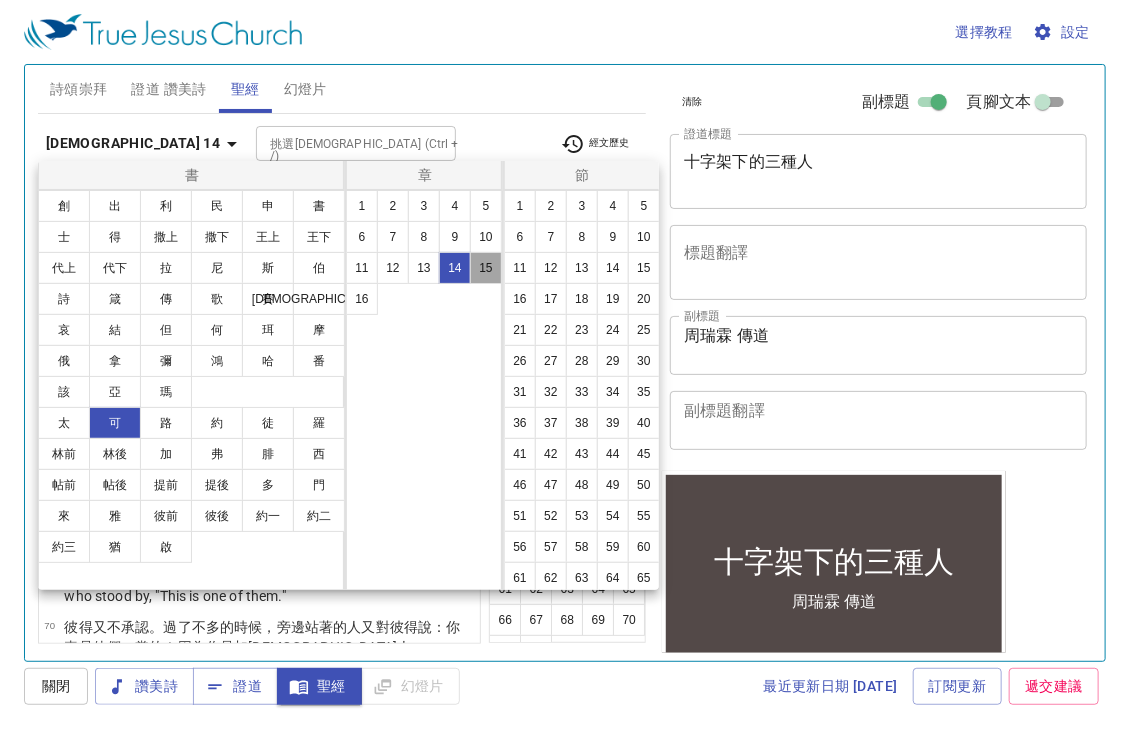 click on "15" at bounding box center [486, 268] 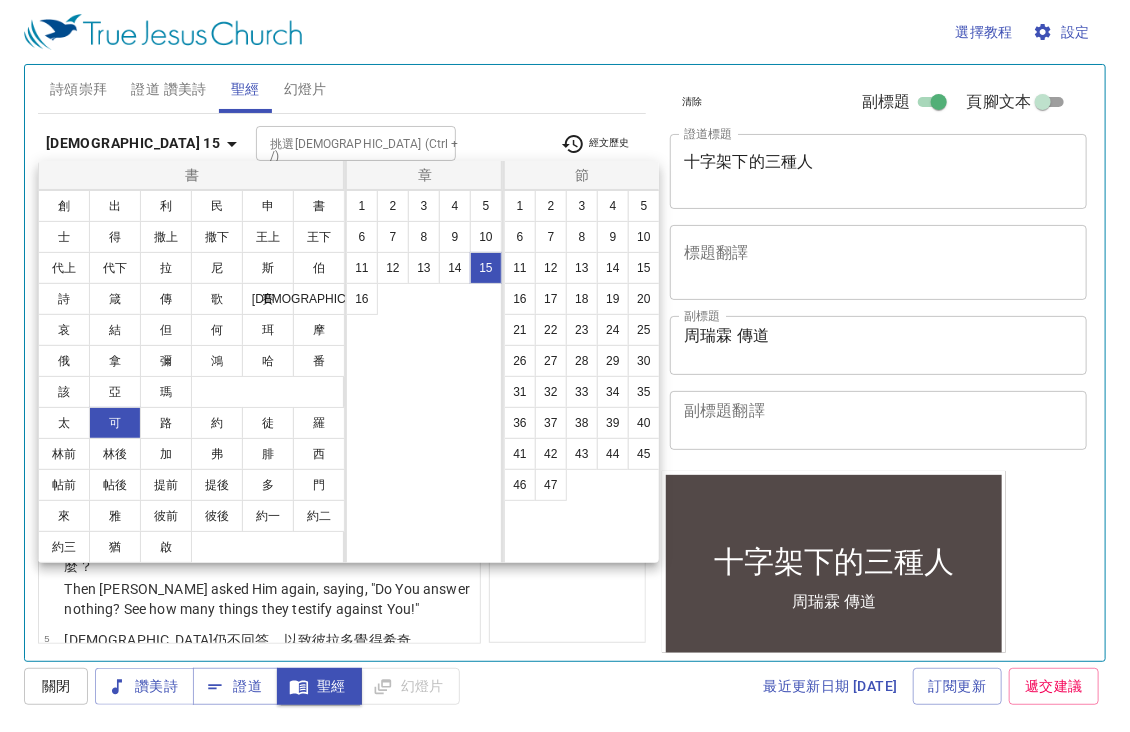 click at bounding box center (565, 366) 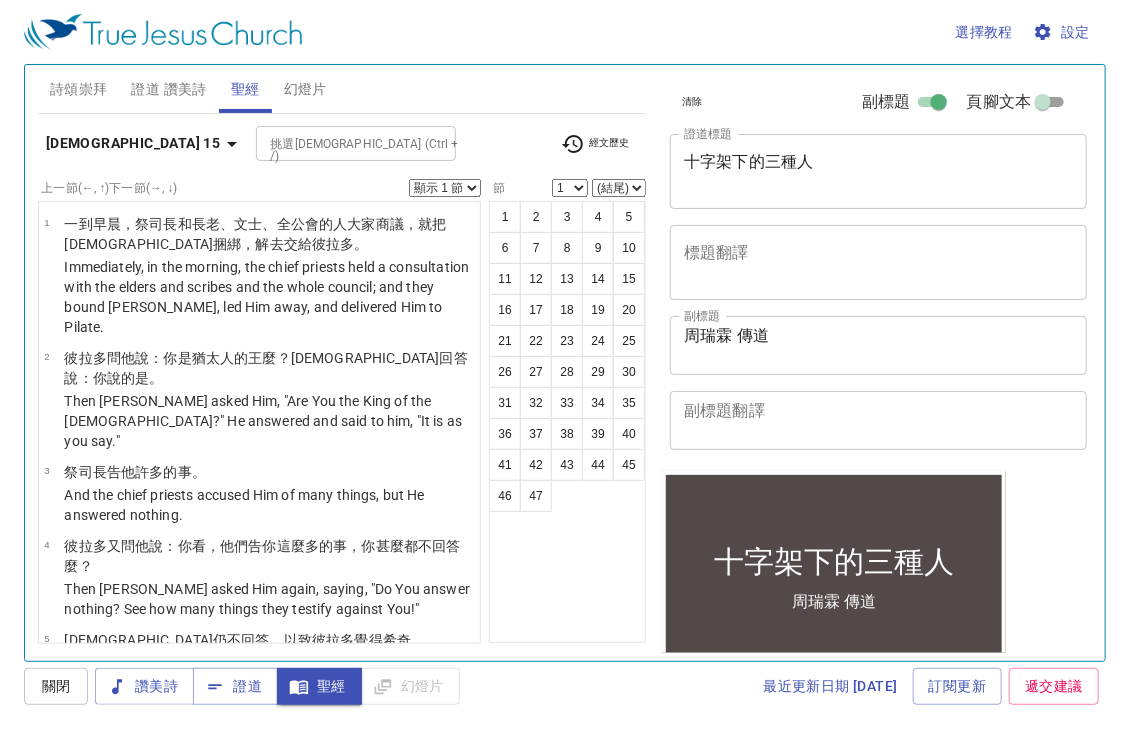 click on "馬可福音 15" at bounding box center [133, 143] 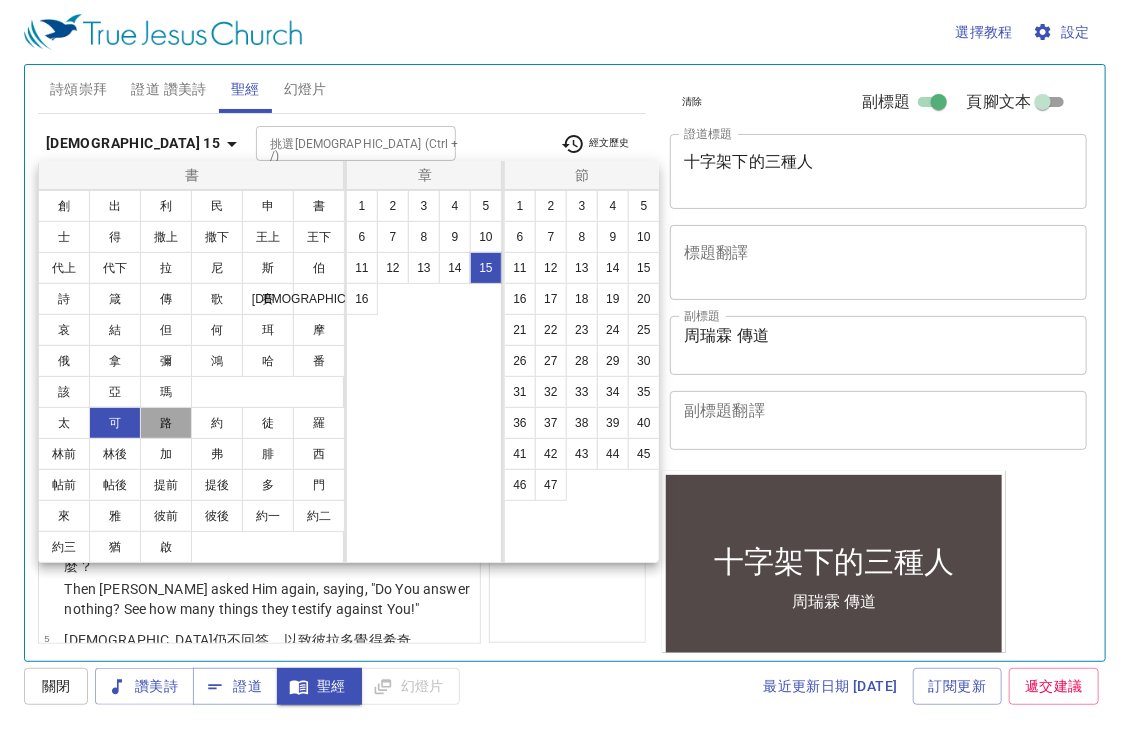 click on "路" at bounding box center (166, 423) 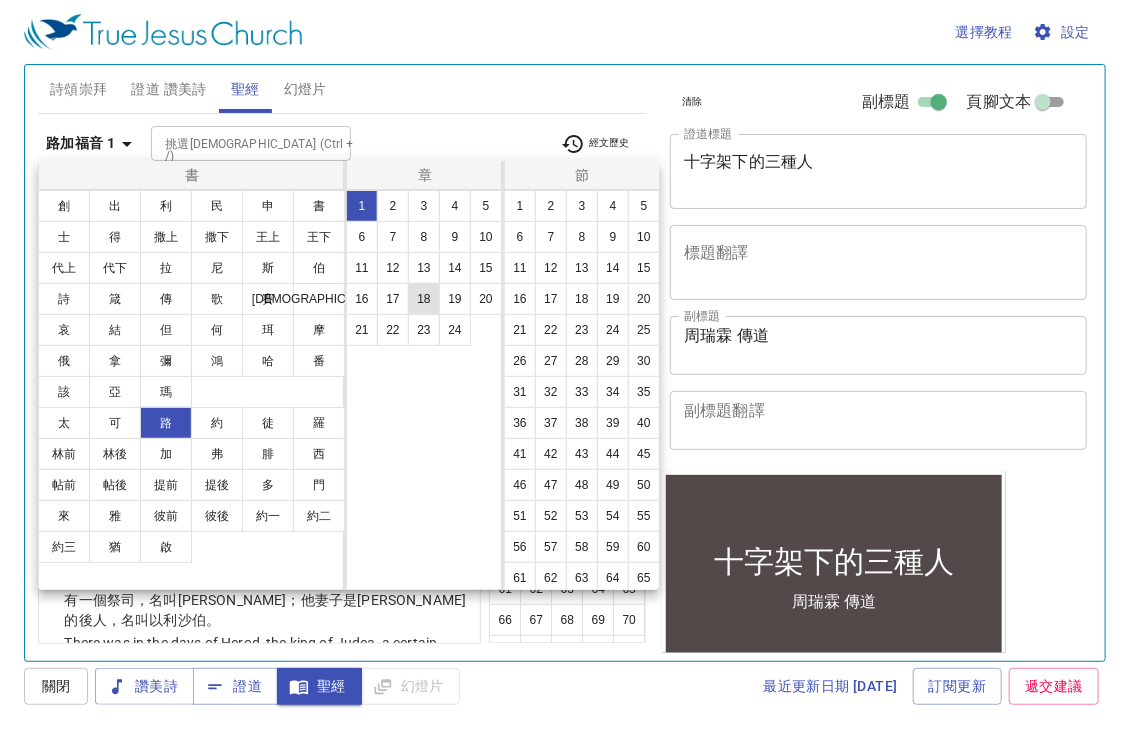 drag, startPoint x: 440, startPoint y: 292, endPoint x: 408, endPoint y: 298, distance: 32.55764 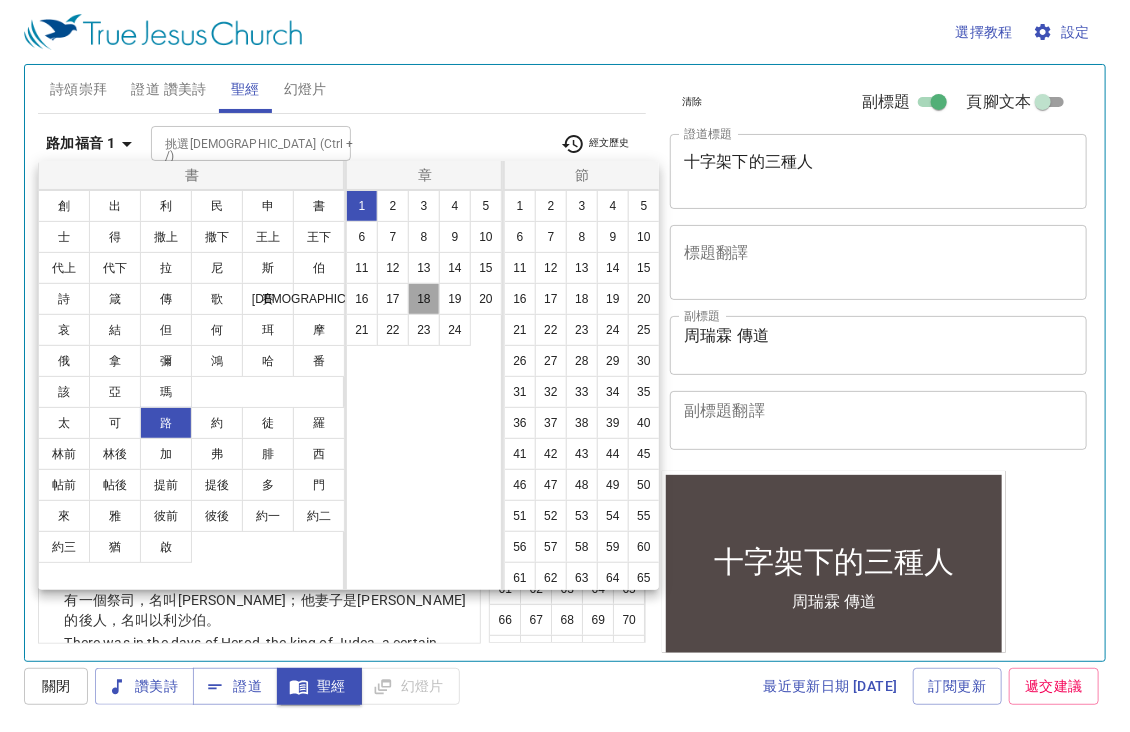 click on "18" at bounding box center [424, 299] 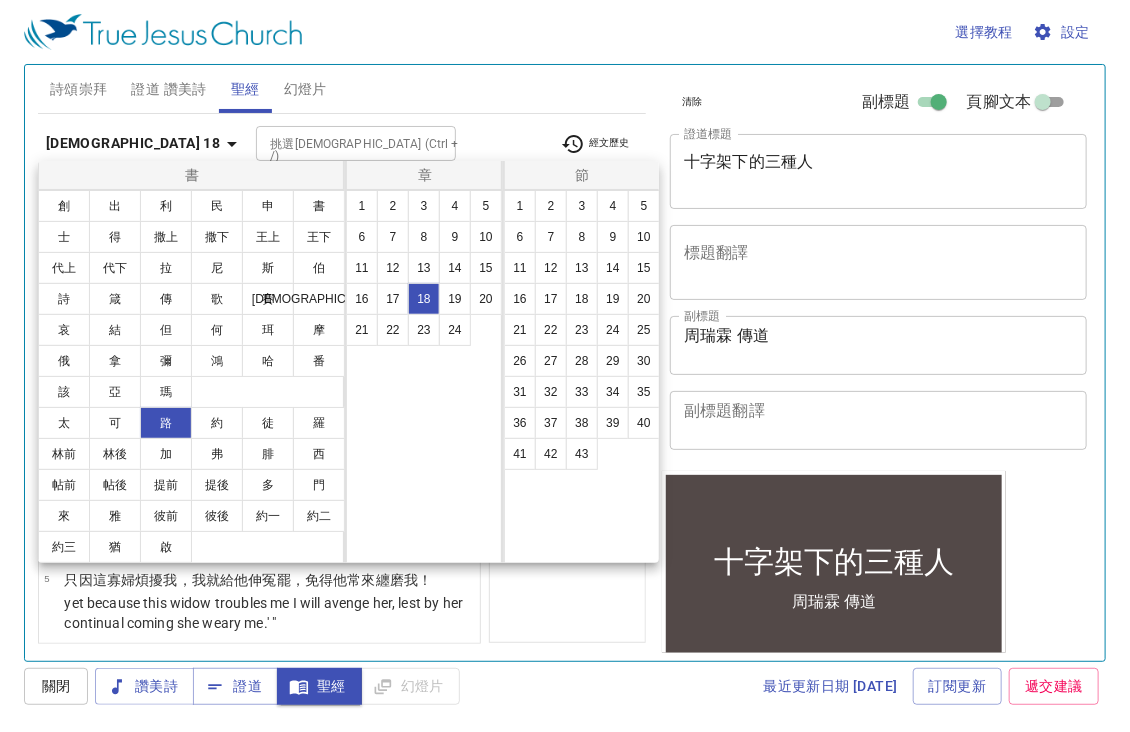 click at bounding box center (565, 366) 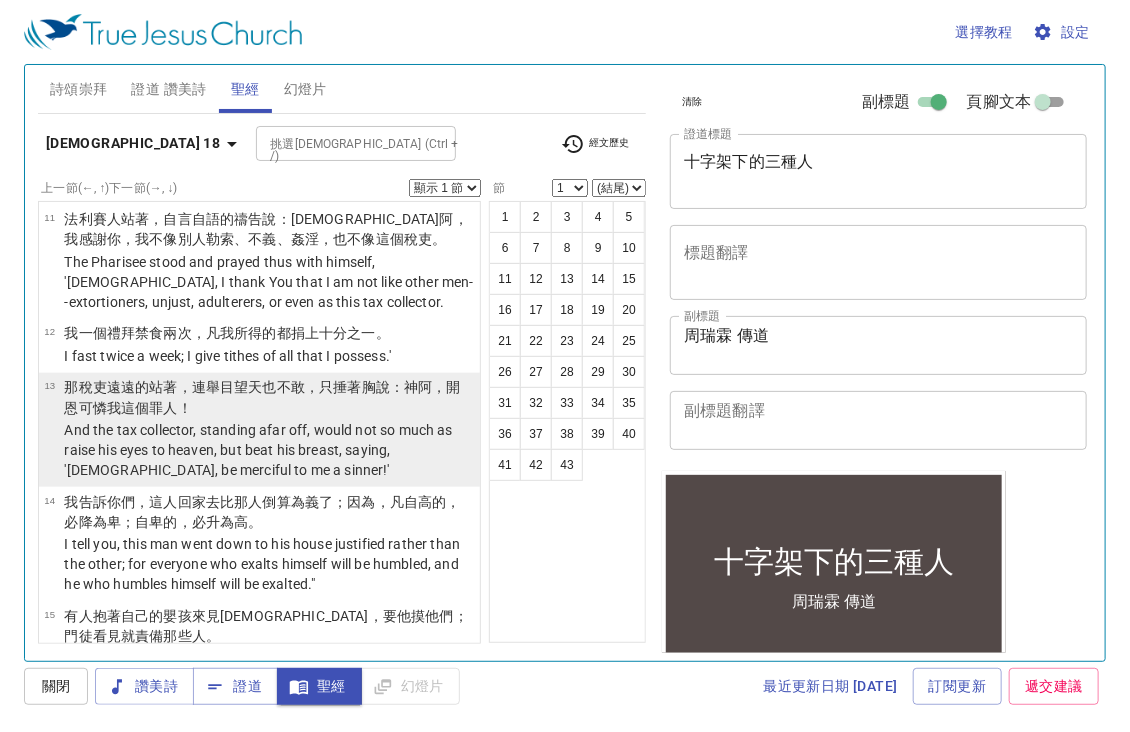 scroll, scrollTop: 800, scrollLeft: 0, axis: vertical 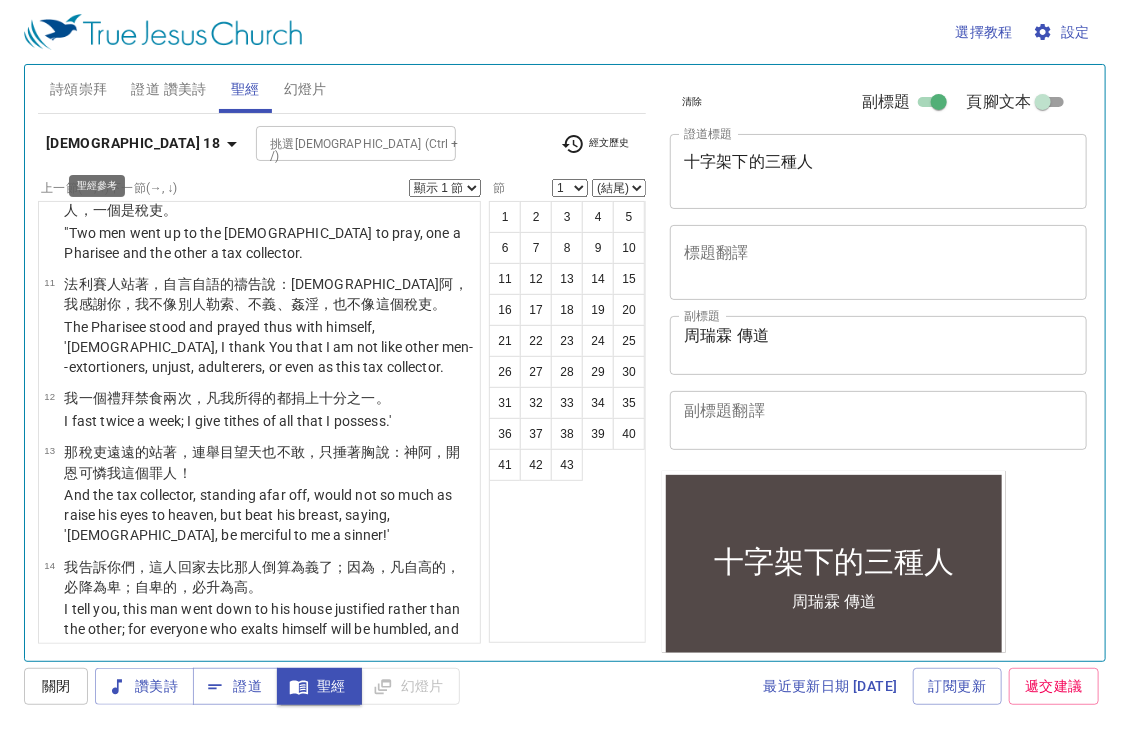 click on "路加福音 18" at bounding box center (133, 143) 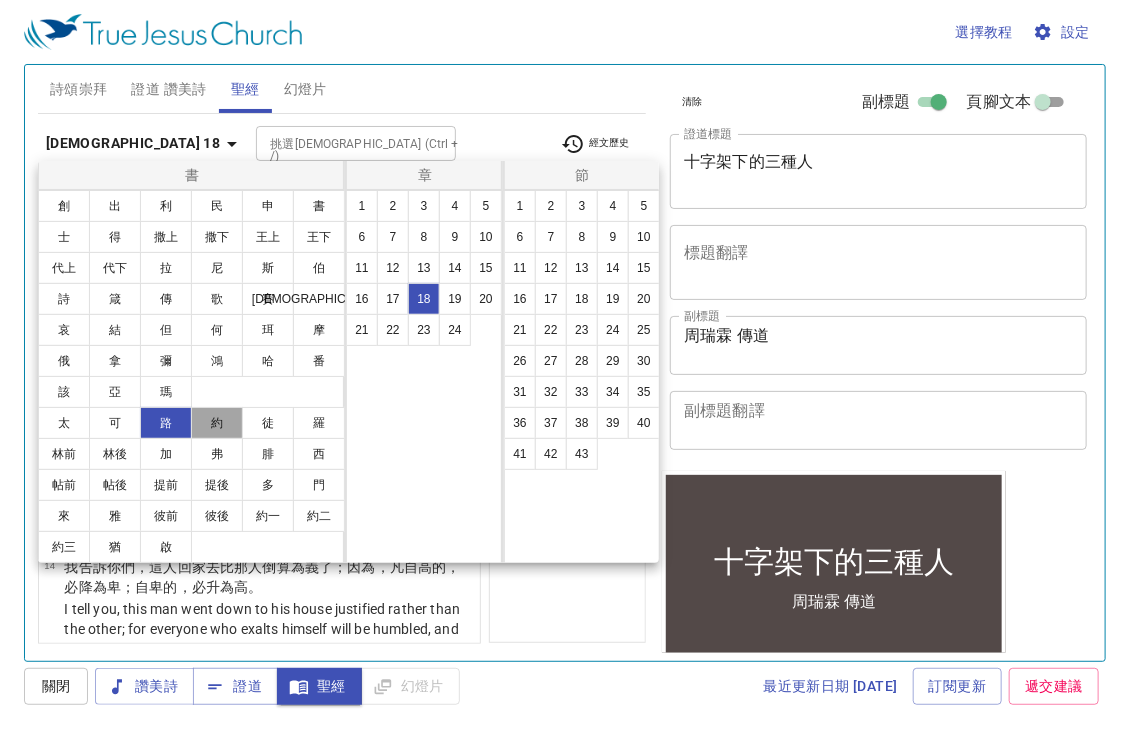 click on "約" at bounding box center [217, 423] 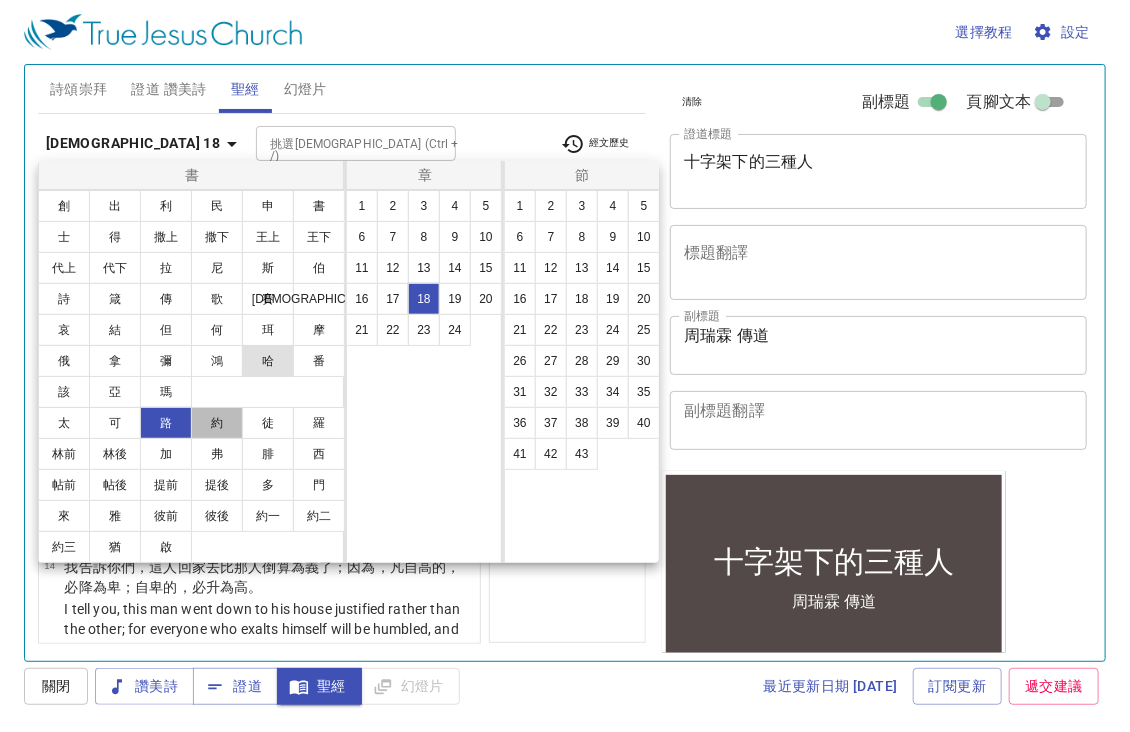 scroll, scrollTop: 0, scrollLeft: 0, axis: both 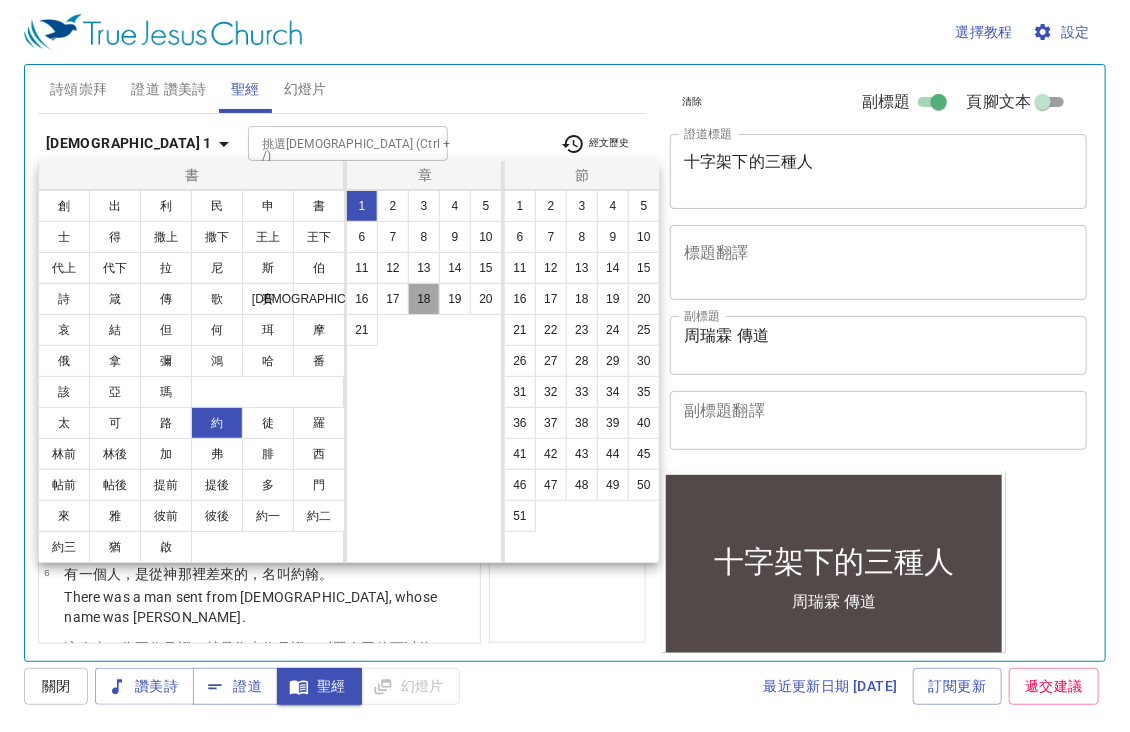 click on "18" at bounding box center [424, 299] 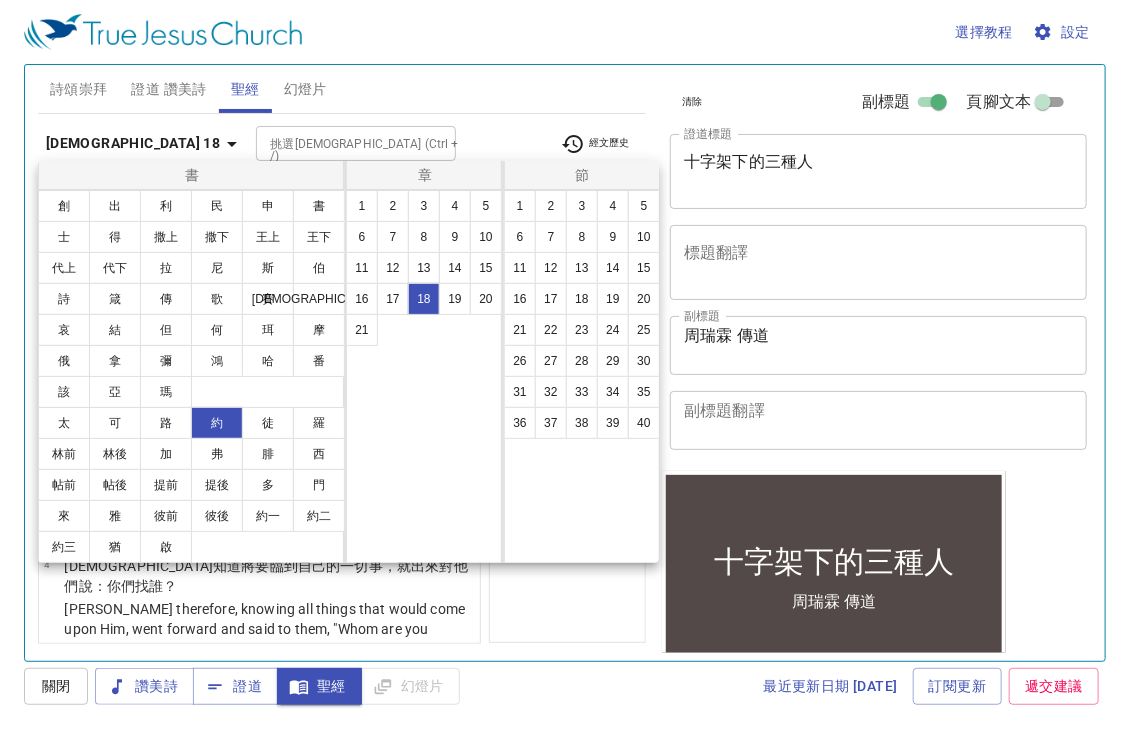 click at bounding box center (565, 366) 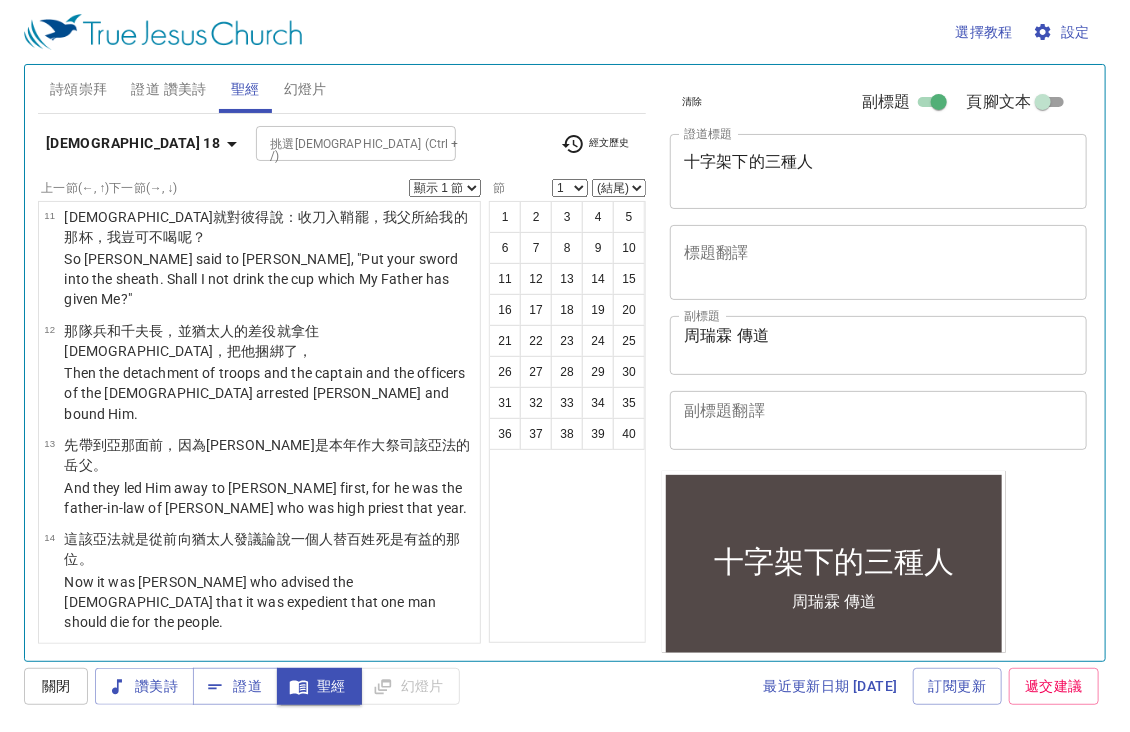 scroll, scrollTop: 1100, scrollLeft: 0, axis: vertical 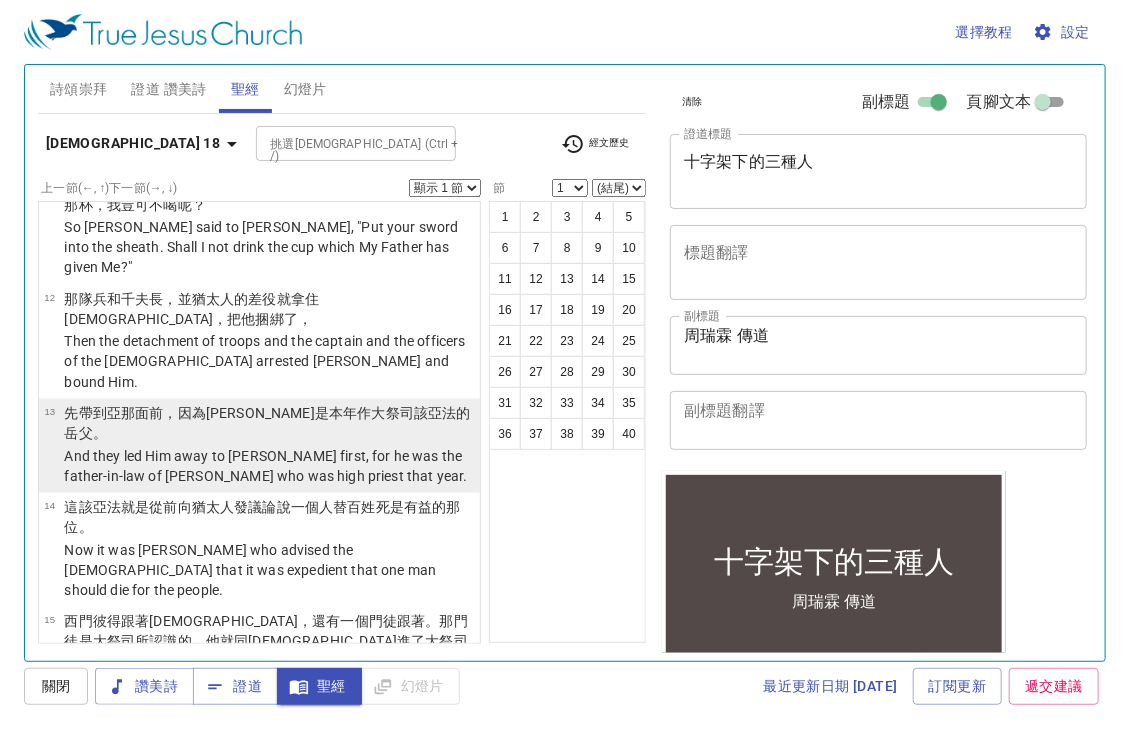 click on "And they led Him away to Annas first, for he was the father-in-law of Caiaphas who was high priest that year." at bounding box center [269, 466] 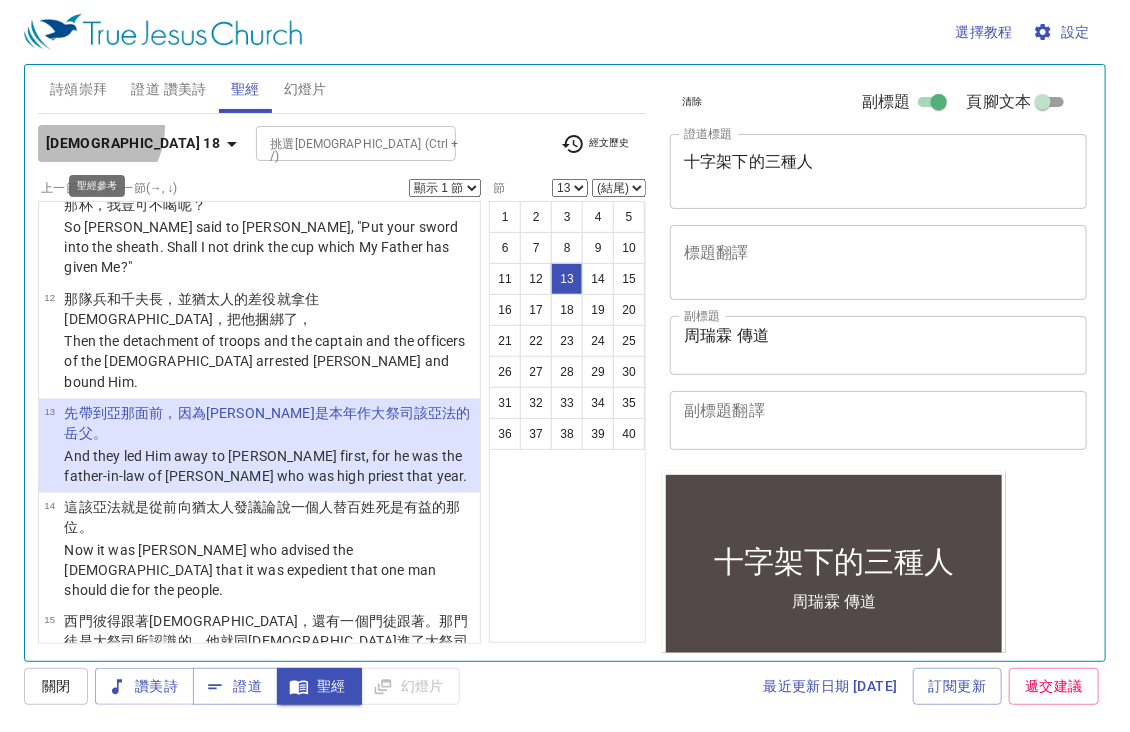 click on "約翰福音 18" at bounding box center [145, 143] 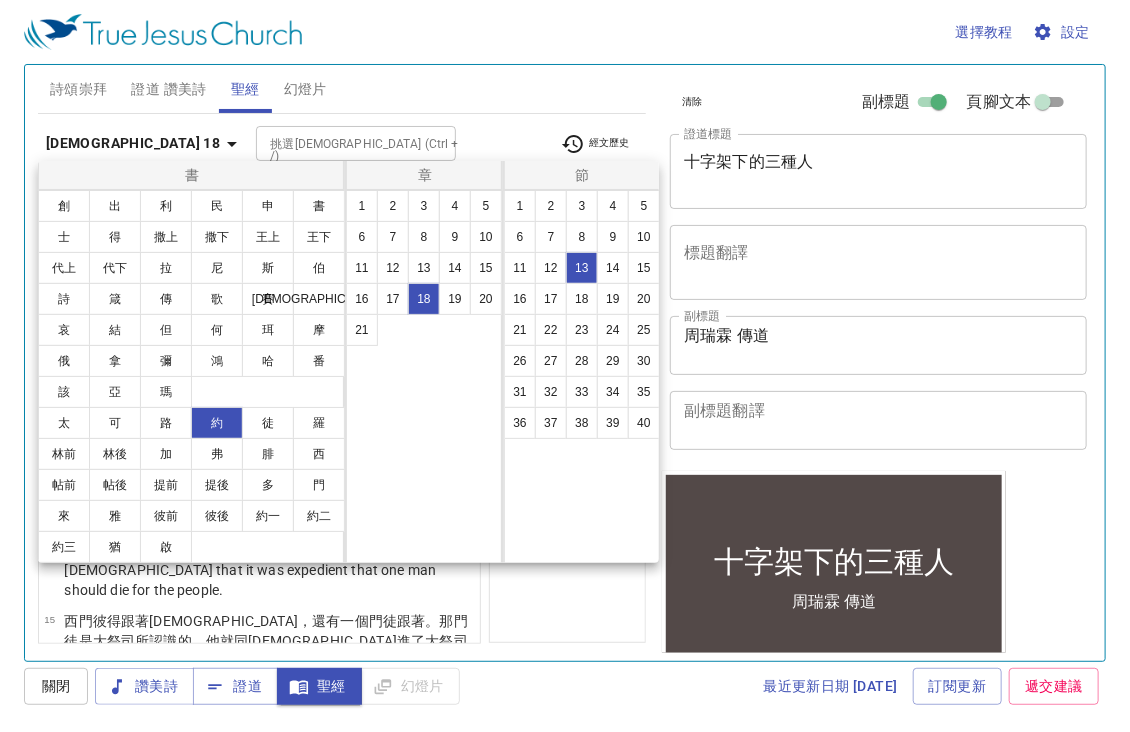 click at bounding box center (565, 366) 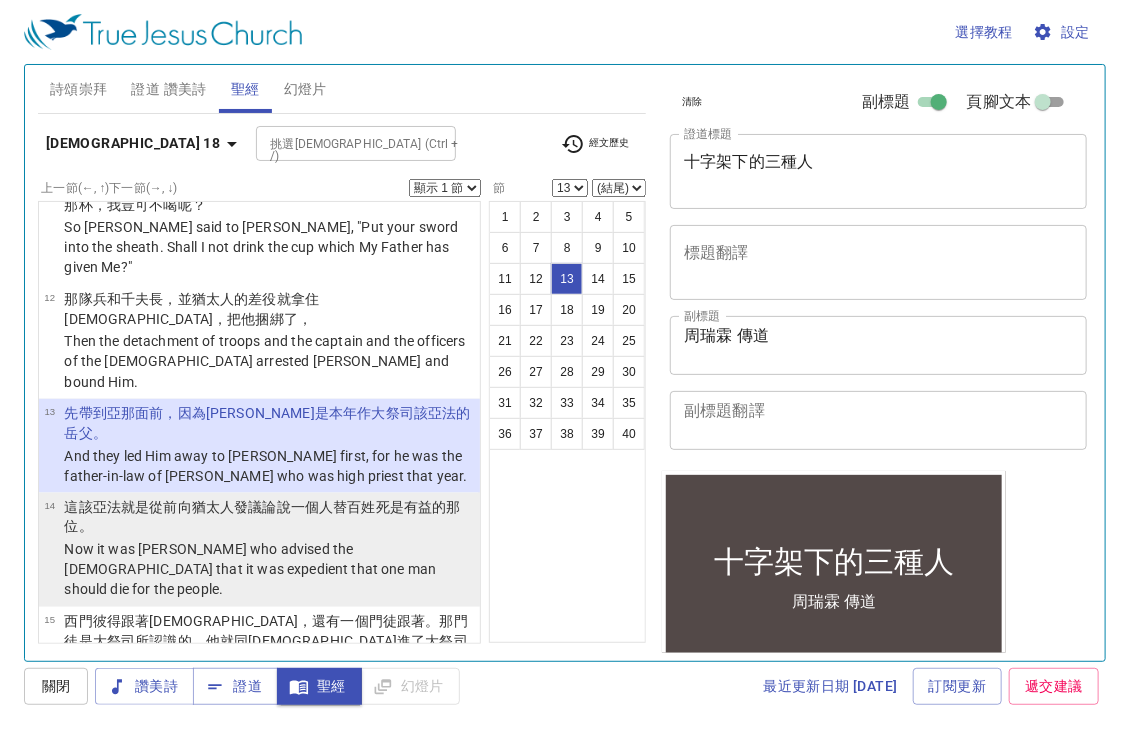 click on "死 是有益的 那位。" at bounding box center [262, 517] 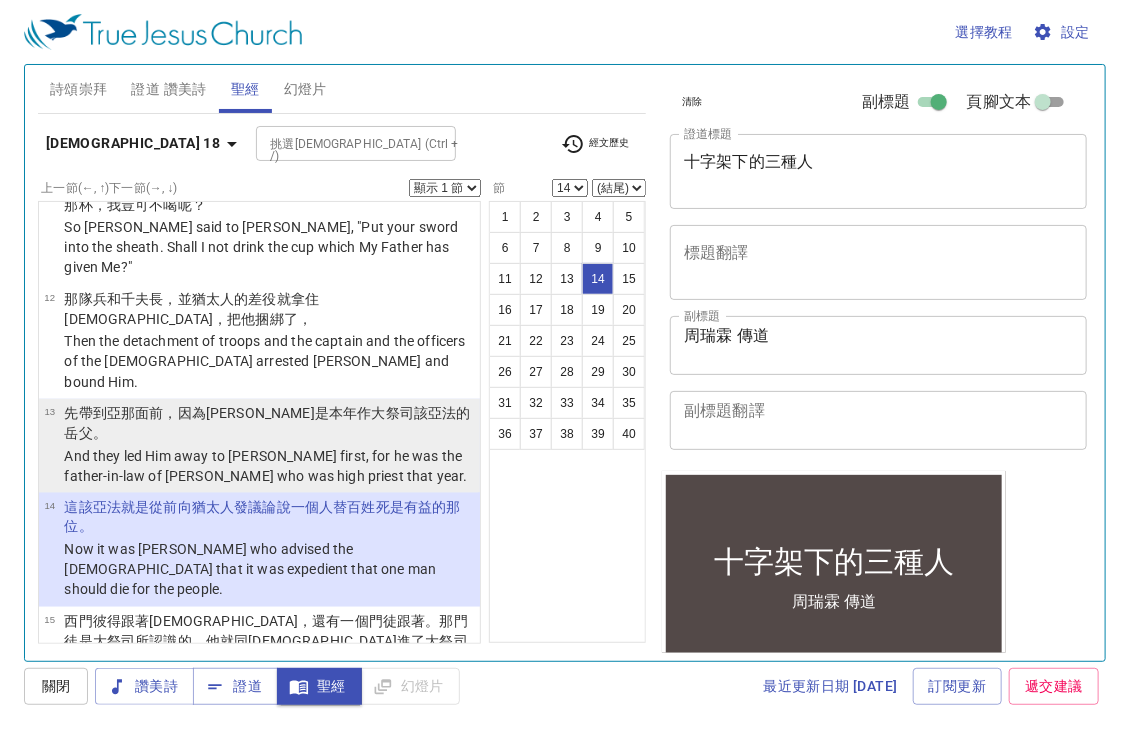 click on "And they led Him away to Annas first, for he was the father-in-law of Caiaphas who was high priest that year." at bounding box center (269, 466) 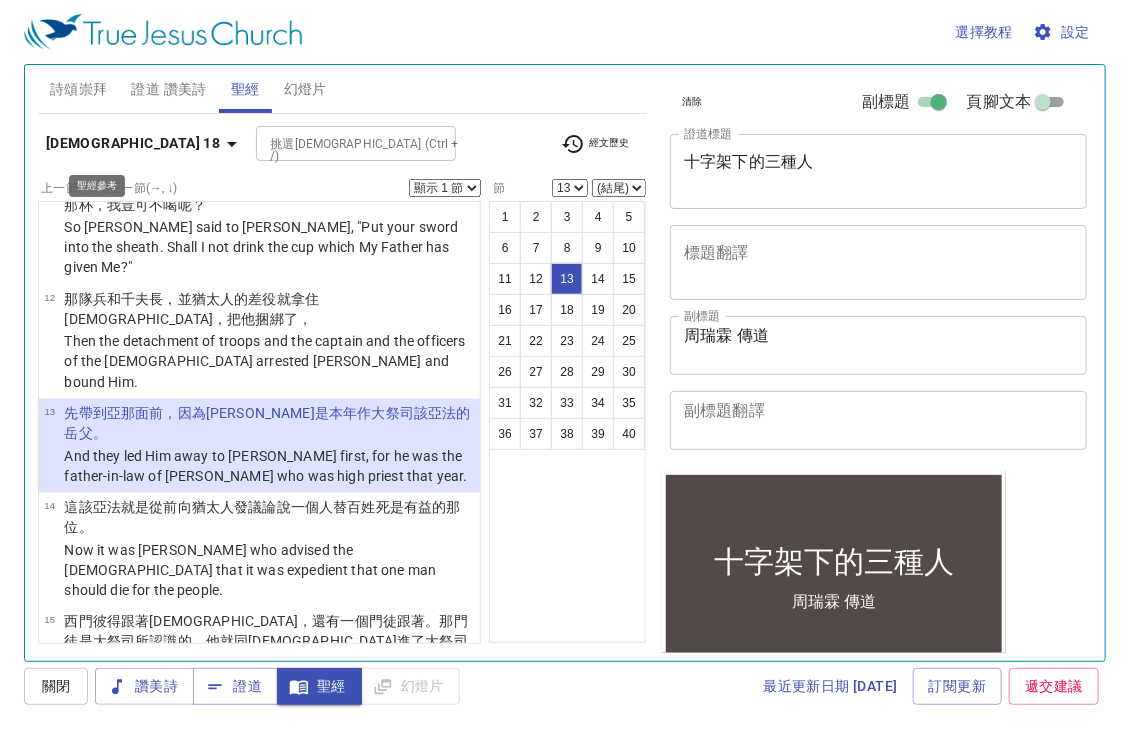 click on "約翰福音 18" at bounding box center [133, 143] 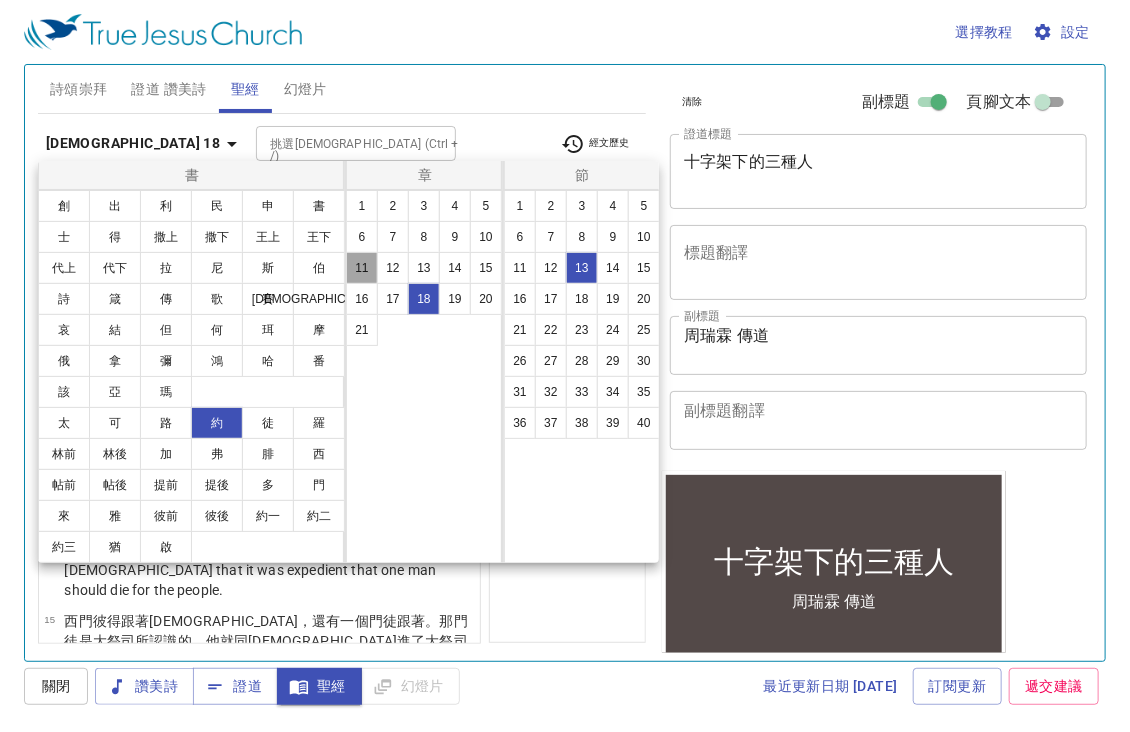 click on "11" at bounding box center [362, 268] 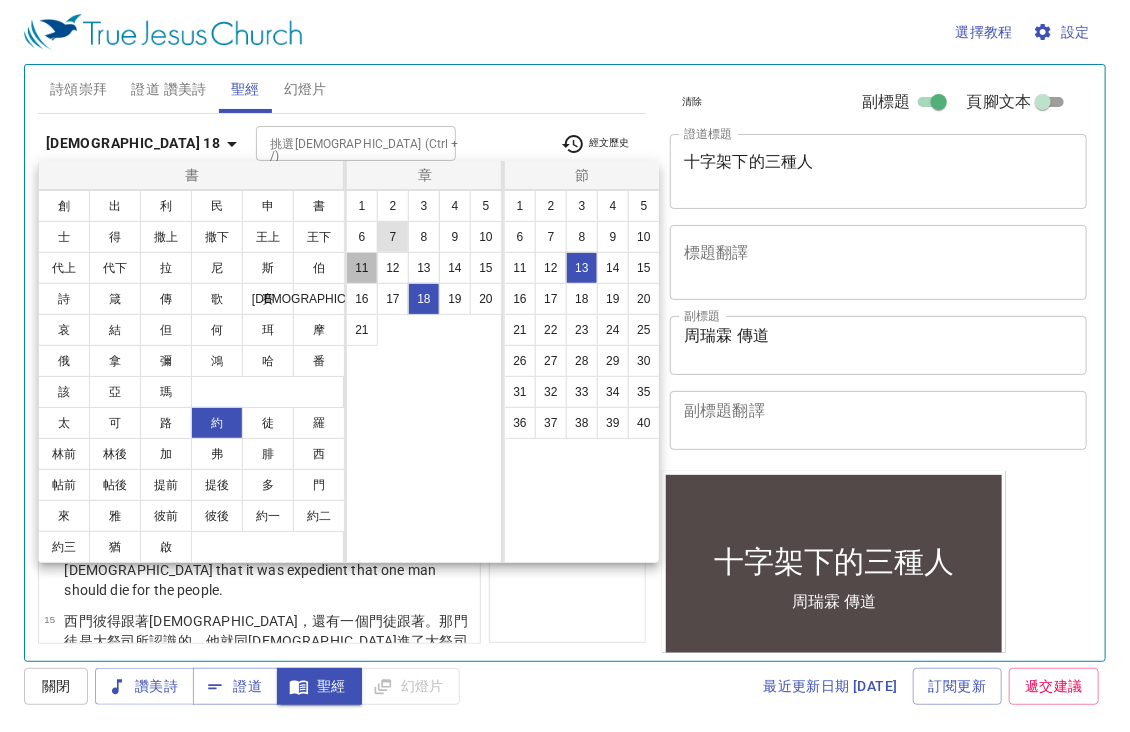 scroll, scrollTop: 0, scrollLeft: 0, axis: both 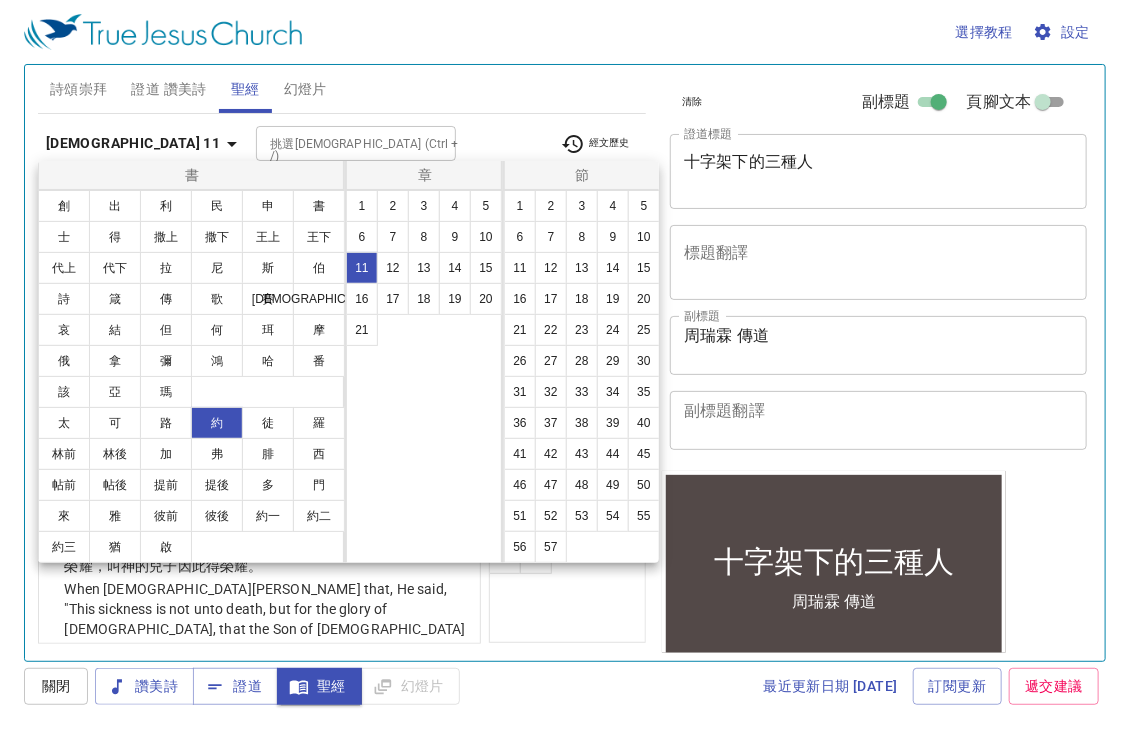 click at bounding box center (565, 366) 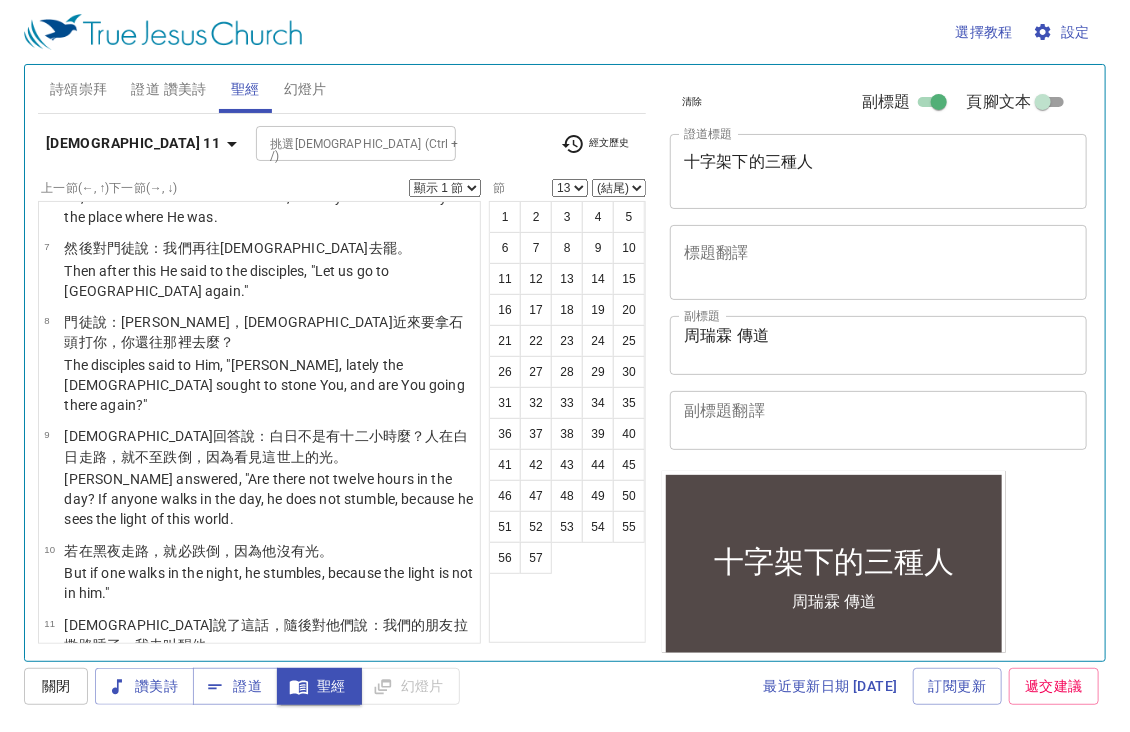 scroll, scrollTop: 1300, scrollLeft: 0, axis: vertical 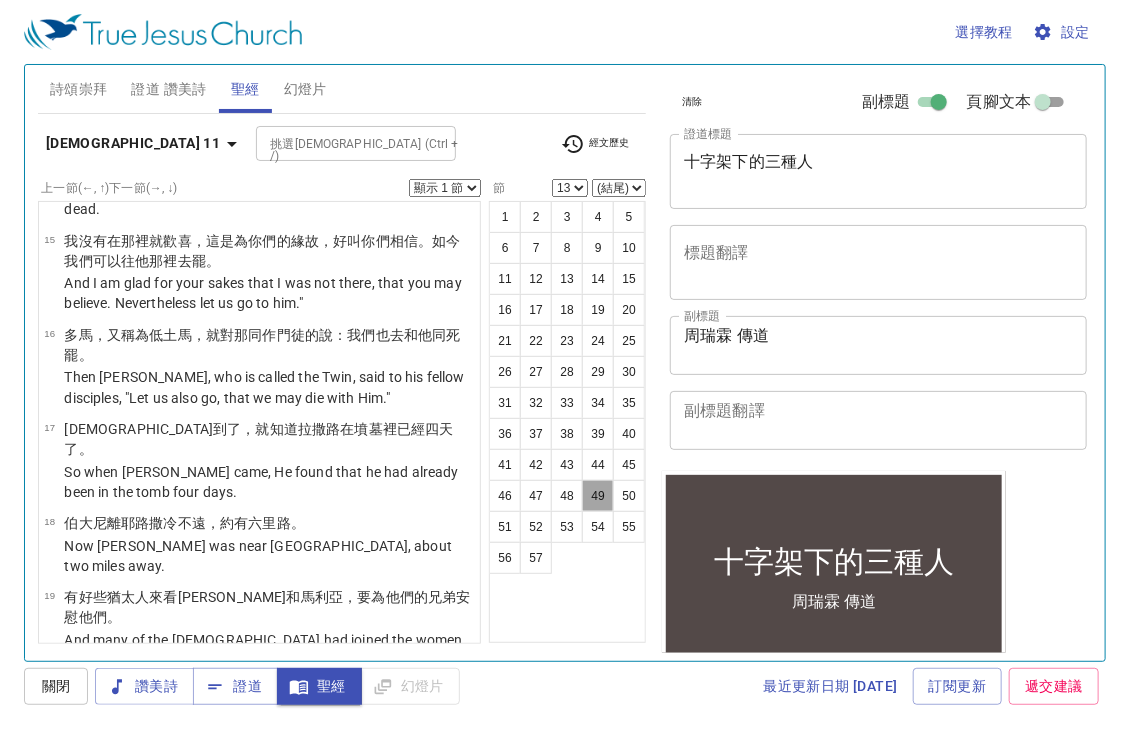 click on "49" at bounding box center (598, 496) 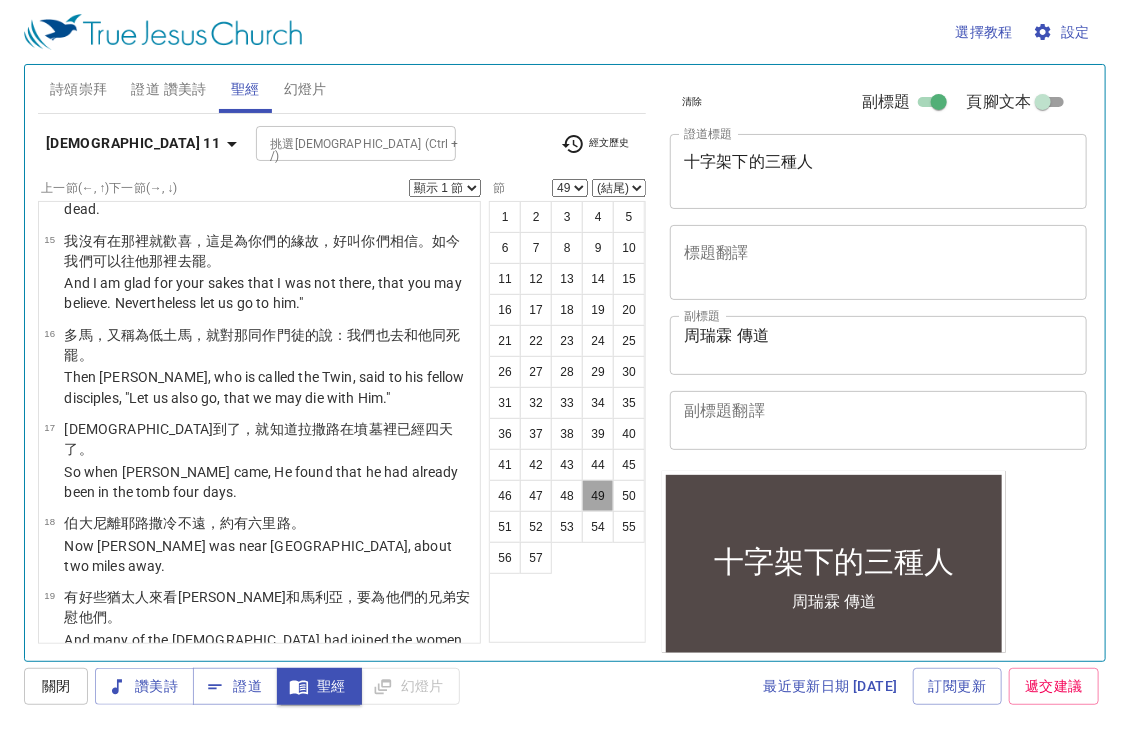 scroll, scrollTop: 3888, scrollLeft: 0, axis: vertical 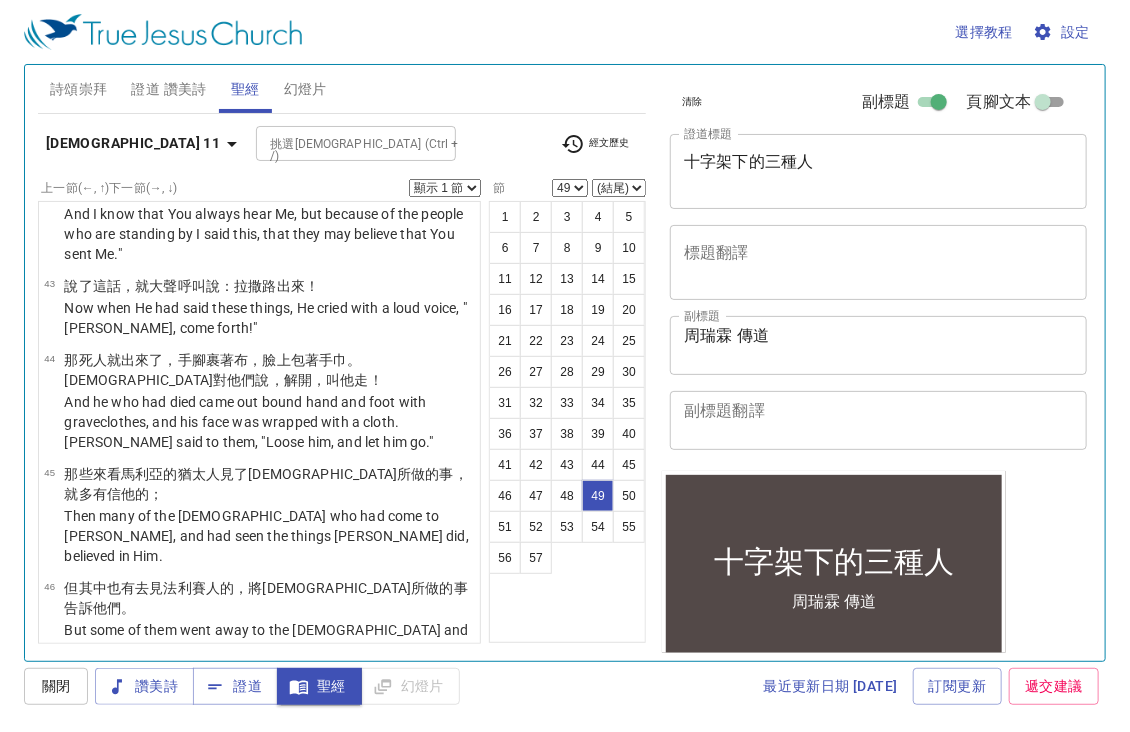 click on "nor do you consider that it is expedient for us that one man should die for the people, and not that the whole nation should perish."" at bounding box center (269, 1047) 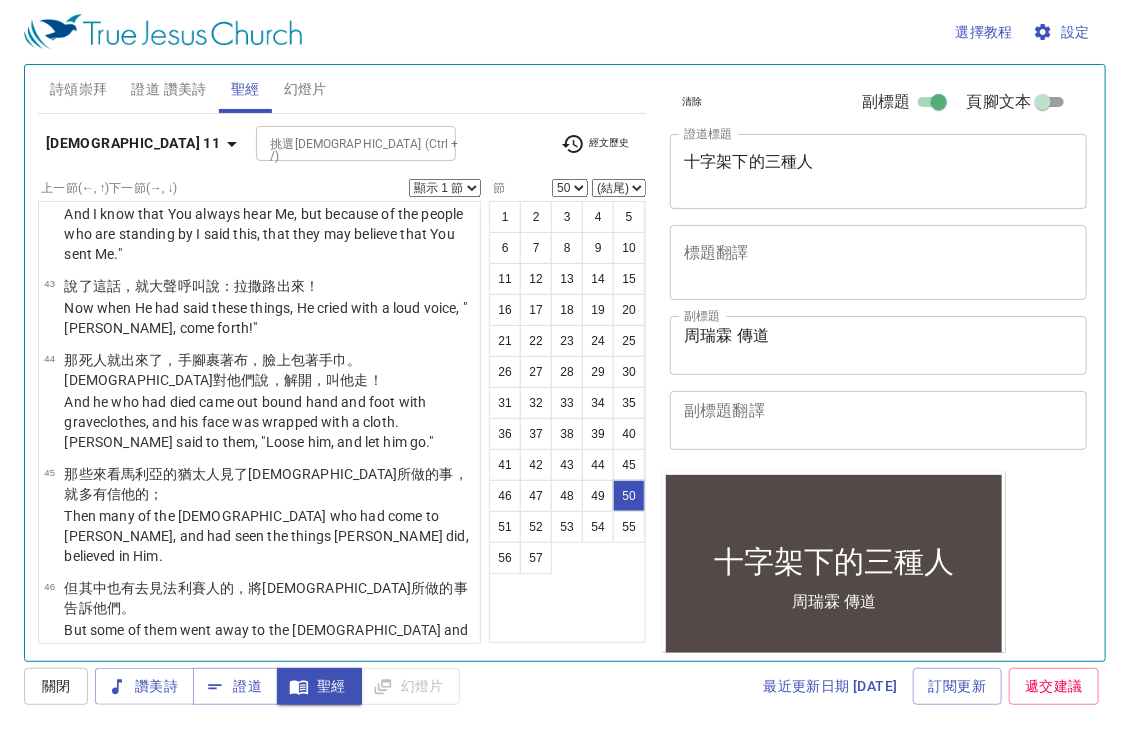 click on "nor do you consider that it is expedient for us that one man should die for the people, and not that the whole nation should perish."" at bounding box center (269, 1047) 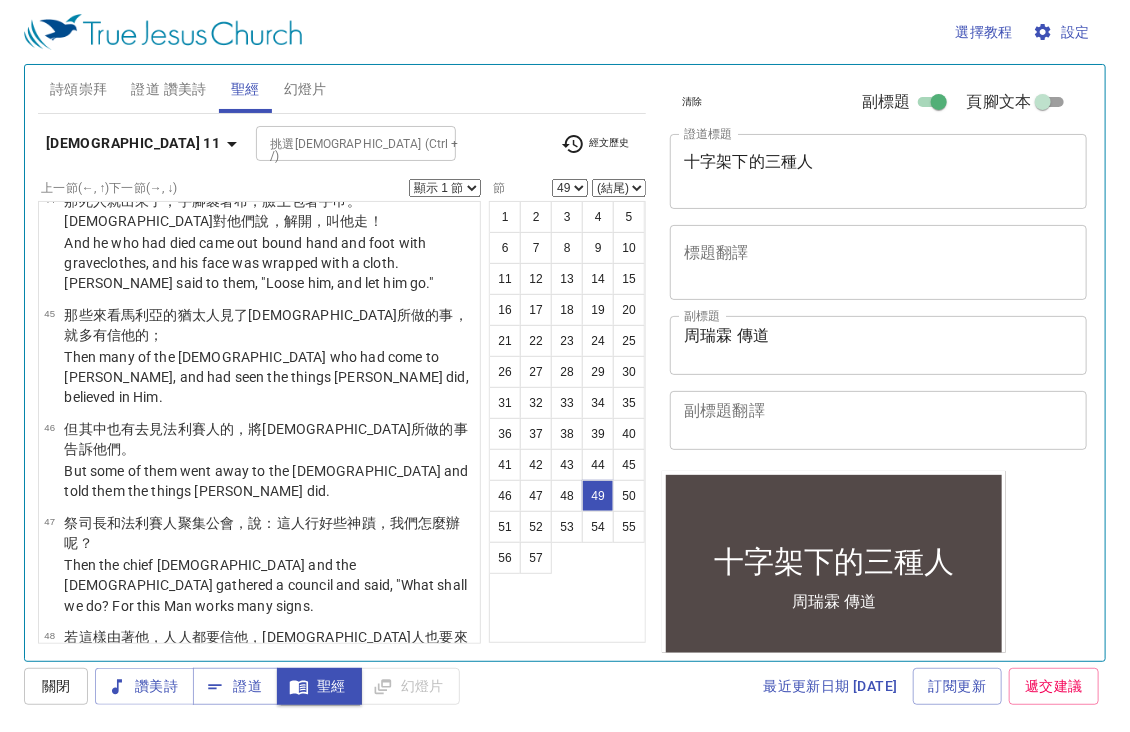 scroll, scrollTop: 4048, scrollLeft: 0, axis: vertical 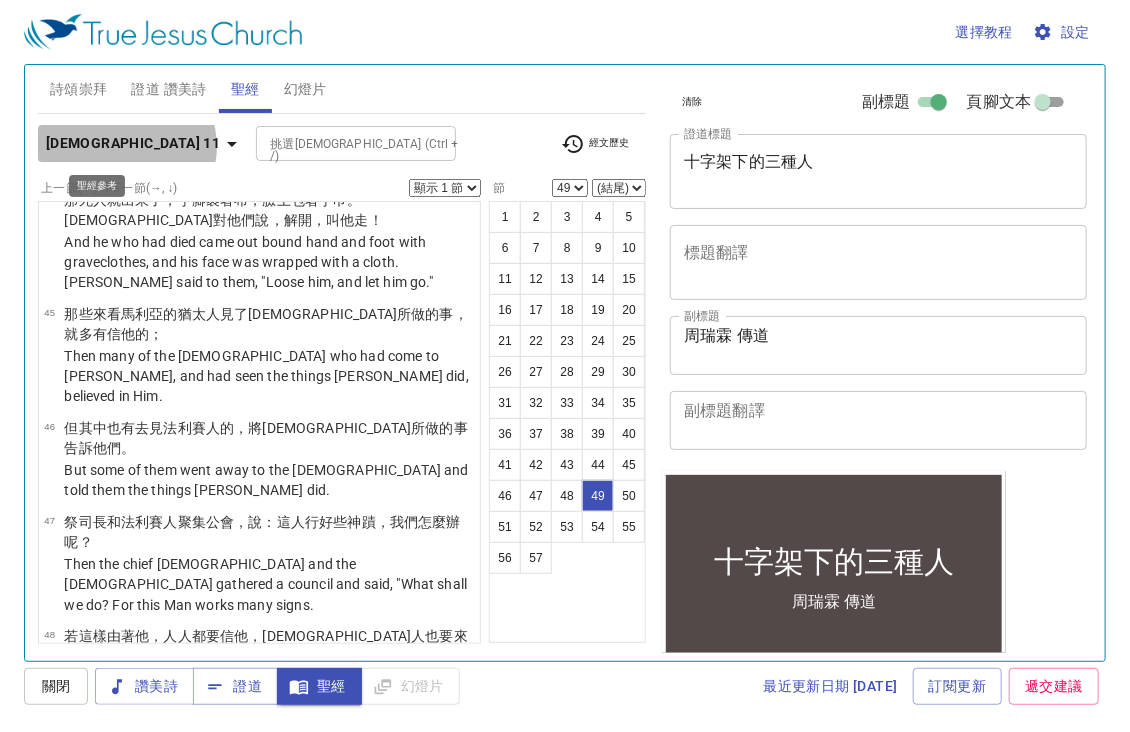 click 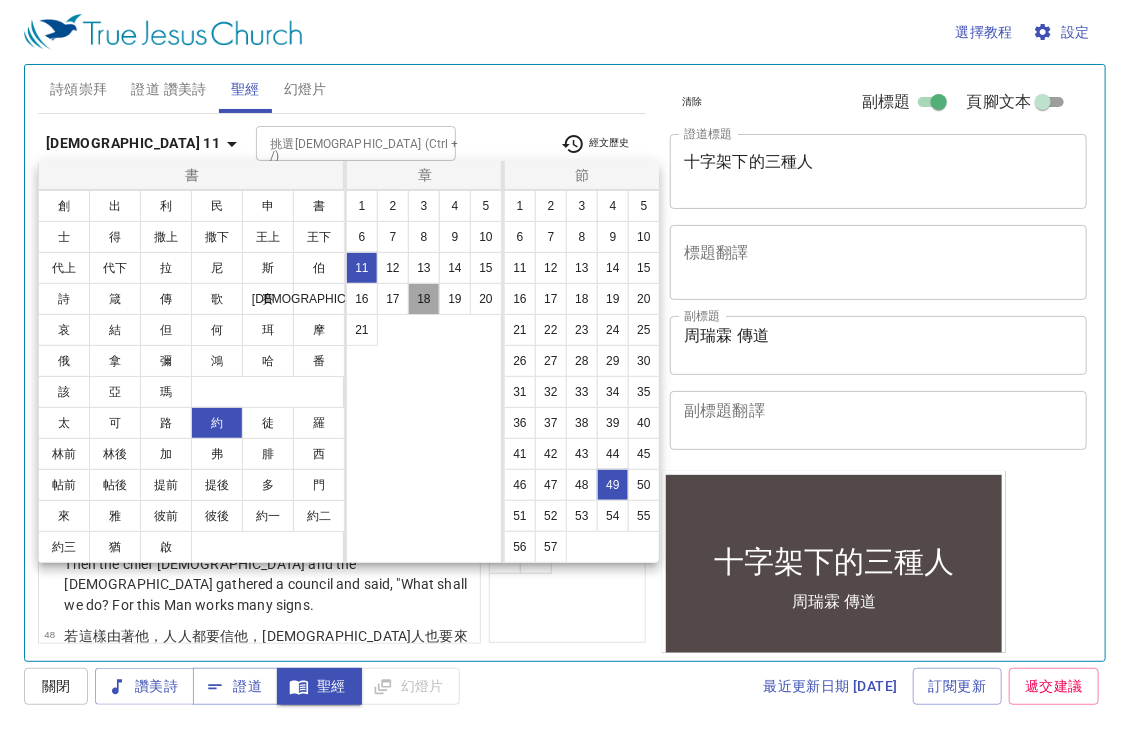 click on "18" at bounding box center (424, 299) 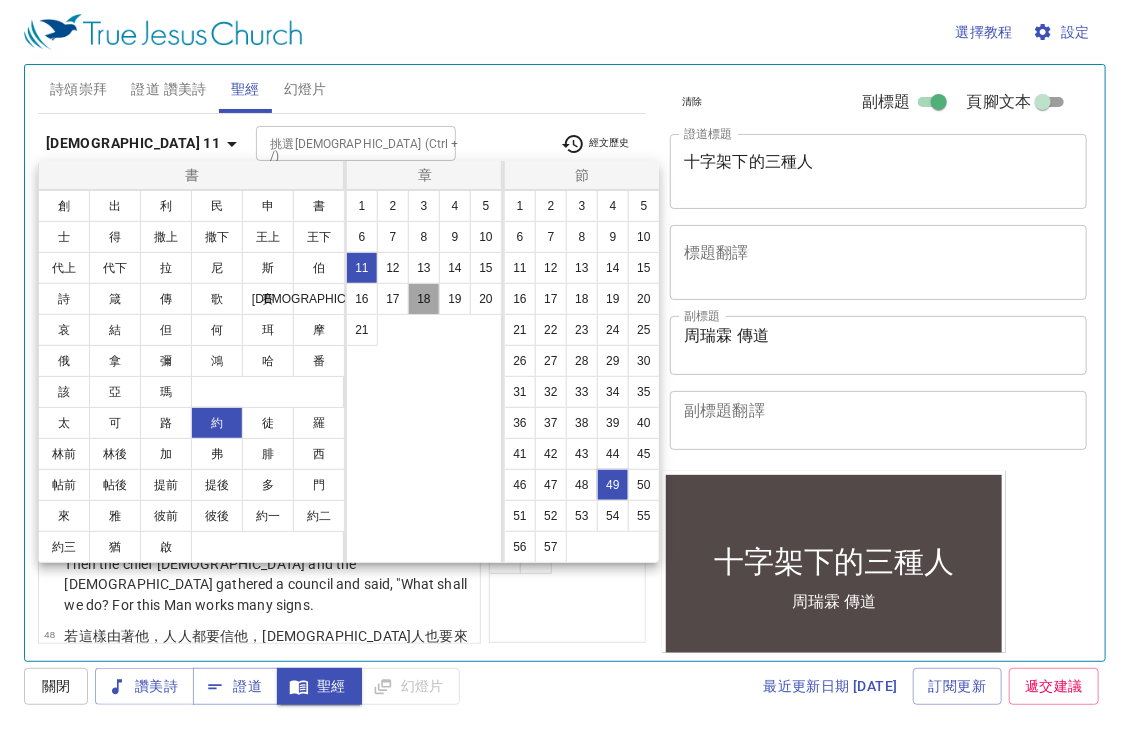 scroll, scrollTop: 0, scrollLeft: 0, axis: both 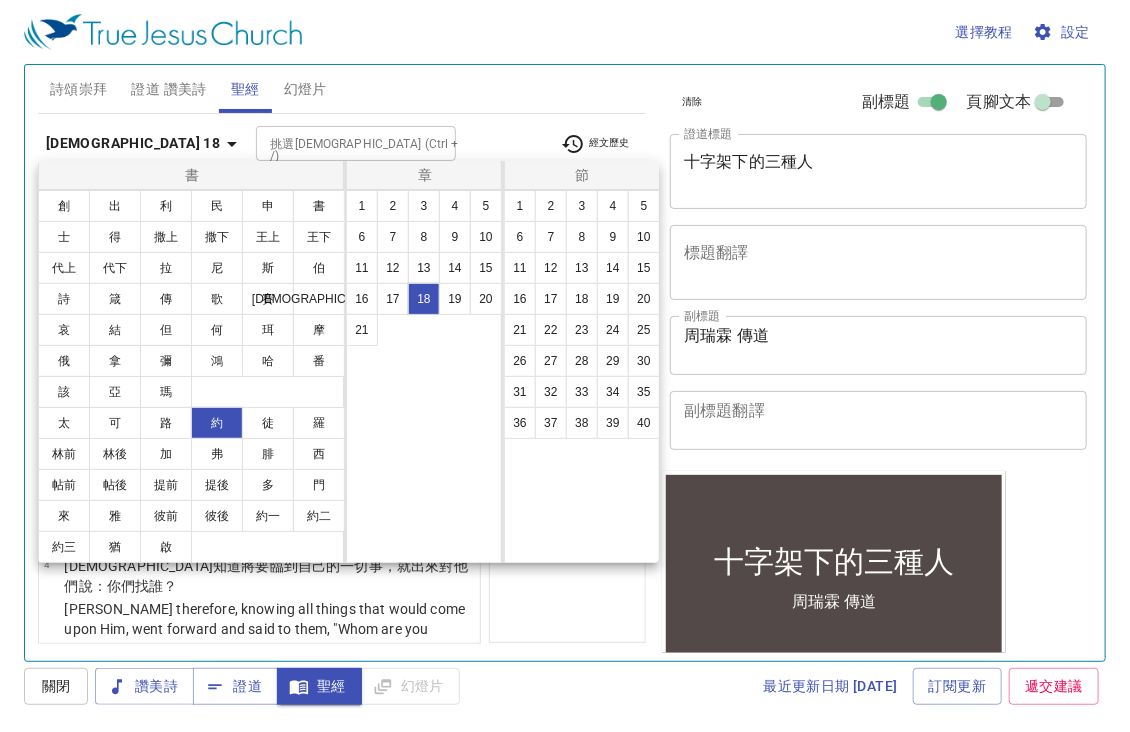 click at bounding box center [565, 366] 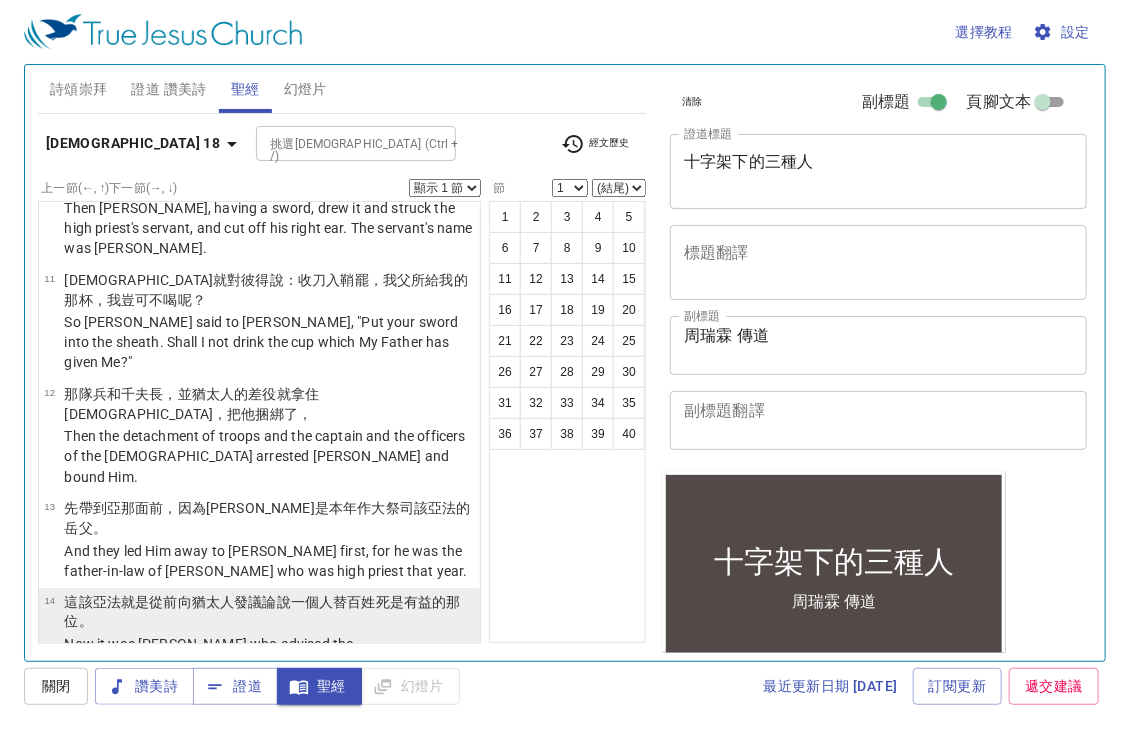 scroll, scrollTop: 1000, scrollLeft: 0, axis: vertical 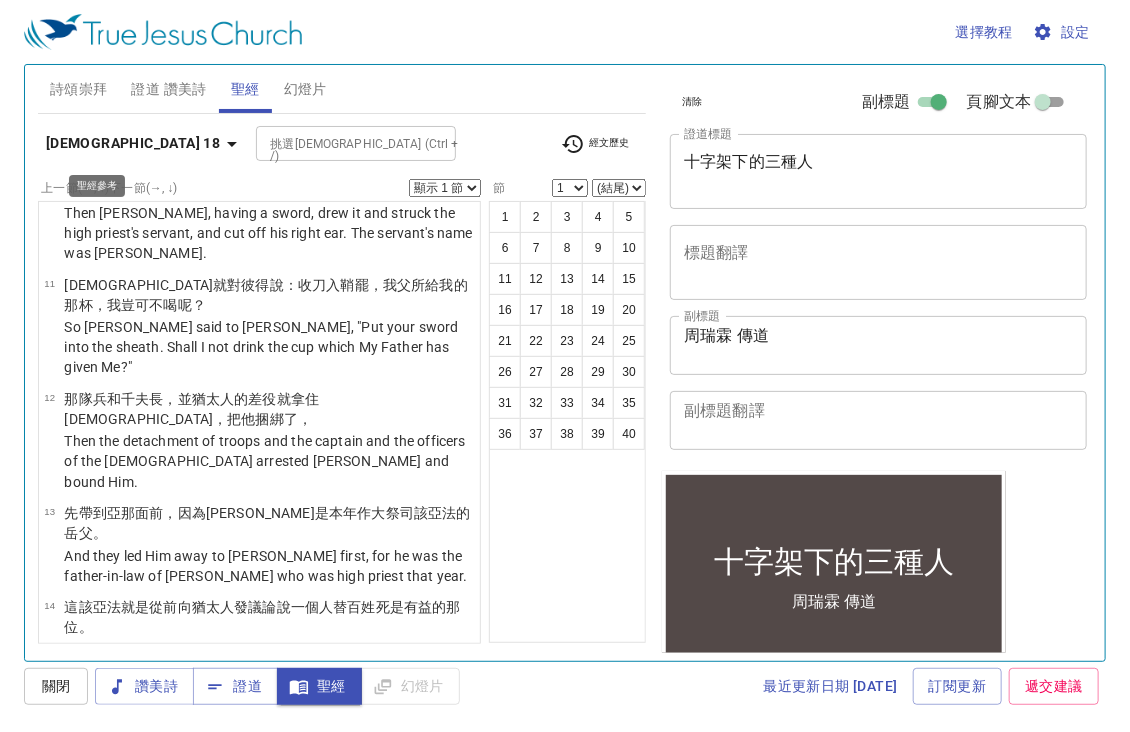 click 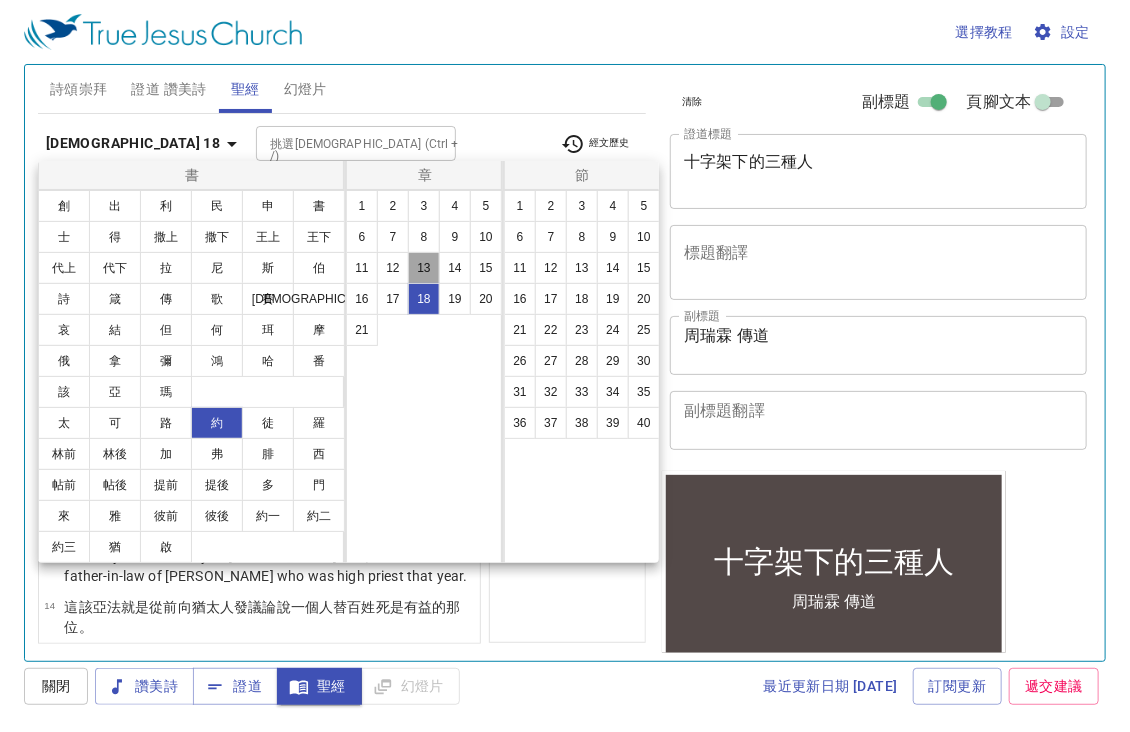 click on "13" at bounding box center [424, 268] 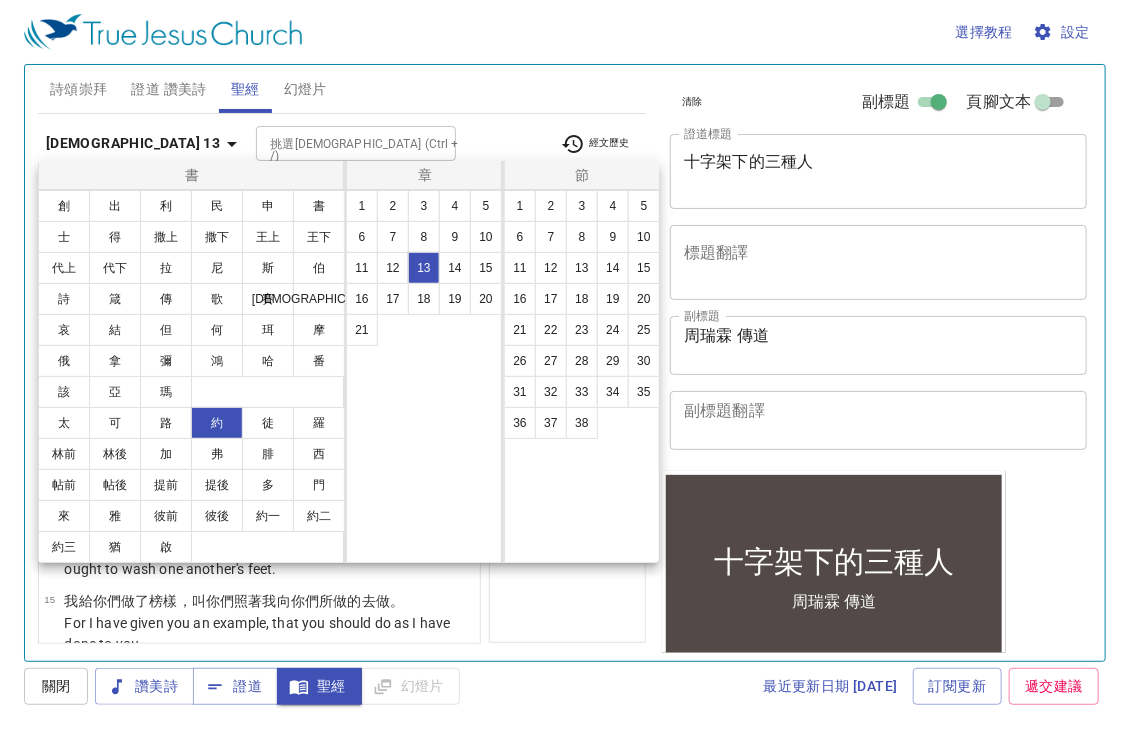 scroll, scrollTop: 0, scrollLeft: 0, axis: both 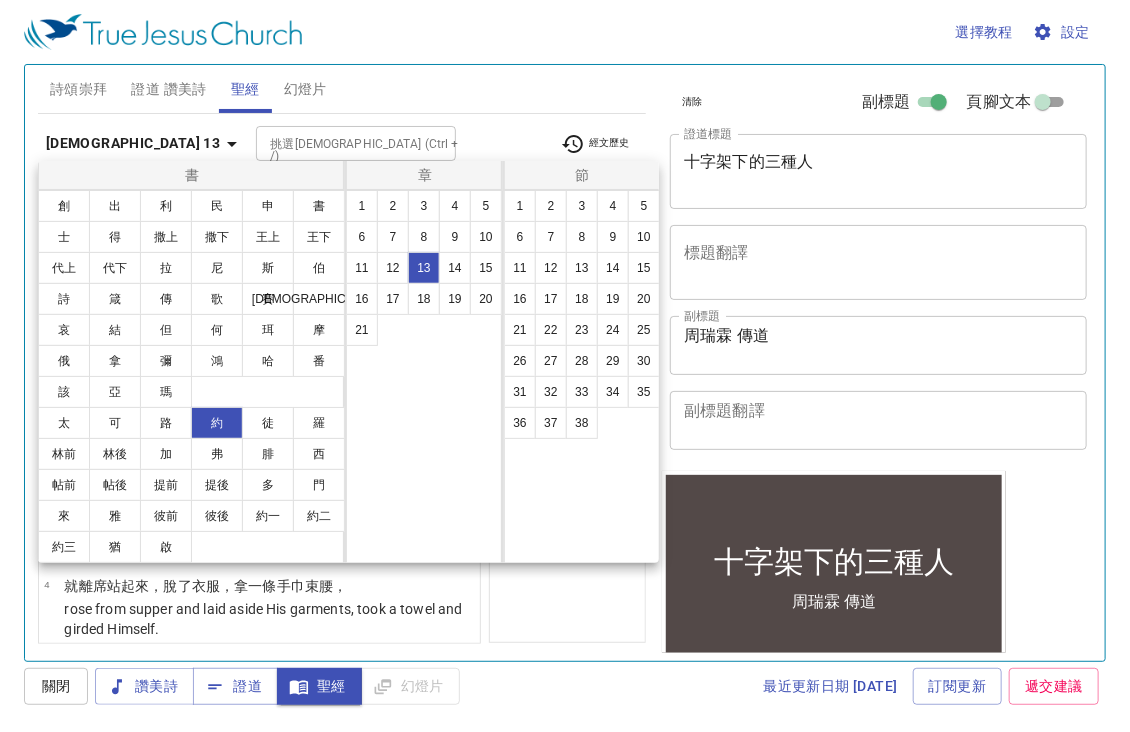 click at bounding box center (565, 366) 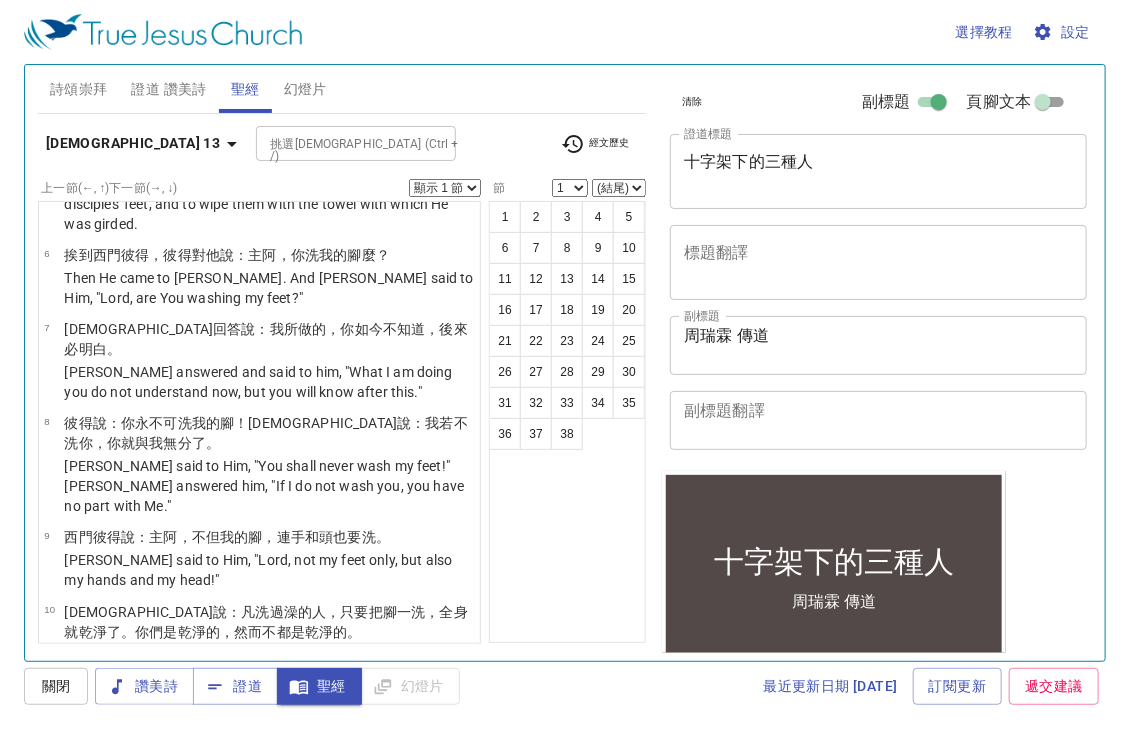 scroll, scrollTop: 500, scrollLeft: 0, axis: vertical 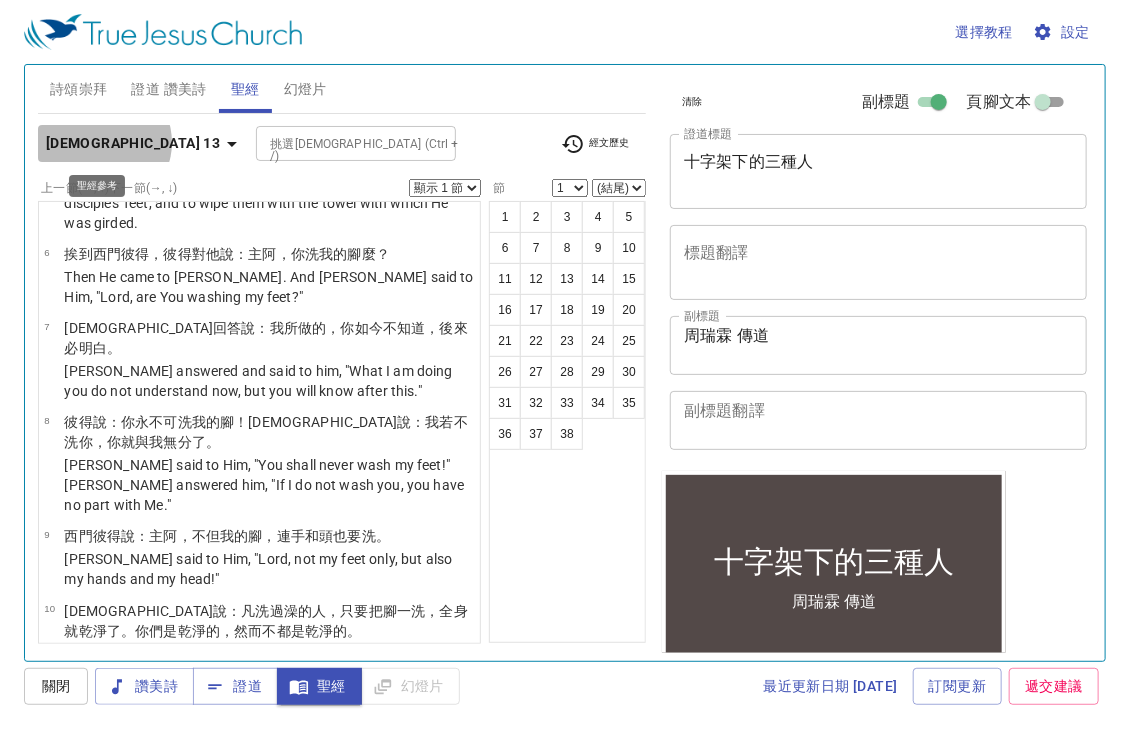 click on "約翰福音 13" at bounding box center [133, 143] 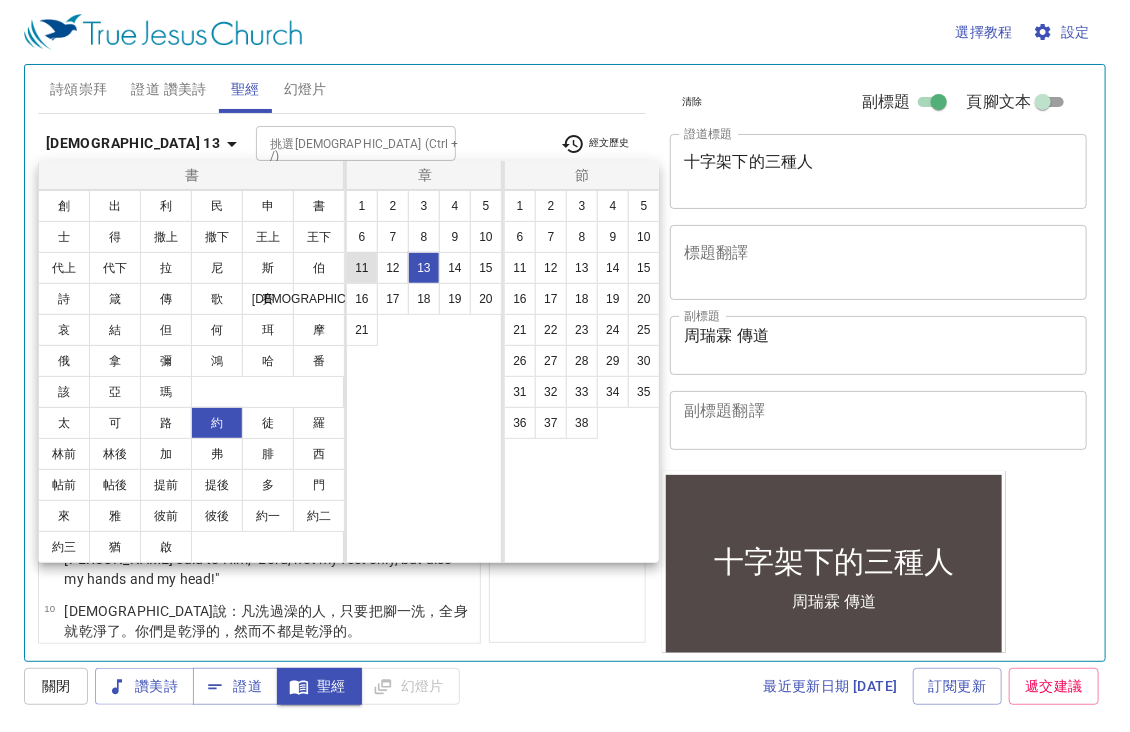 click on "11" at bounding box center [362, 268] 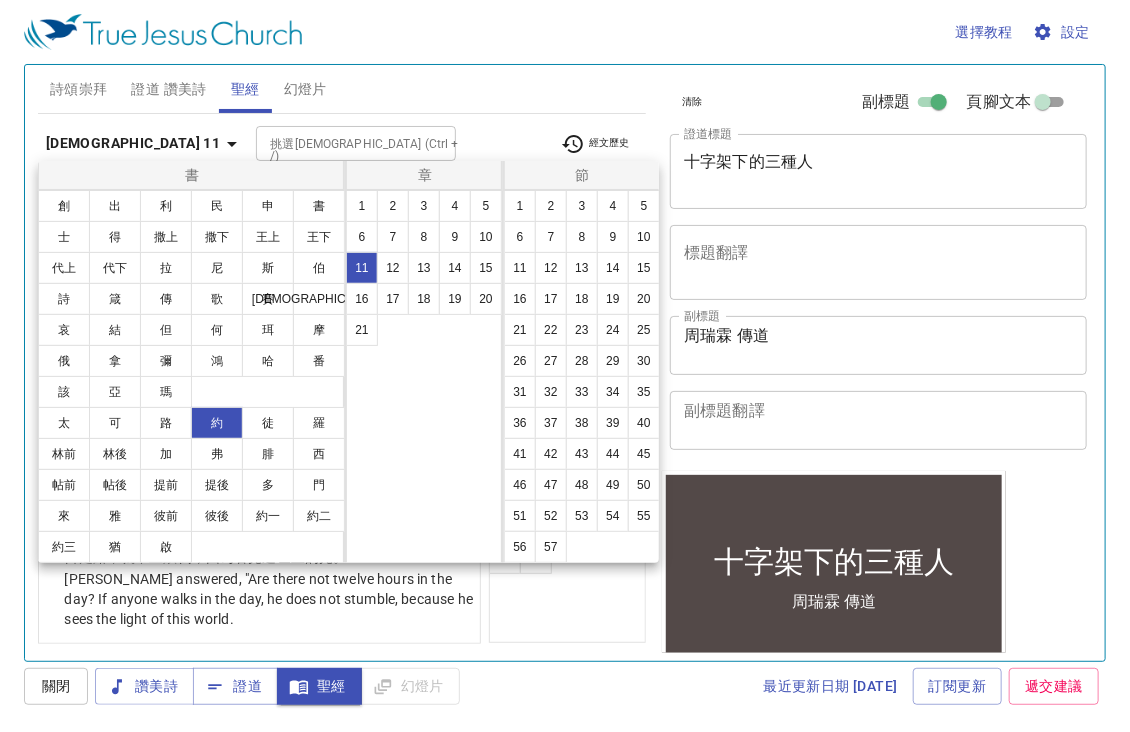 scroll, scrollTop: 0, scrollLeft: 0, axis: both 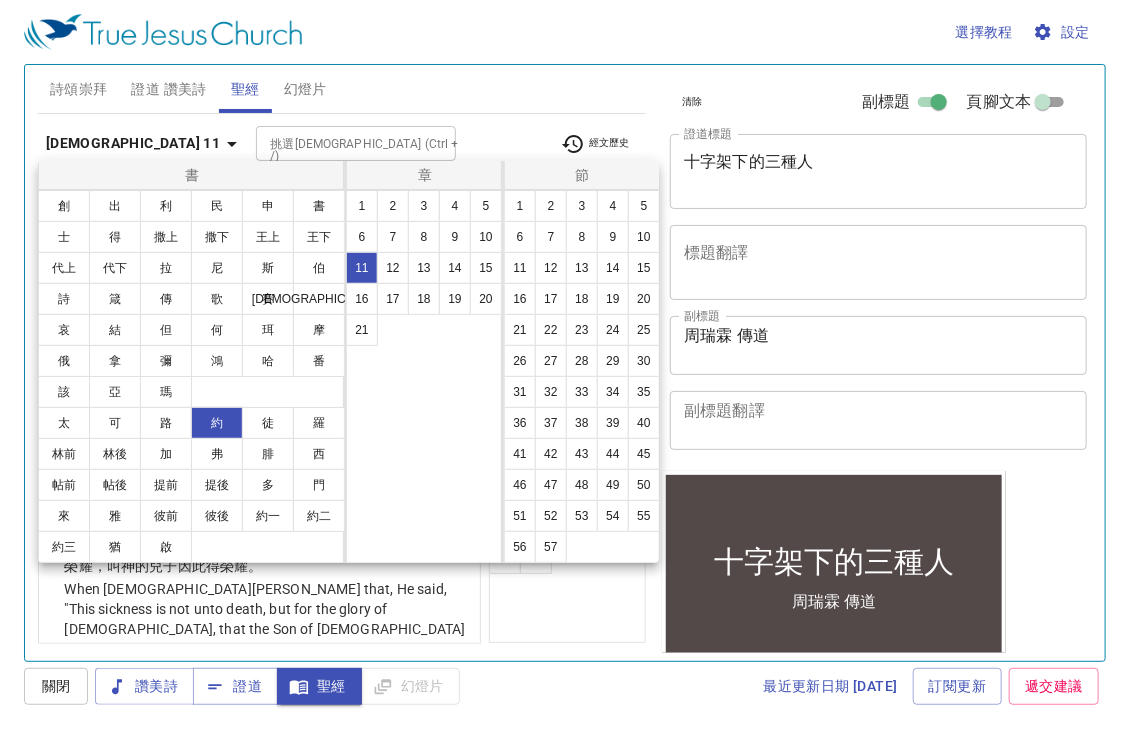 click at bounding box center [565, 366] 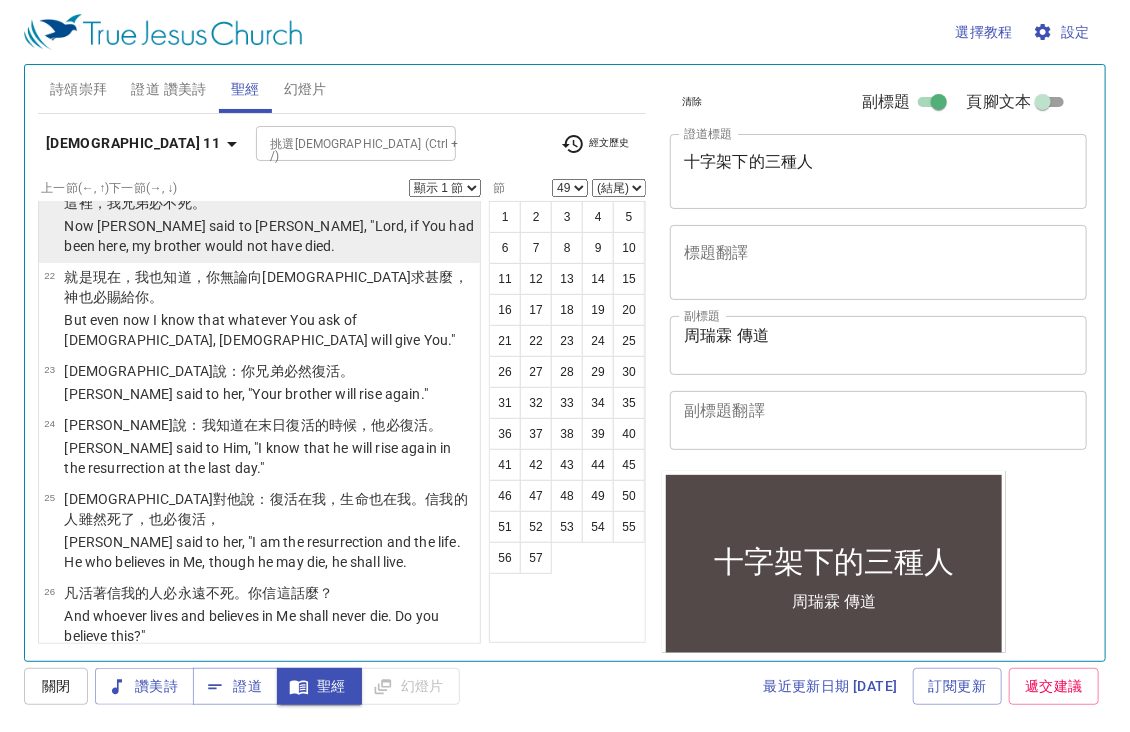 scroll, scrollTop: 2000, scrollLeft: 0, axis: vertical 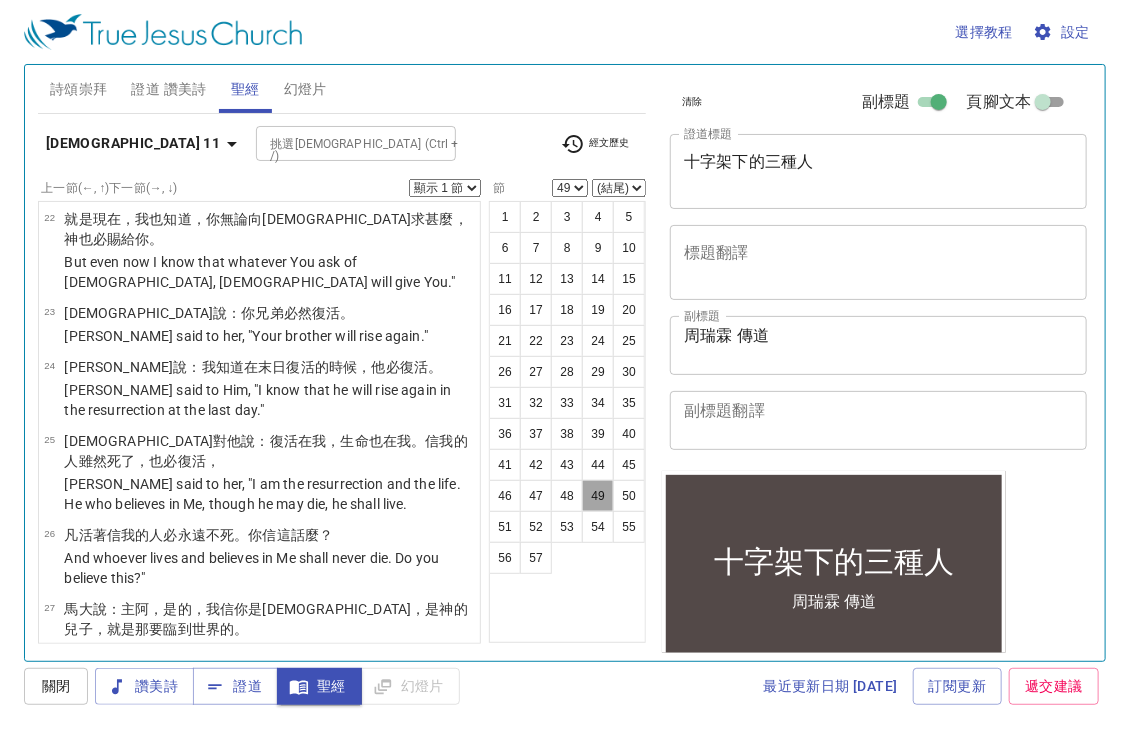 click on "49" at bounding box center [598, 496] 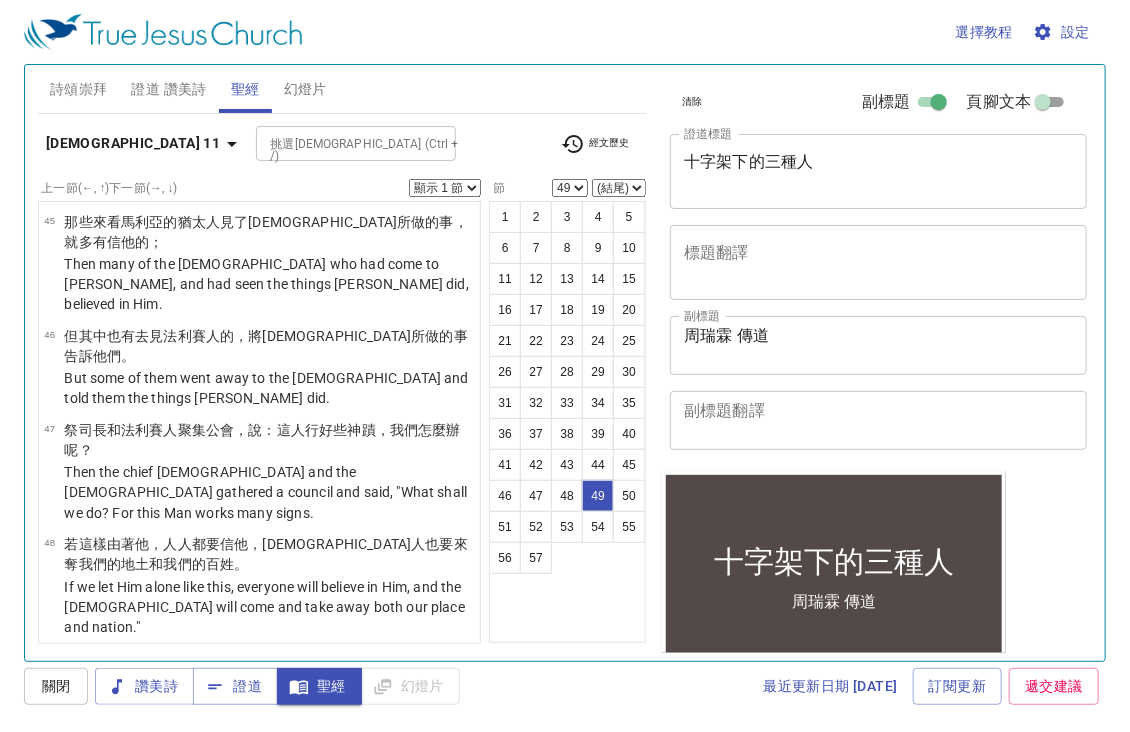 scroll, scrollTop: 4288, scrollLeft: 0, axis: vertical 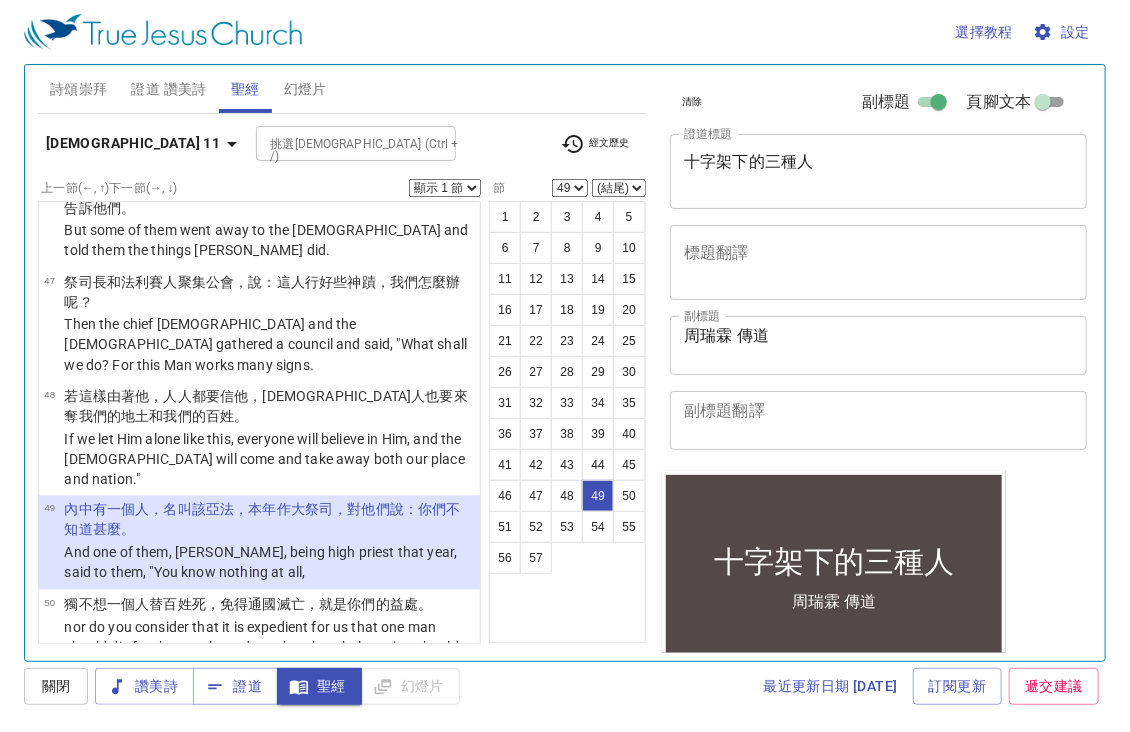 click 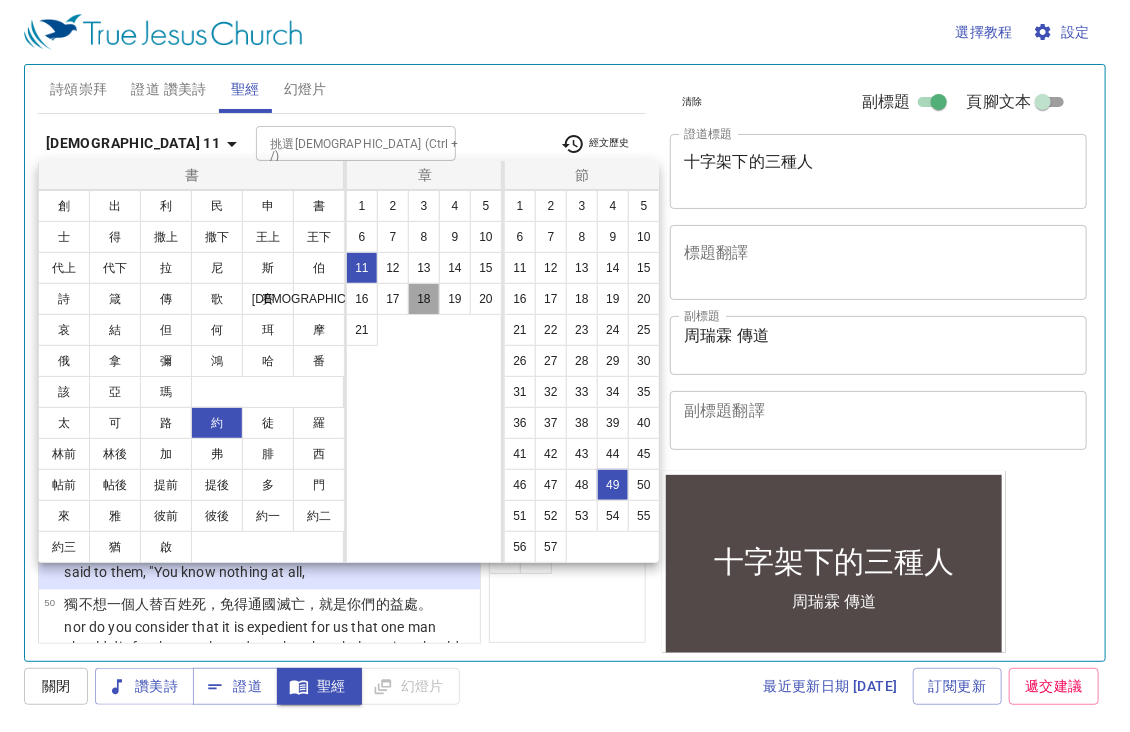 click on "18" at bounding box center (424, 299) 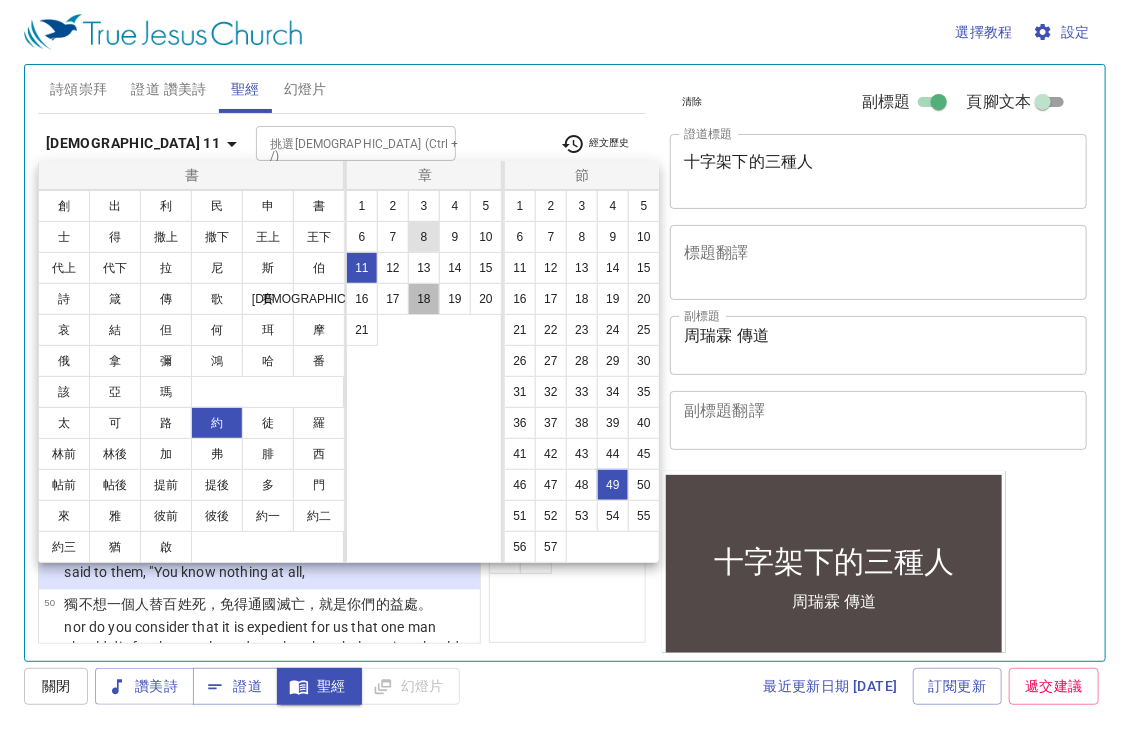 scroll, scrollTop: 0, scrollLeft: 0, axis: both 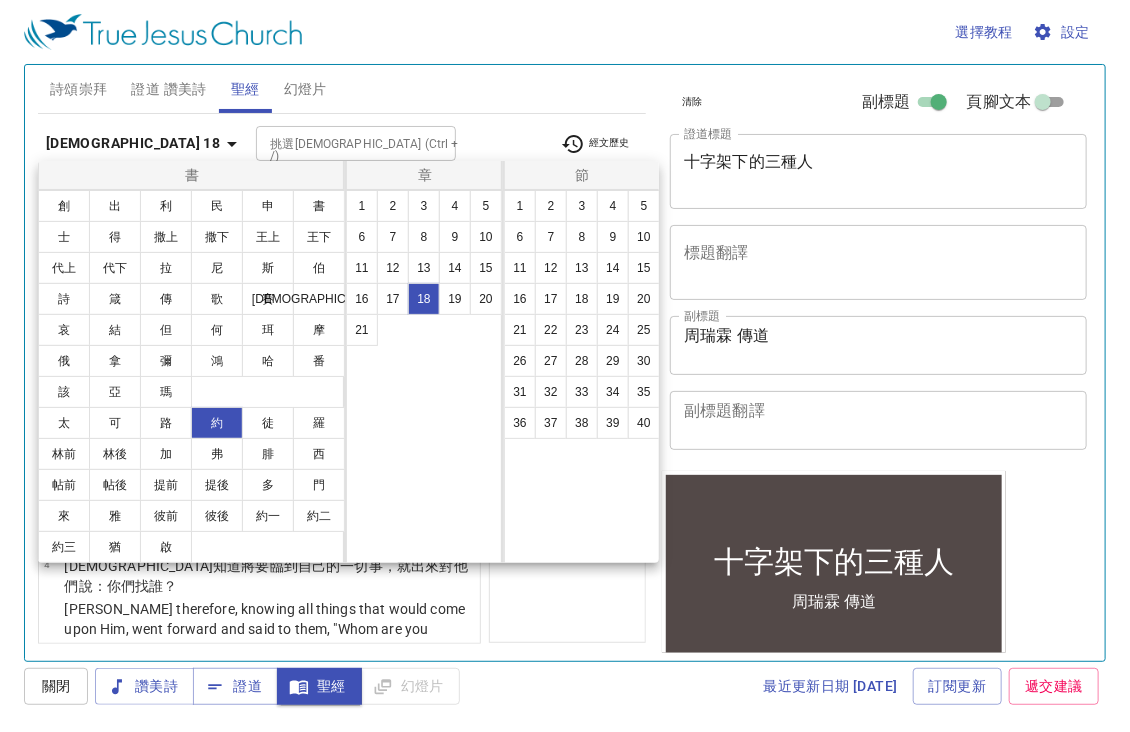 click at bounding box center (565, 366) 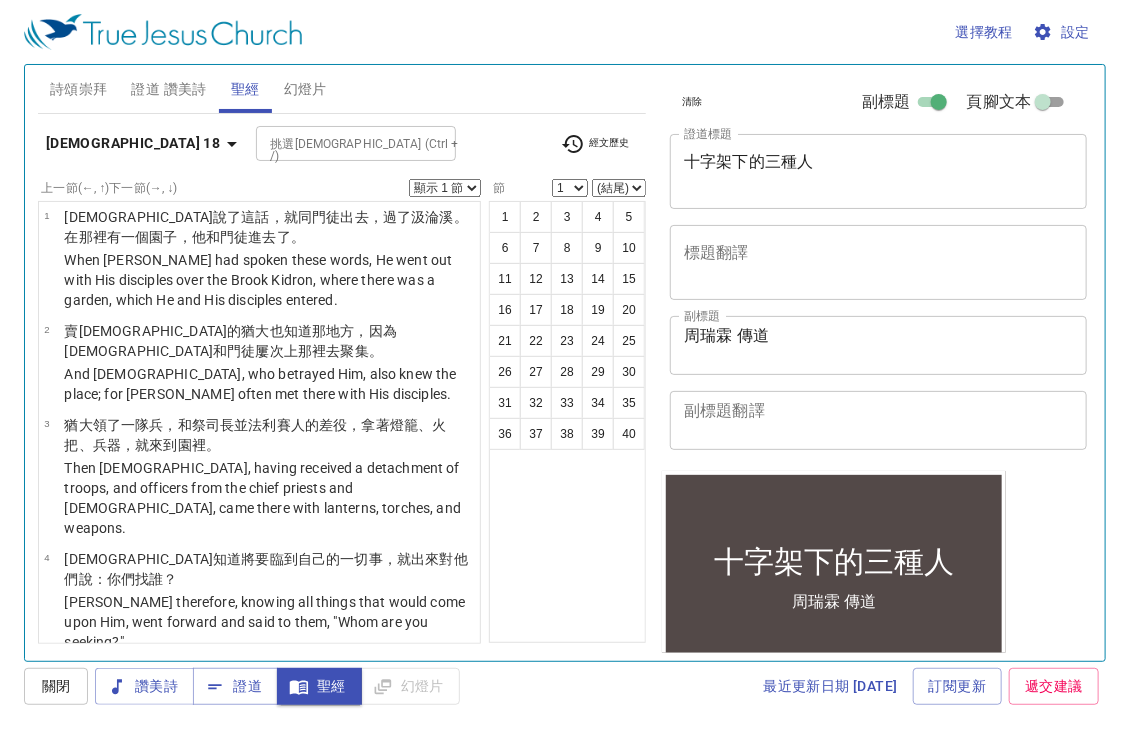 scroll, scrollTop: 0, scrollLeft: 0, axis: both 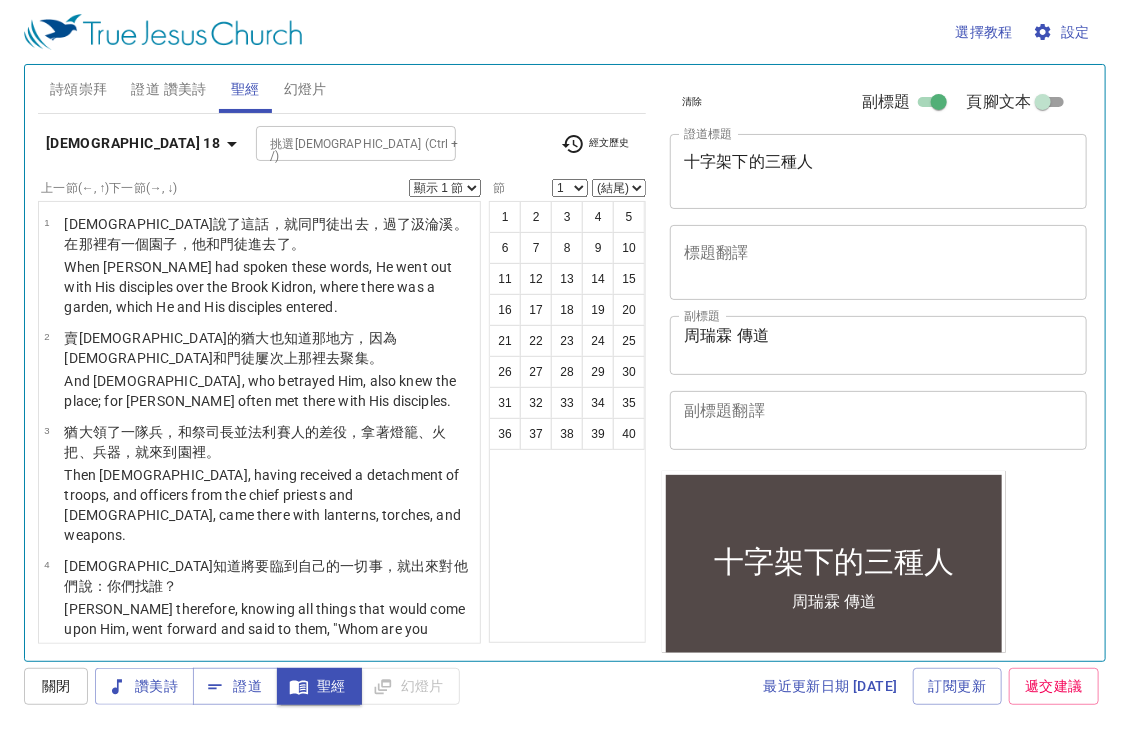 click on "經文歷史" at bounding box center (595, 144) 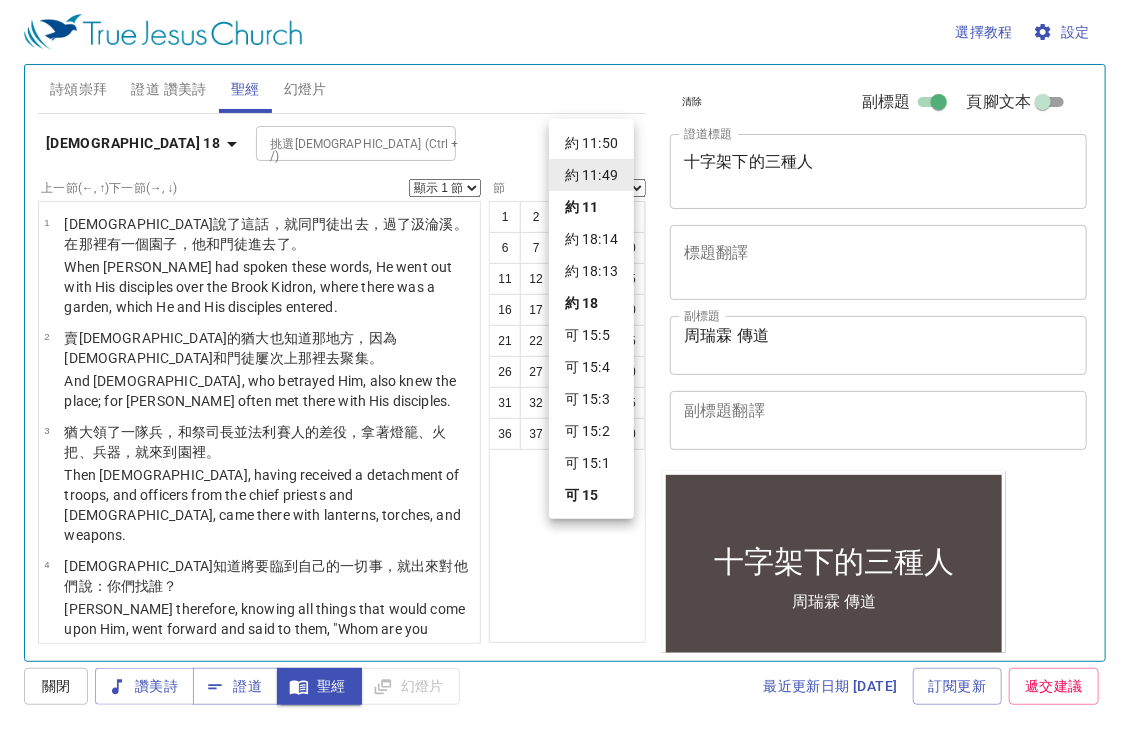 click at bounding box center (565, 366) 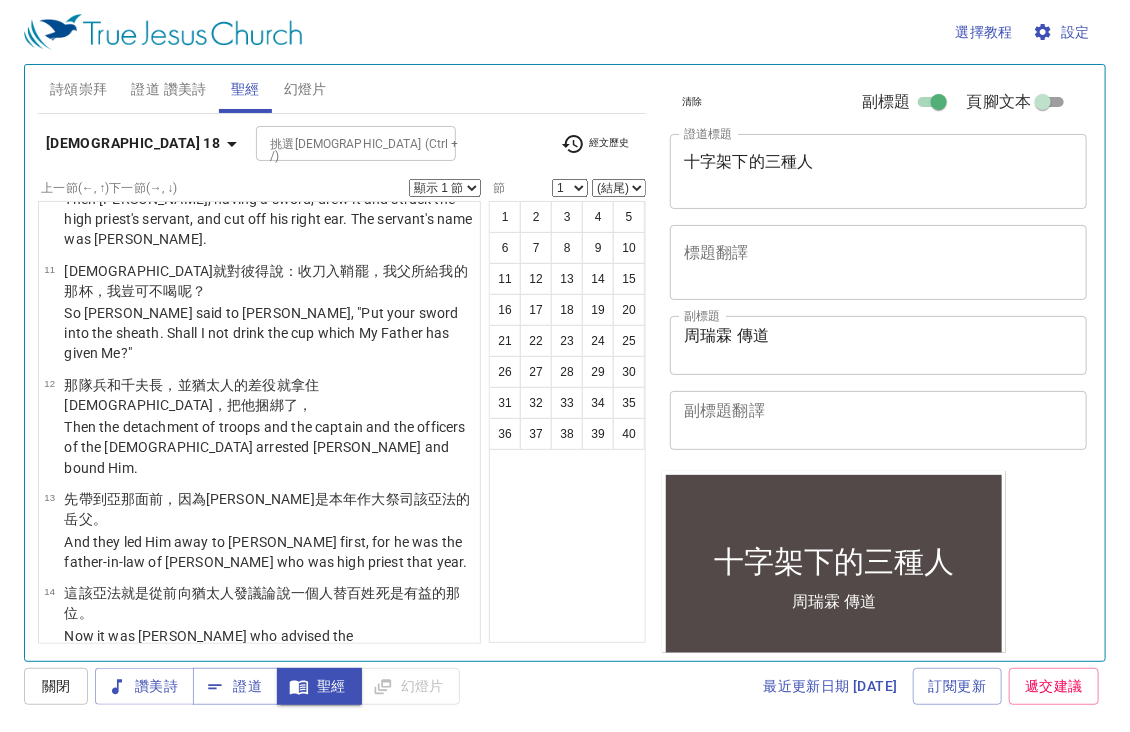 scroll, scrollTop: 1100, scrollLeft: 0, axis: vertical 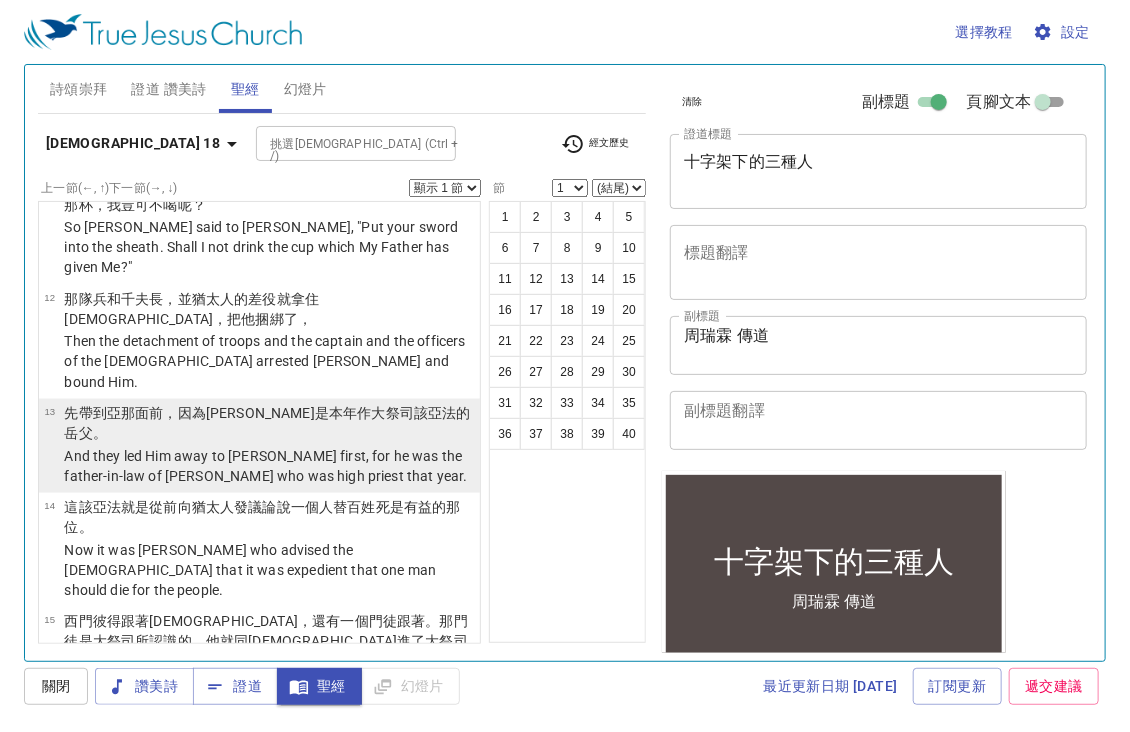 click on "And they led Him away to Annas first, for he was the father-in-law of Caiaphas who was high priest that year." at bounding box center [269, 466] 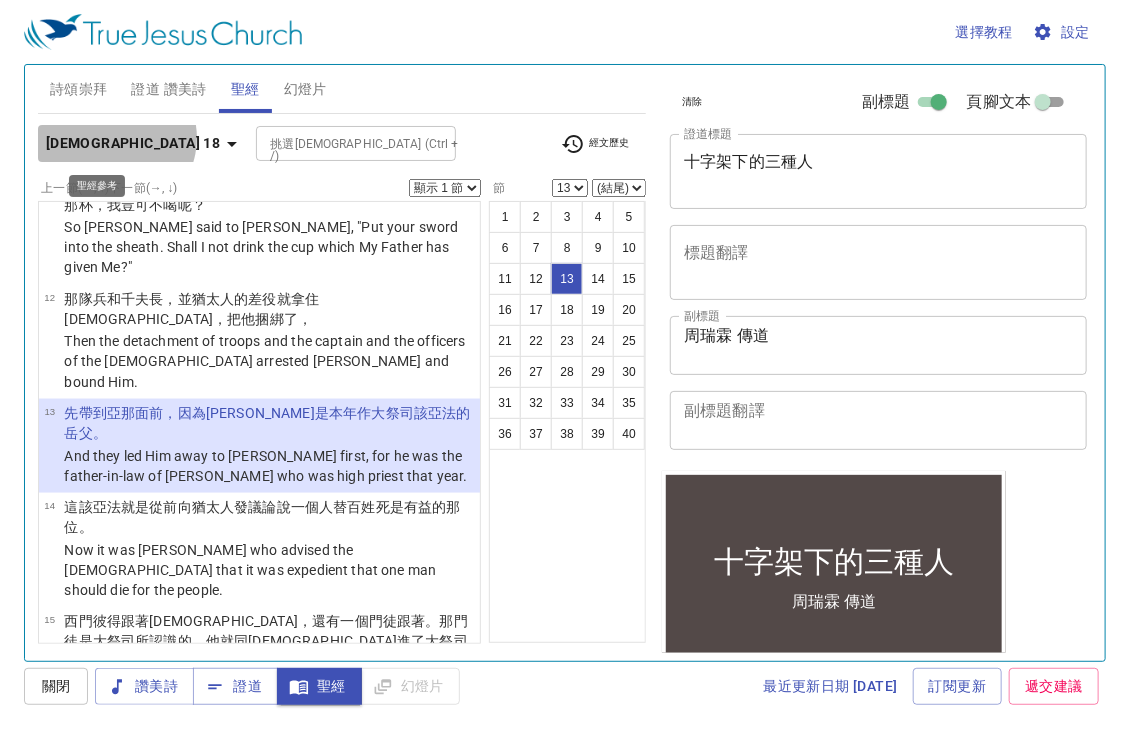 click on "約翰福音 18" at bounding box center (133, 143) 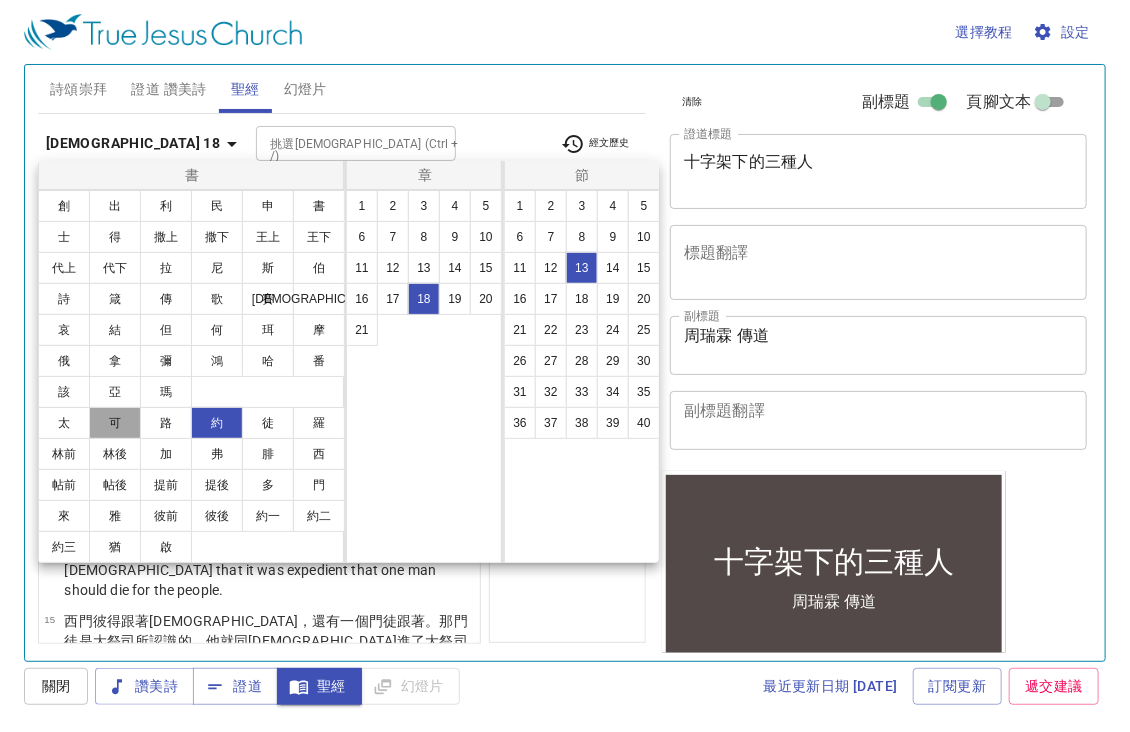 click on "可" at bounding box center [115, 423] 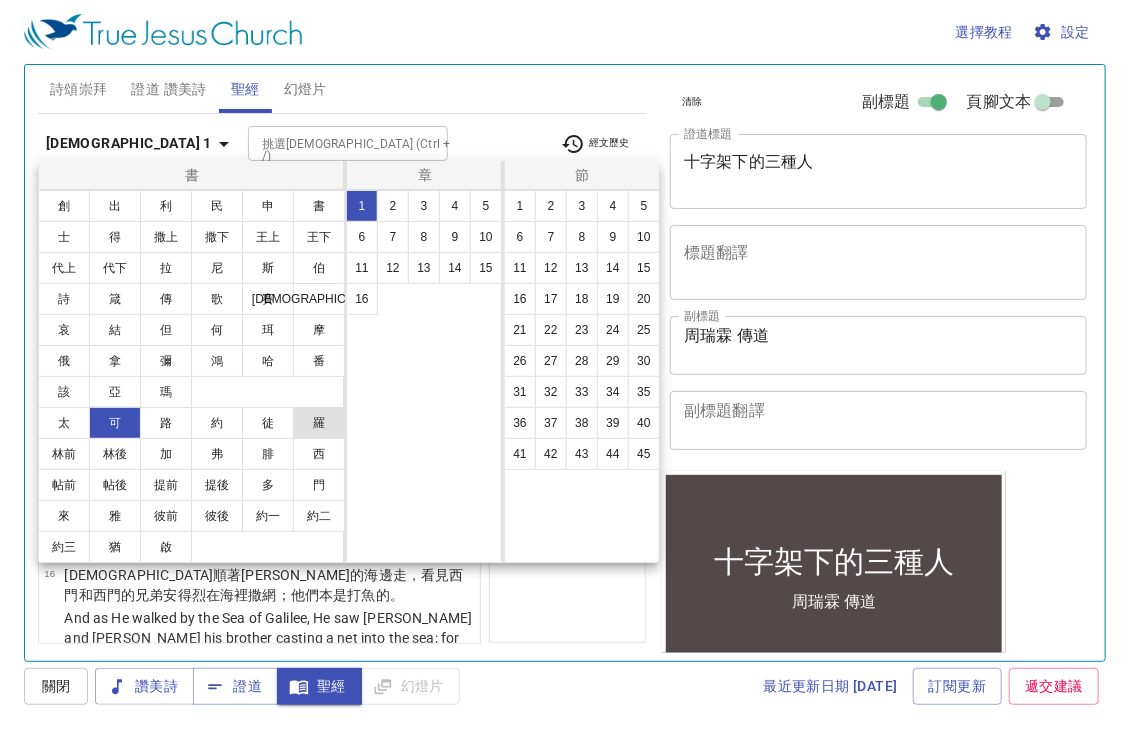 scroll, scrollTop: 0, scrollLeft: 0, axis: both 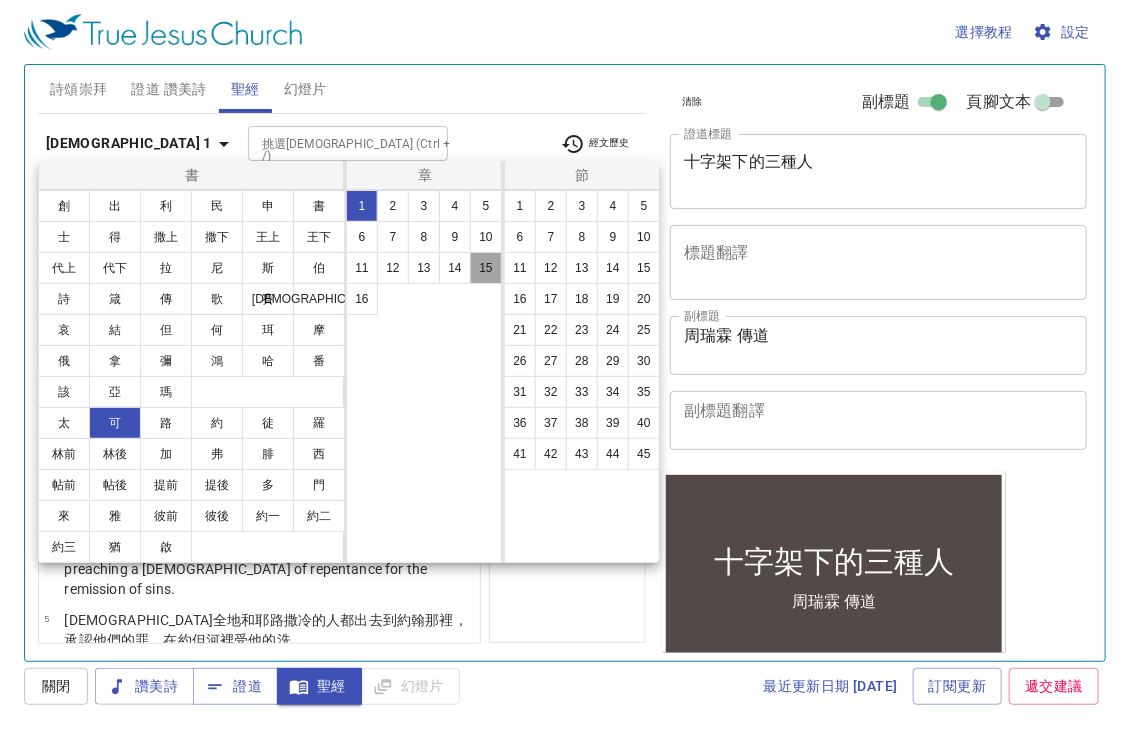 click on "15" at bounding box center [486, 268] 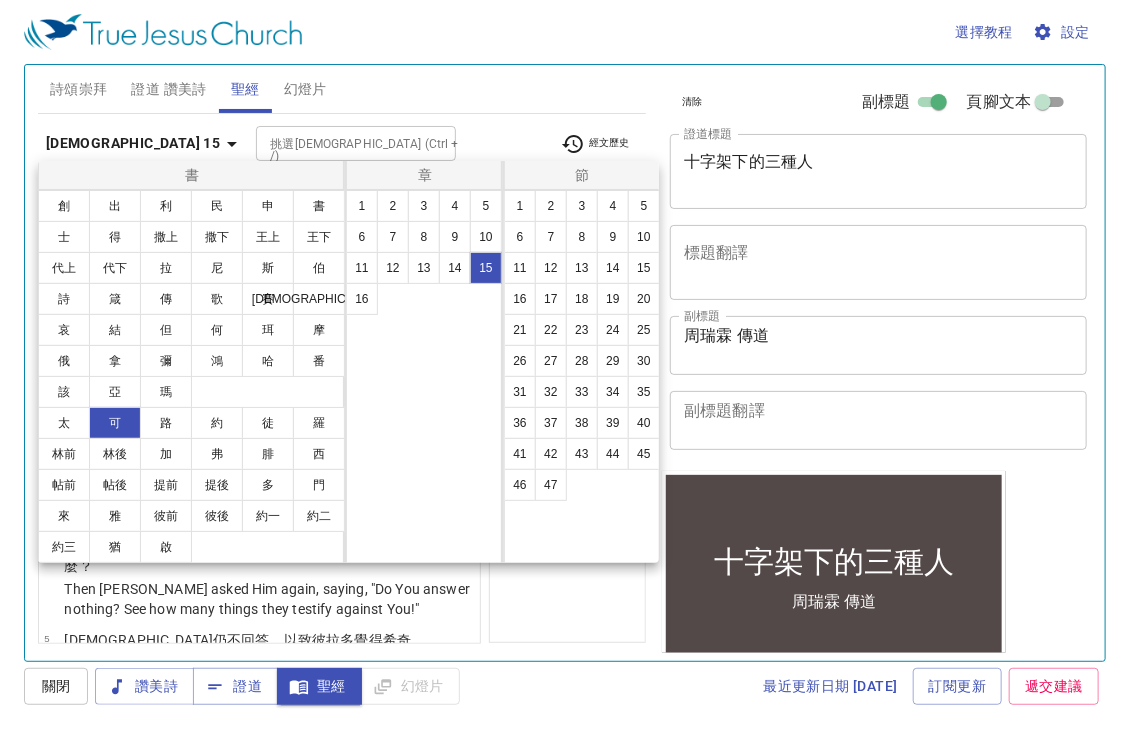 click at bounding box center [565, 366] 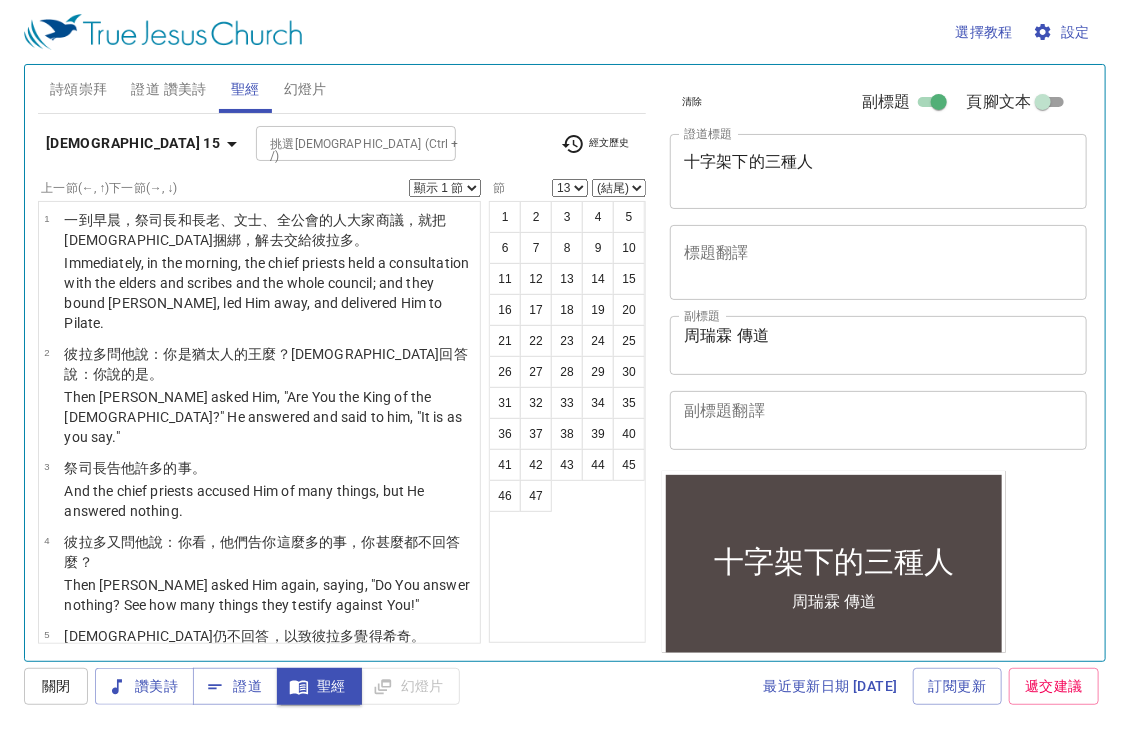 scroll, scrollTop: 0, scrollLeft: 0, axis: both 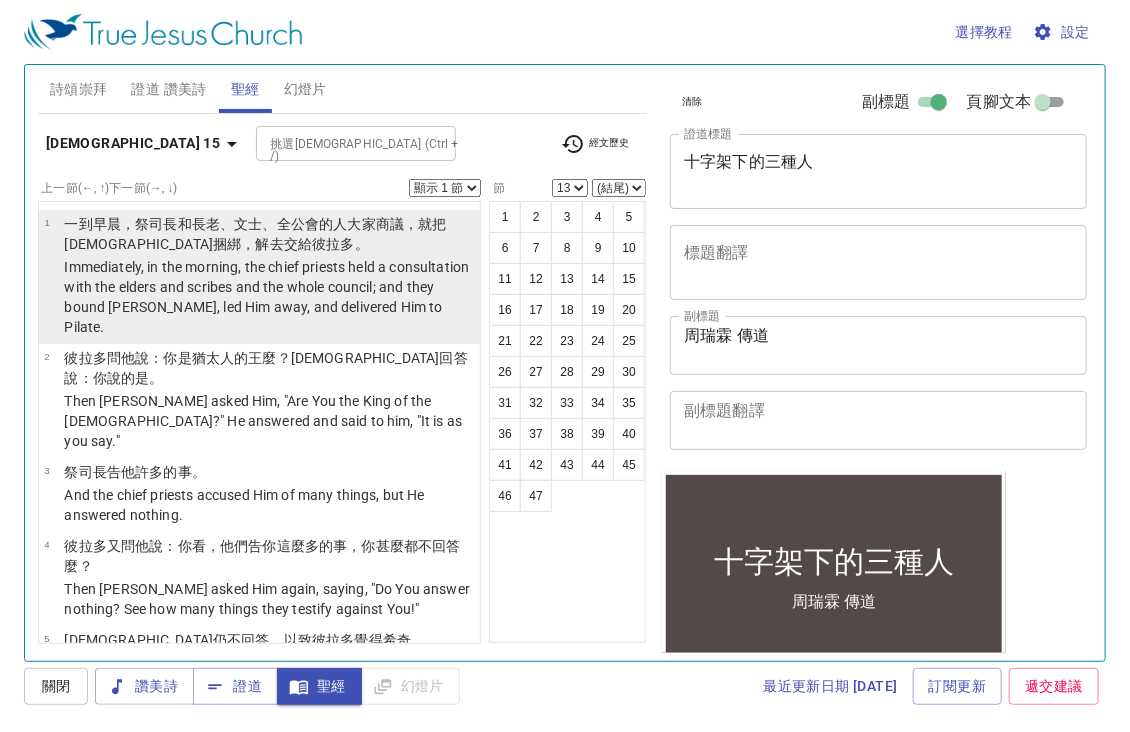 click on "長老 、文士 、全 公會 的人大家商議 ，就把耶穌 捆綁 ，解去 交給 彼拉多 。" at bounding box center (255, 234) 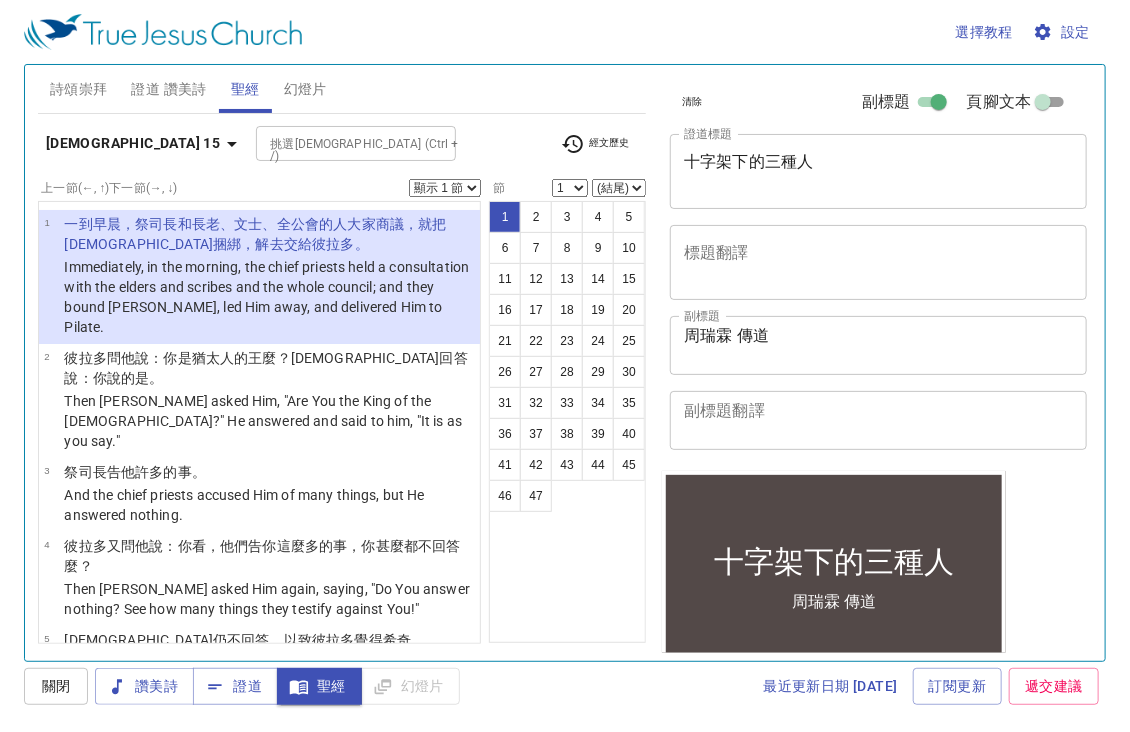 click on "經文歷史" at bounding box center [595, 144] 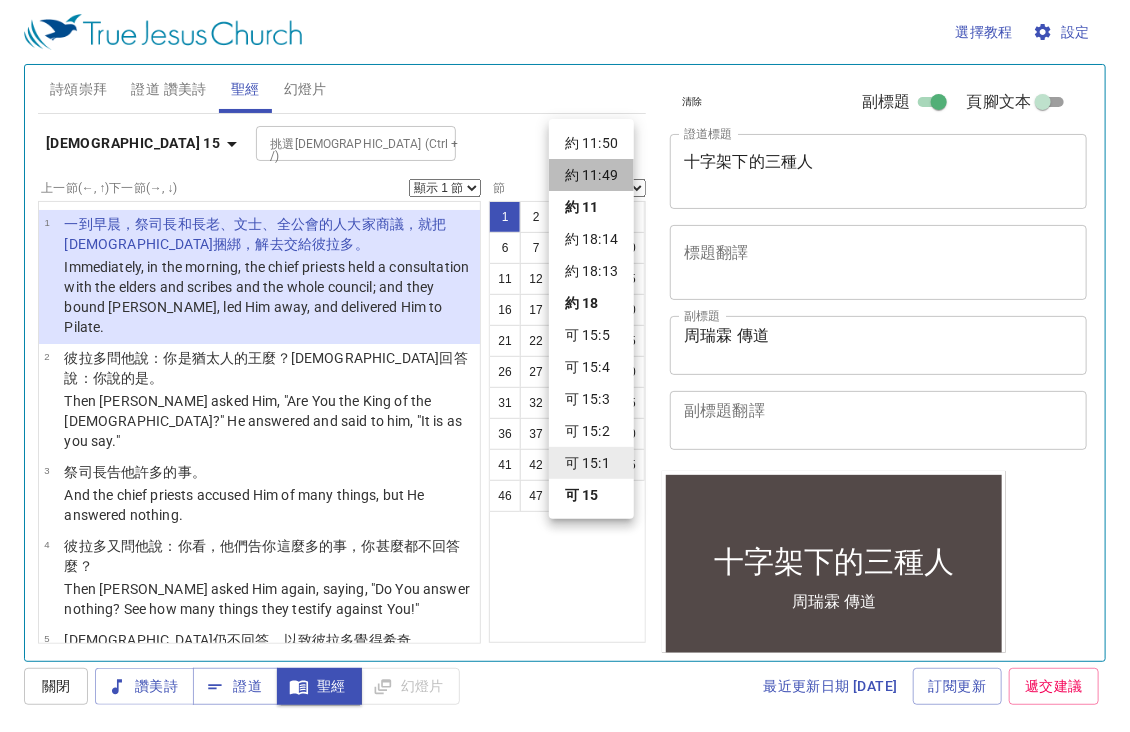 click on "約 11:49" at bounding box center [591, 175] 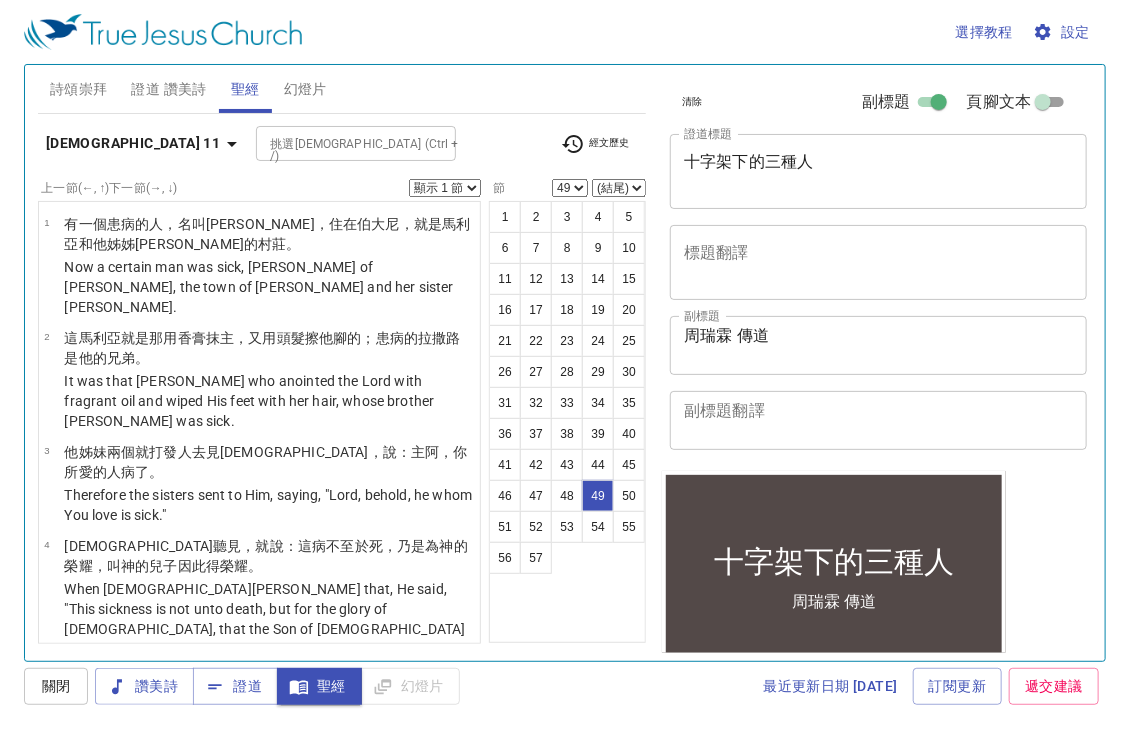 scroll, scrollTop: 3888, scrollLeft: 0, axis: vertical 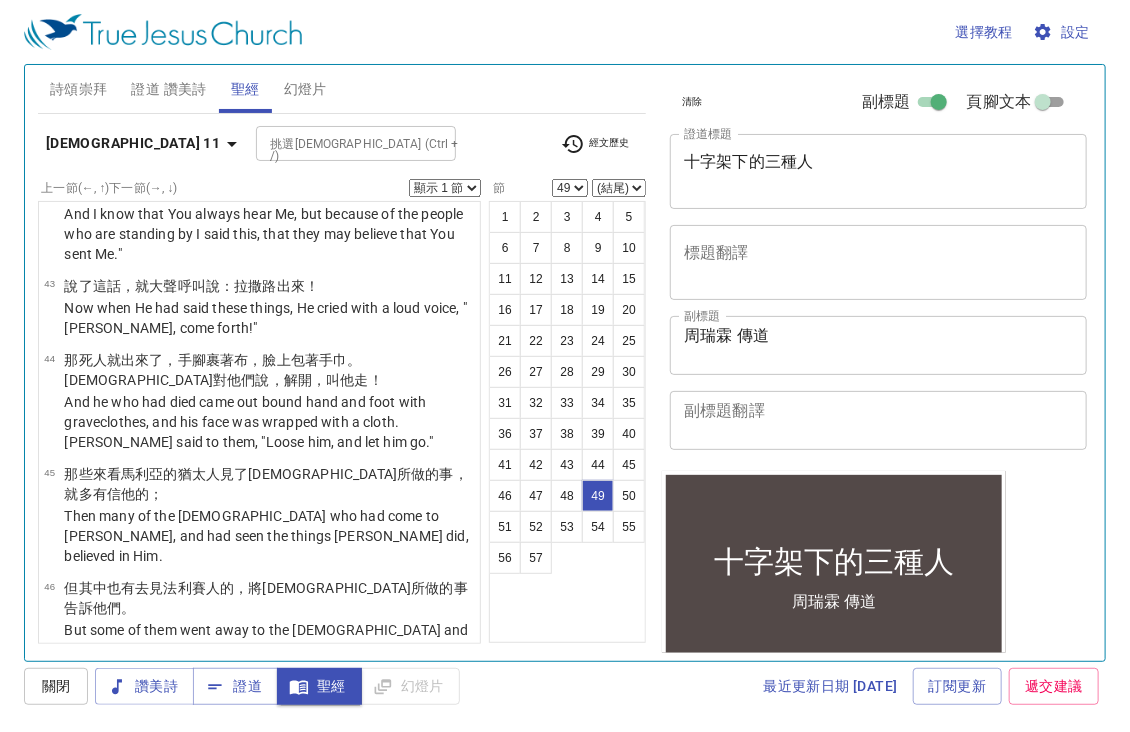 click on "你們的益處 。" at bounding box center (389, 1004) 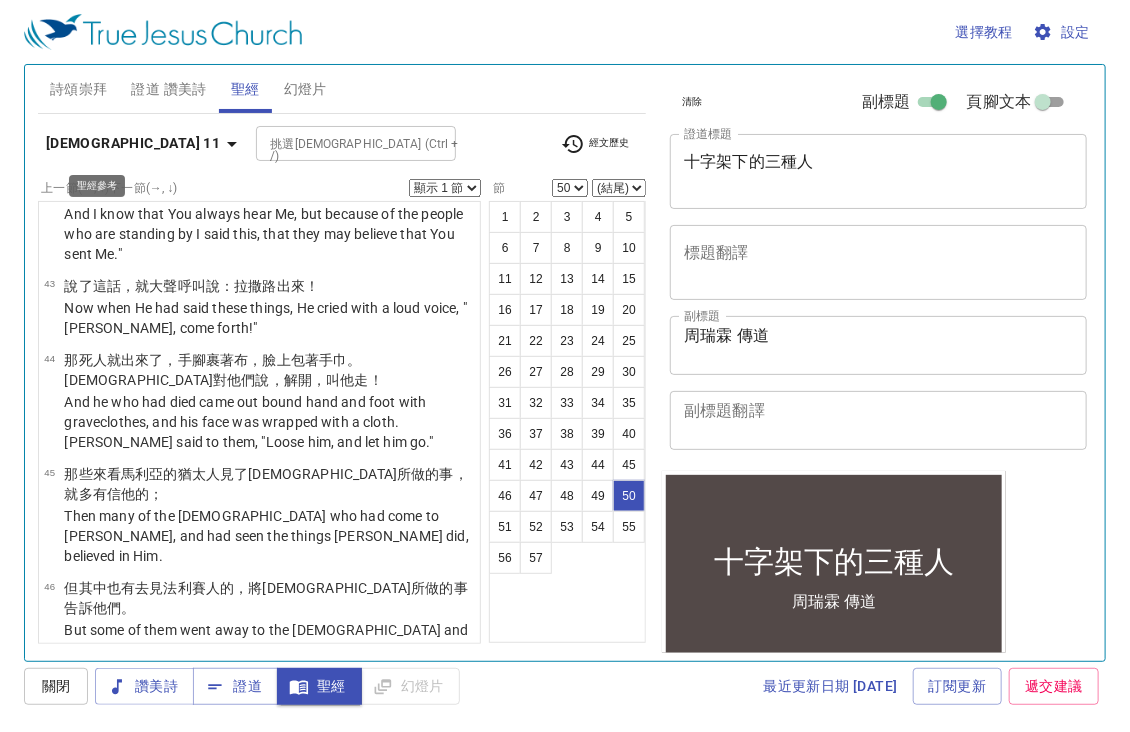 click on "約翰福音 11" at bounding box center (133, 143) 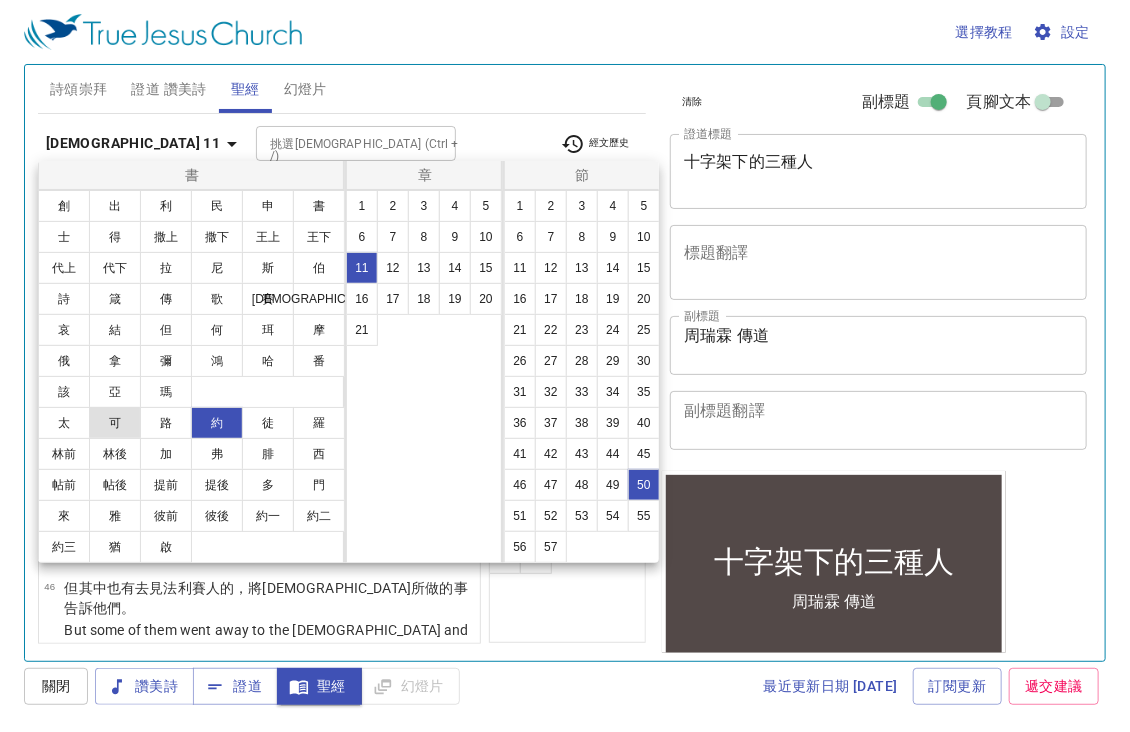 click on "可" at bounding box center [115, 423] 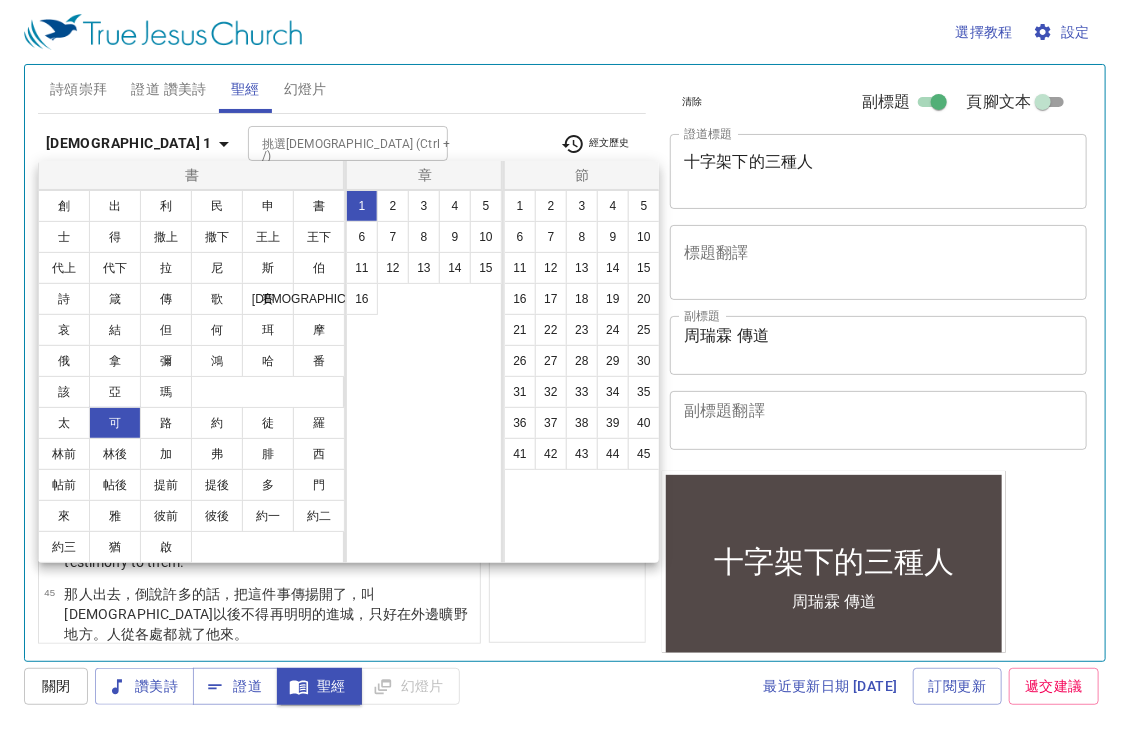 scroll, scrollTop: 0, scrollLeft: 0, axis: both 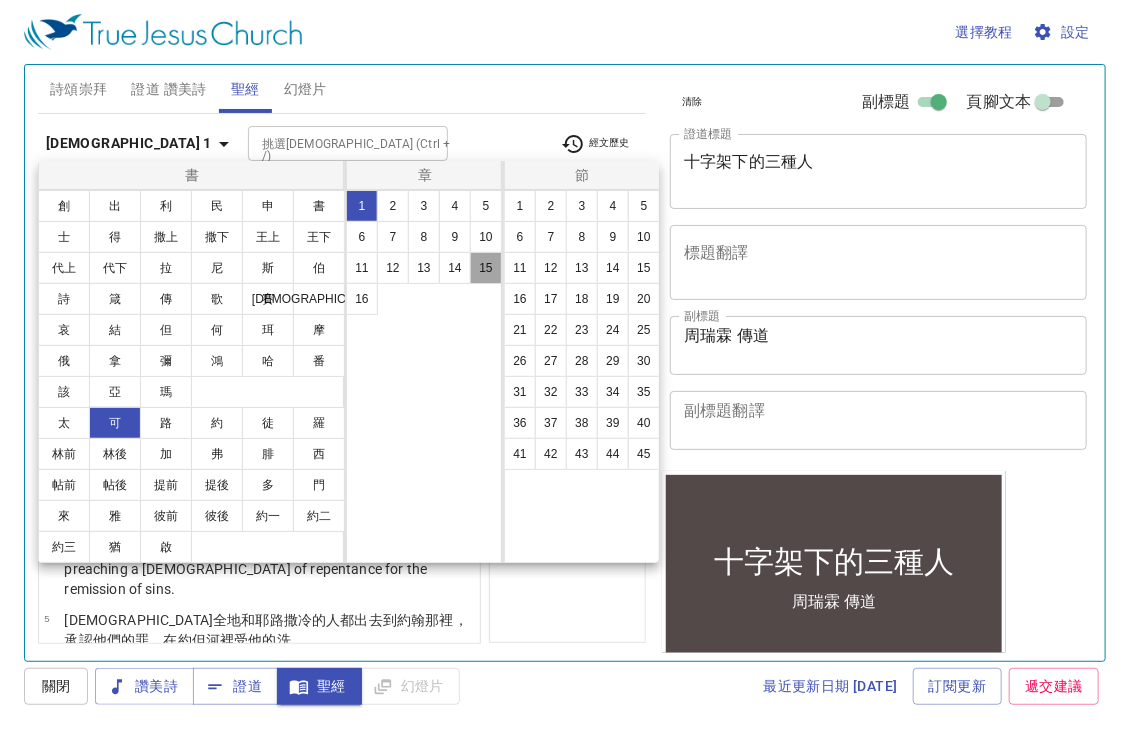 click on "15" at bounding box center [486, 268] 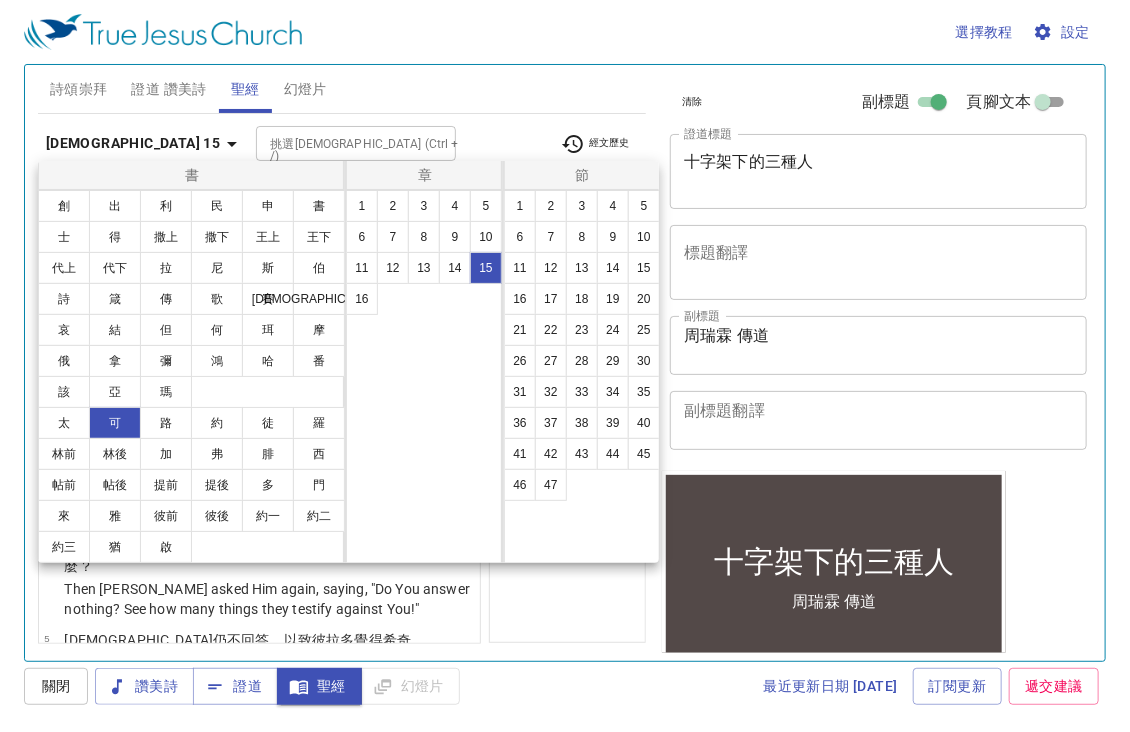 click at bounding box center (565, 366) 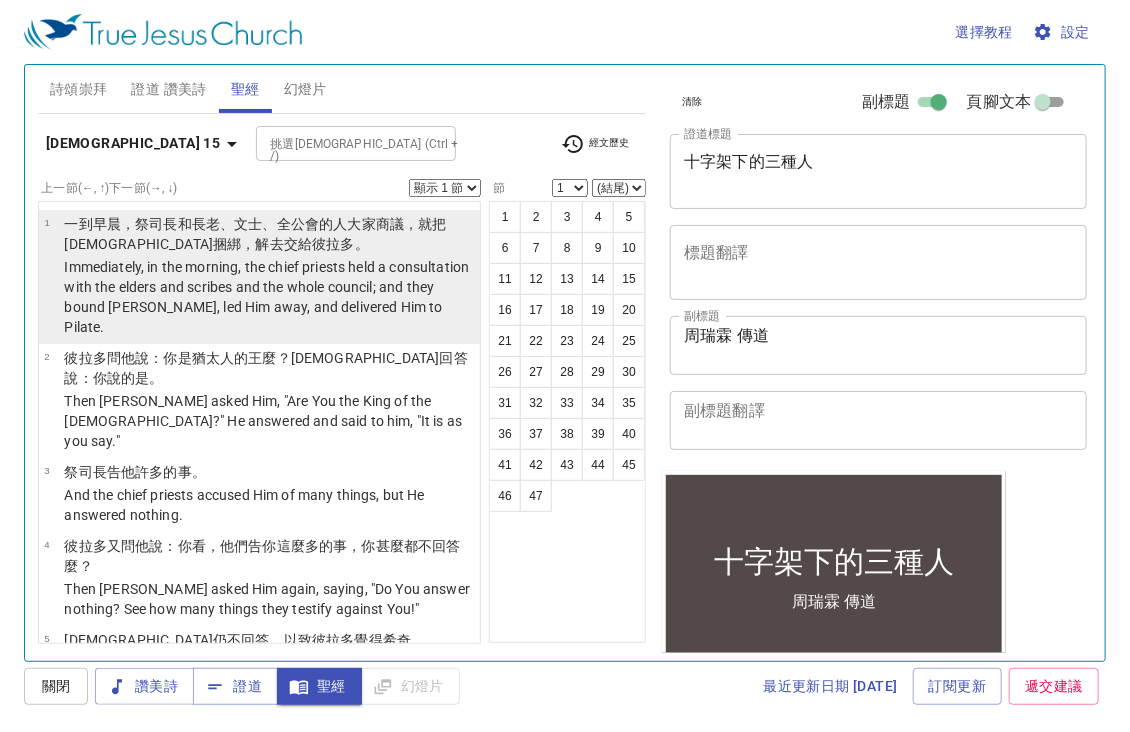 click on "Immediately, in the morning, the chief priests held a consultation with the elders and scribes and the whole council; and they bound [PERSON_NAME], led Him away, and delivered Him to Pilate." at bounding box center [269, 297] 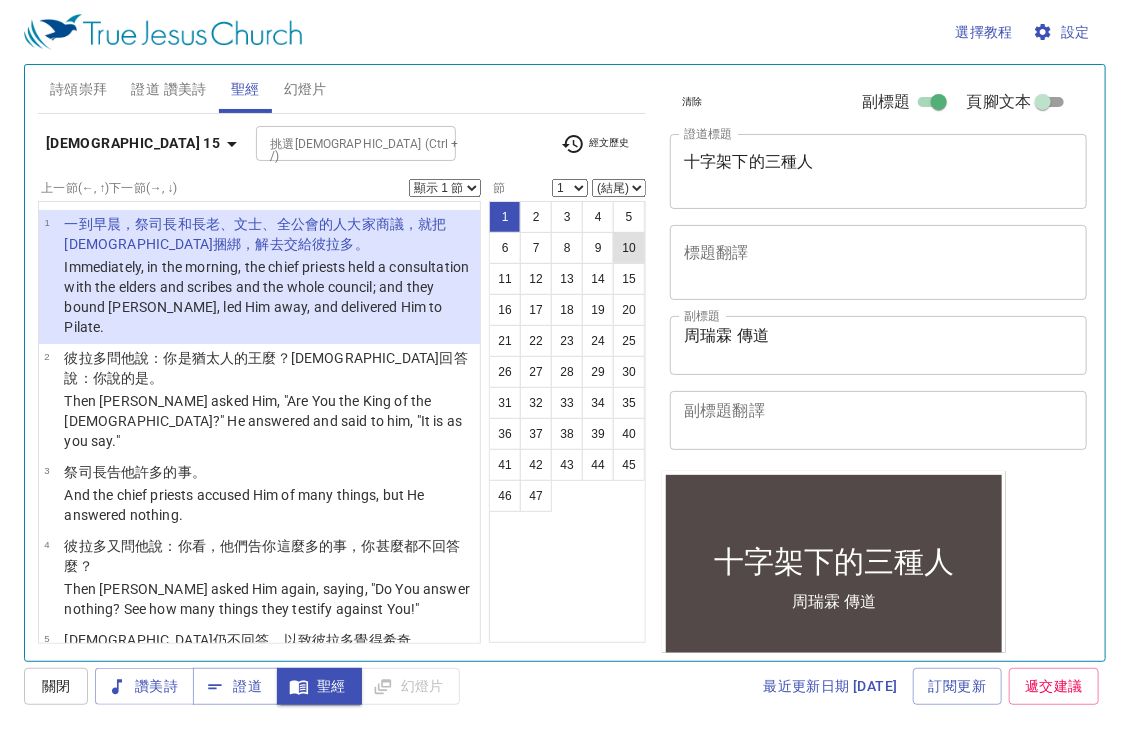 click on "10" at bounding box center (629, 248) 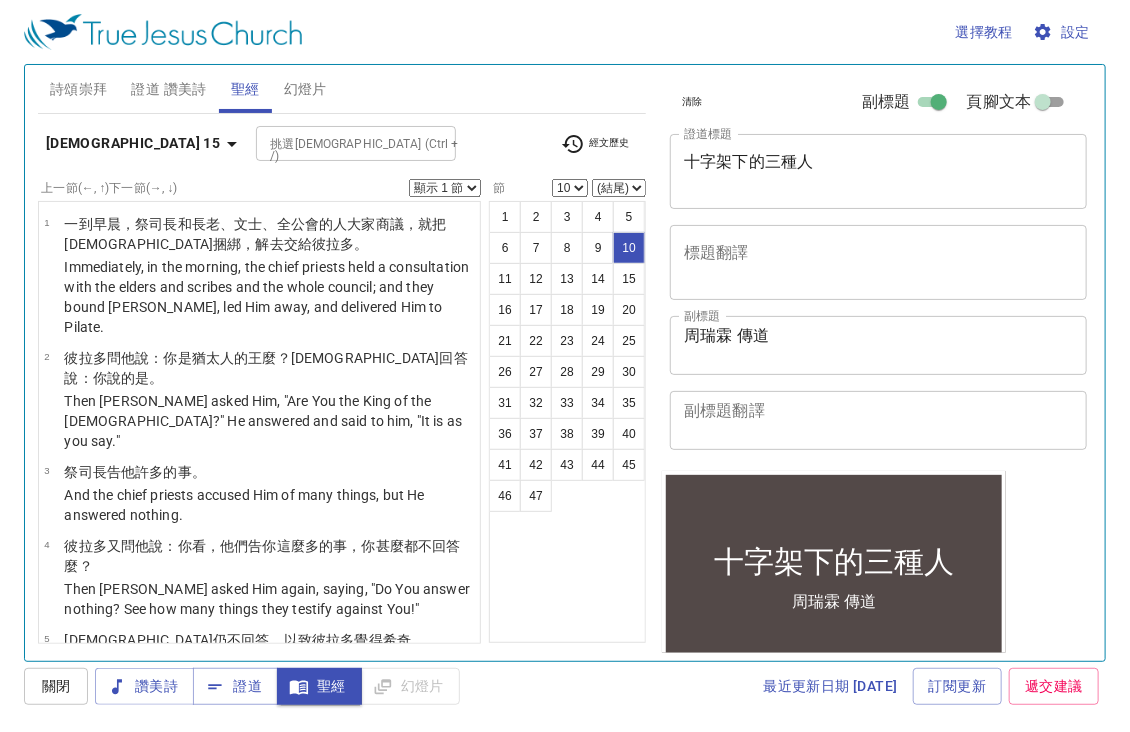 scroll, scrollTop: 570, scrollLeft: 0, axis: vertical 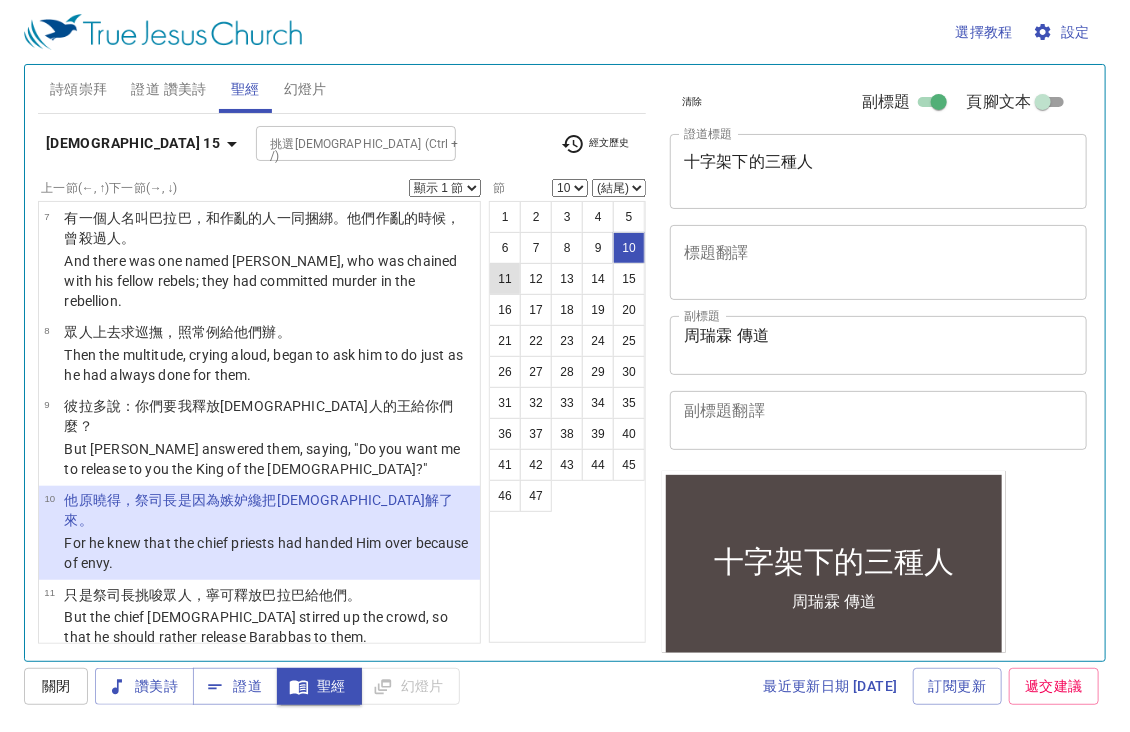 click on "11" at bounding box center (505, 279) 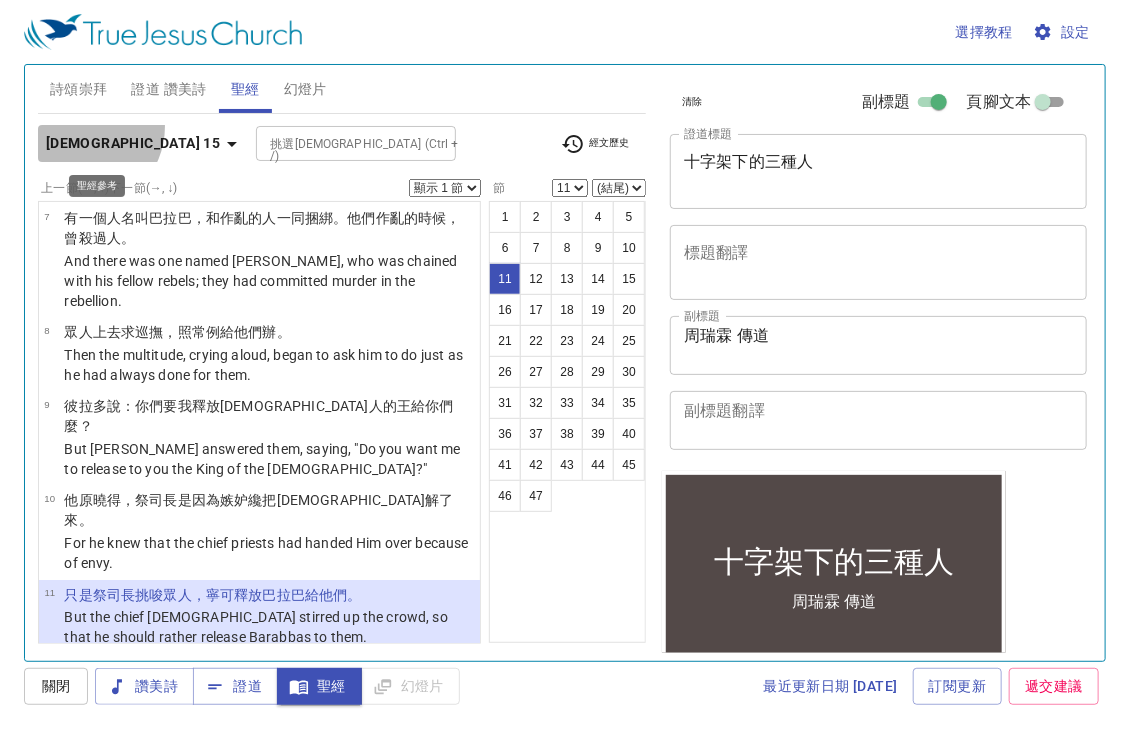click on "[DEMOGRAPHIC_DATA] 15" at bounding box center [145, 143] 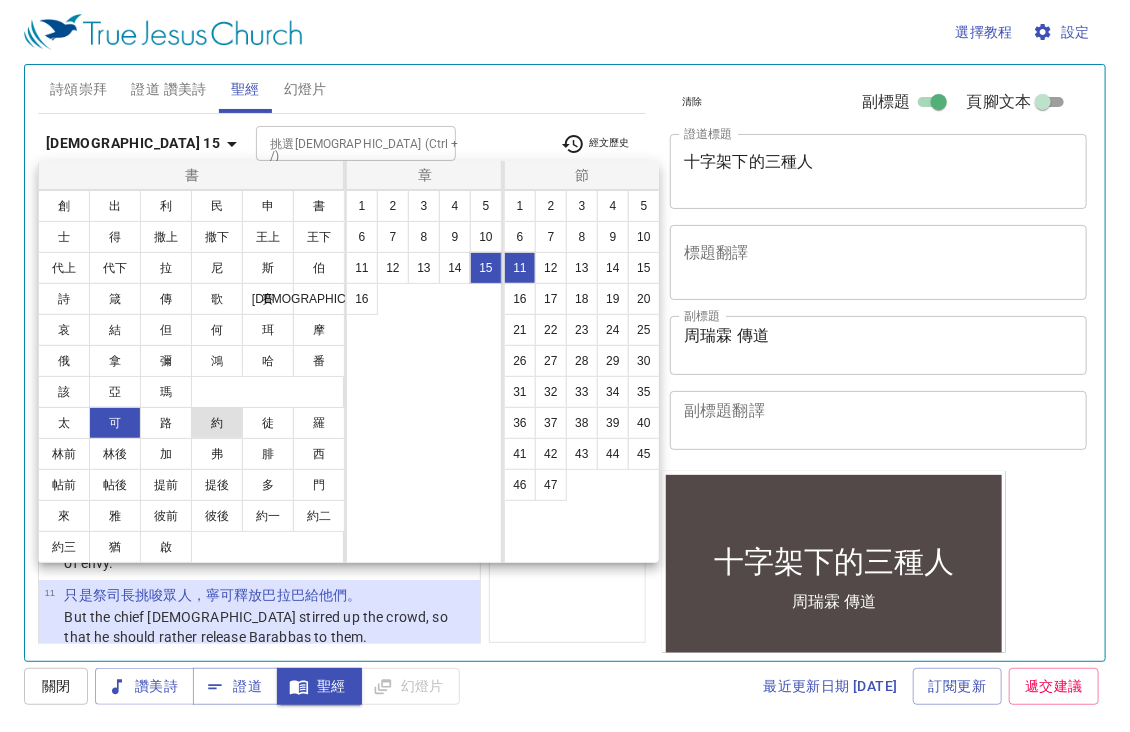 click on "約" at bounding box center [217, 423] 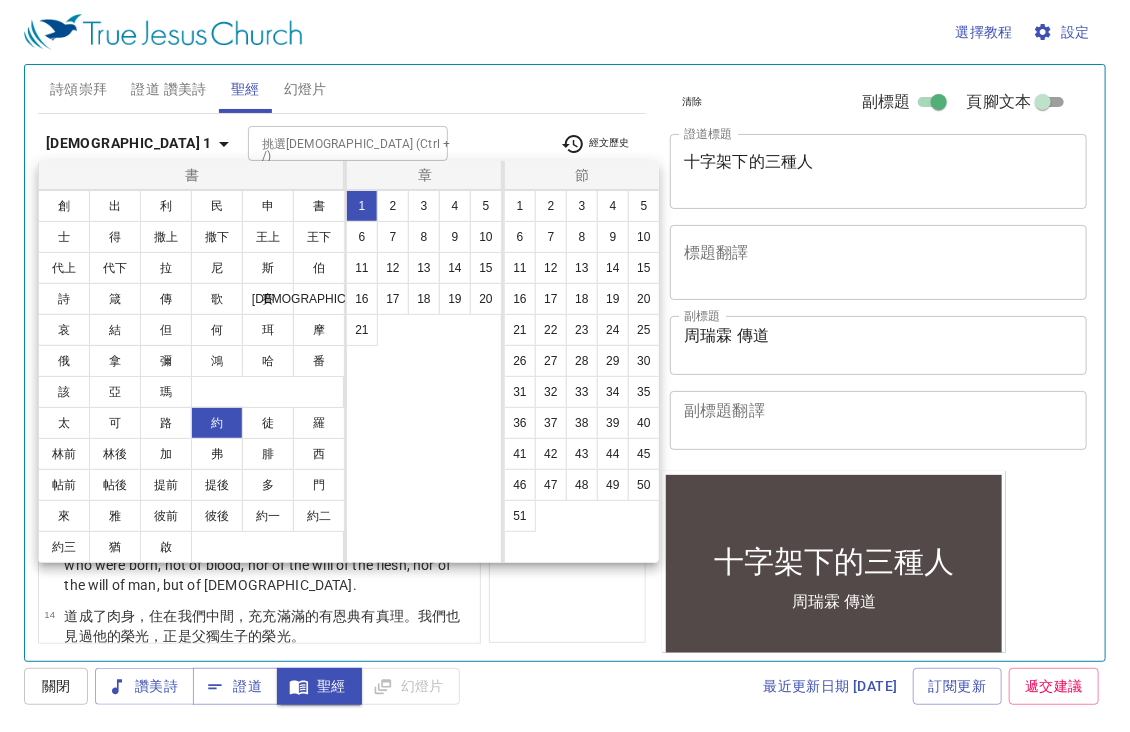 scroll, scrollTop: 0, scrollLeft: 0, axis: both 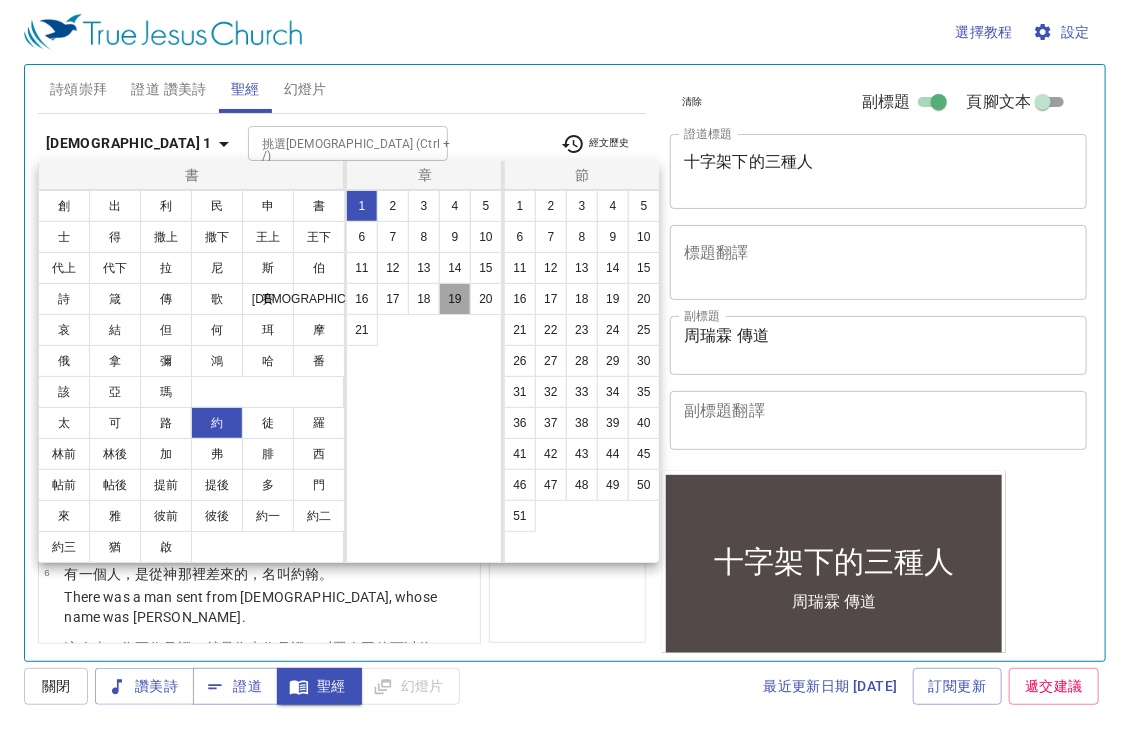 click on "19" at bounding box center (455, 299) 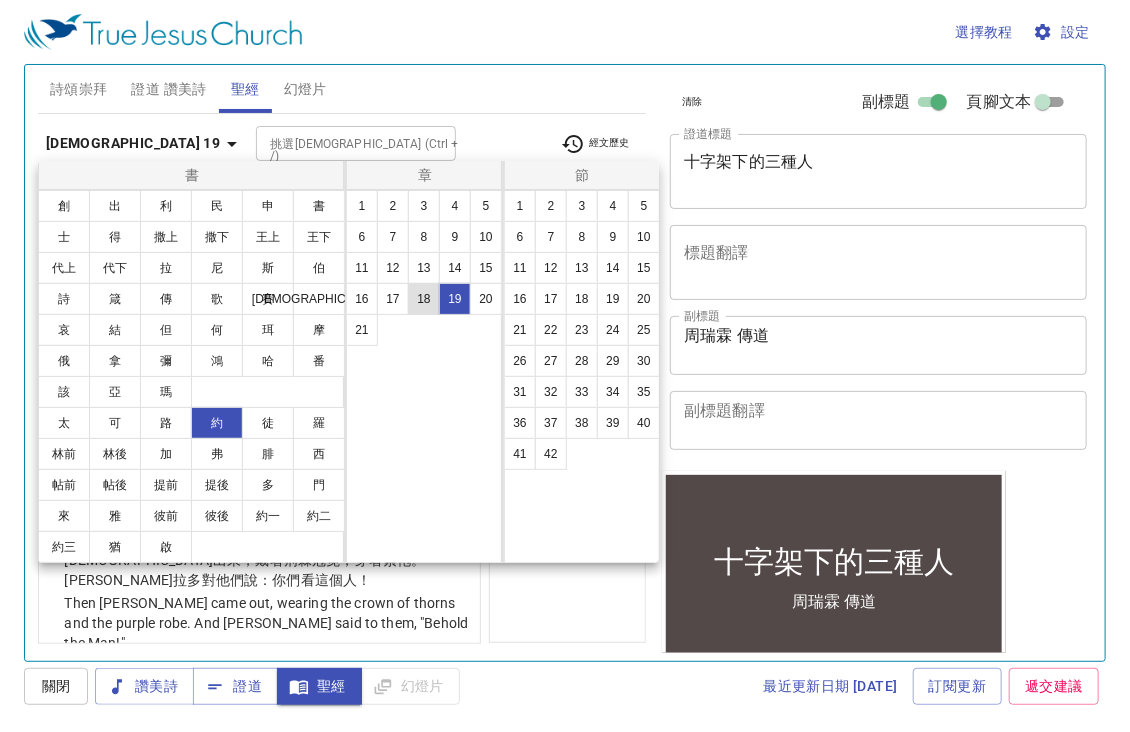 click on "18" at bounding box center (424, 299) 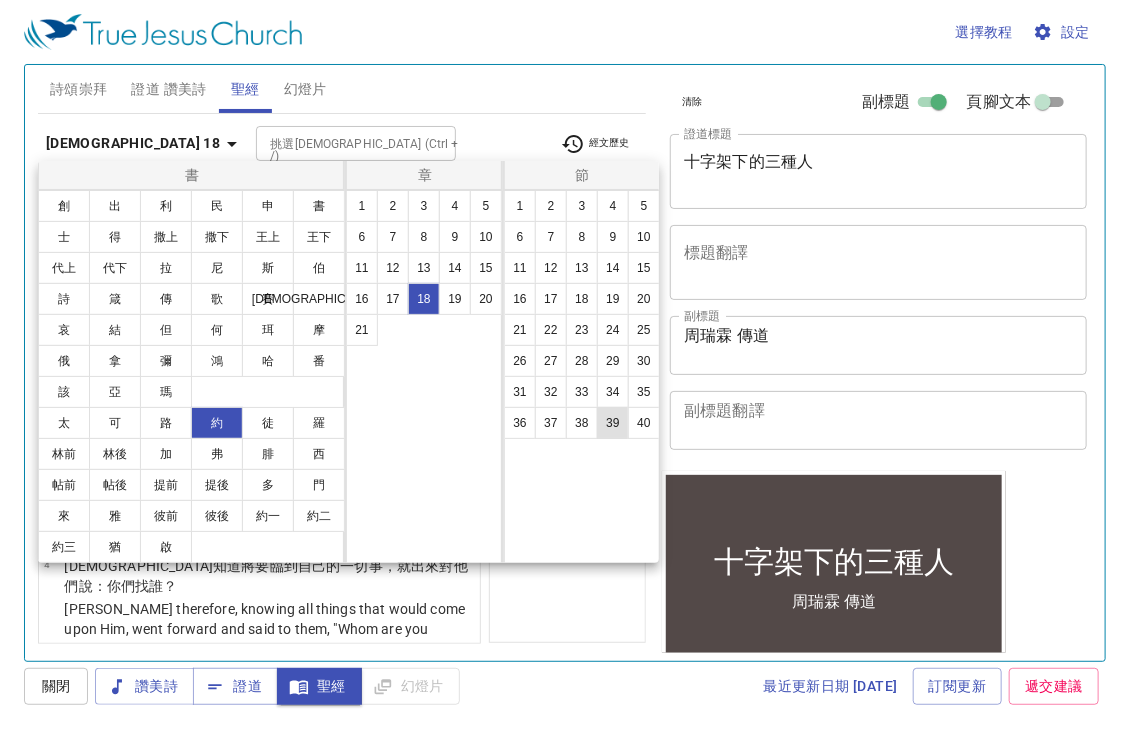 click on "39" at bounding box center (613, 423) 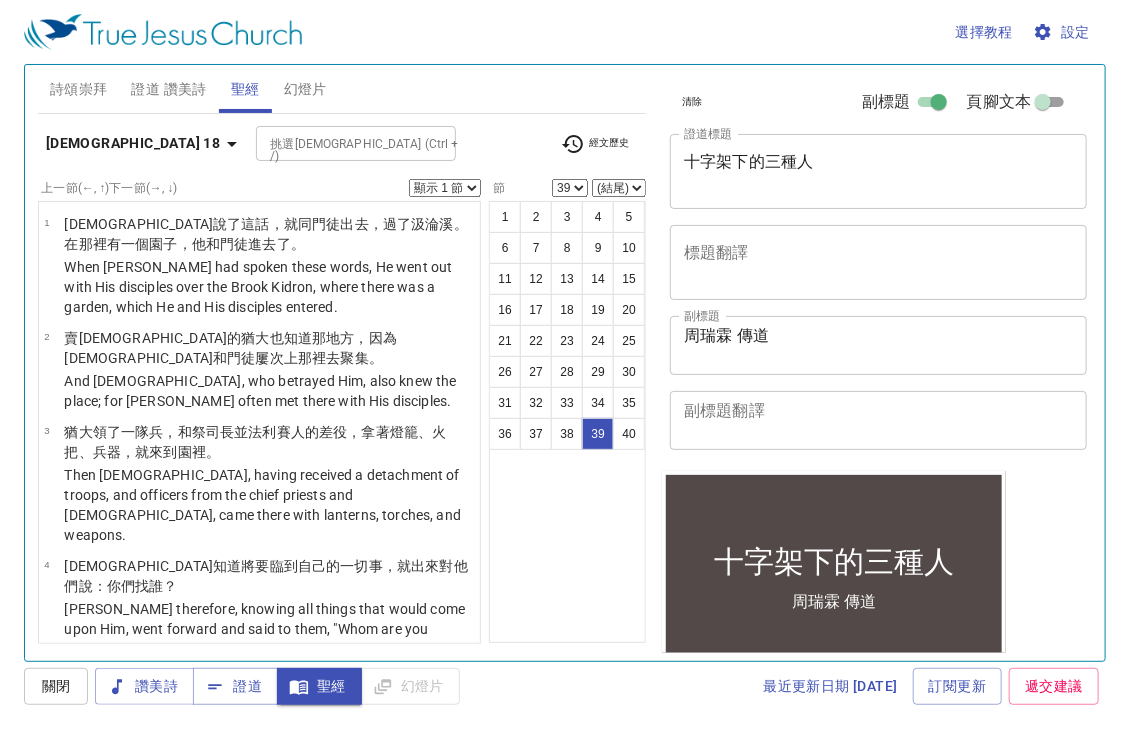 scroll, scrollTop: 3536, scrollLeft: 0, axis: vertical 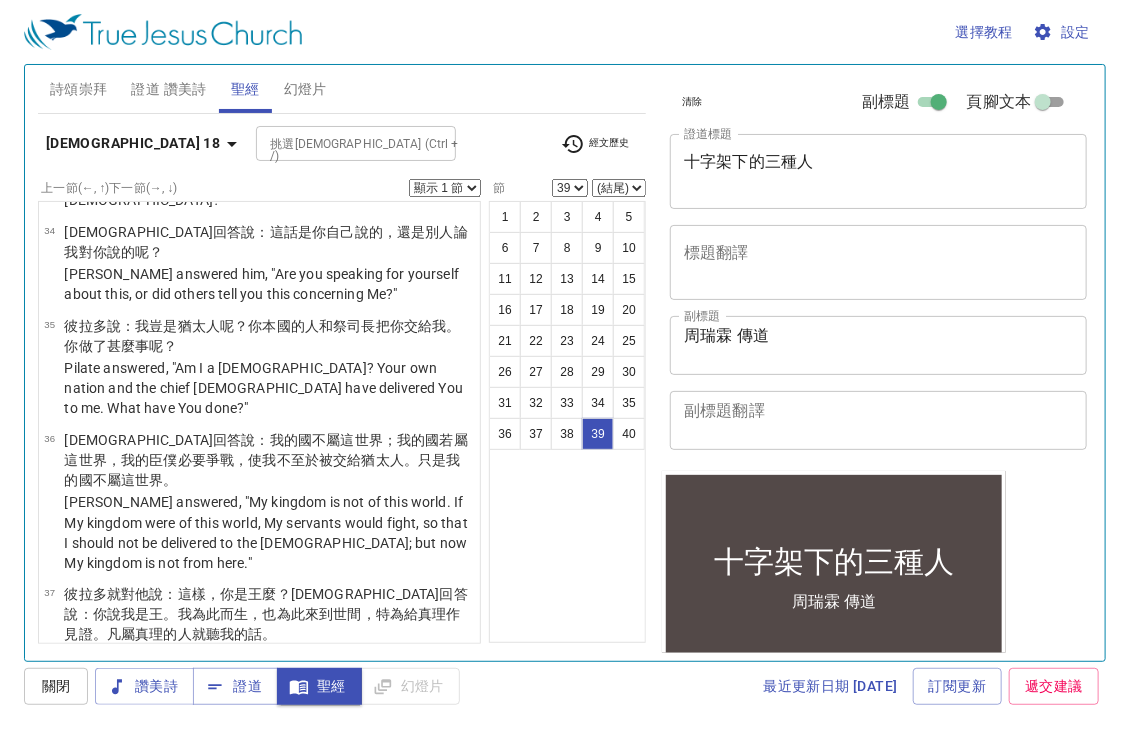 click on "但 你們 有 個規矩 ，在 逾越節 要我給你們 釋放 一個人 ，你們要 我給你們 釋放 猶太人 的王 麼？" at bounding box center (269, 892) 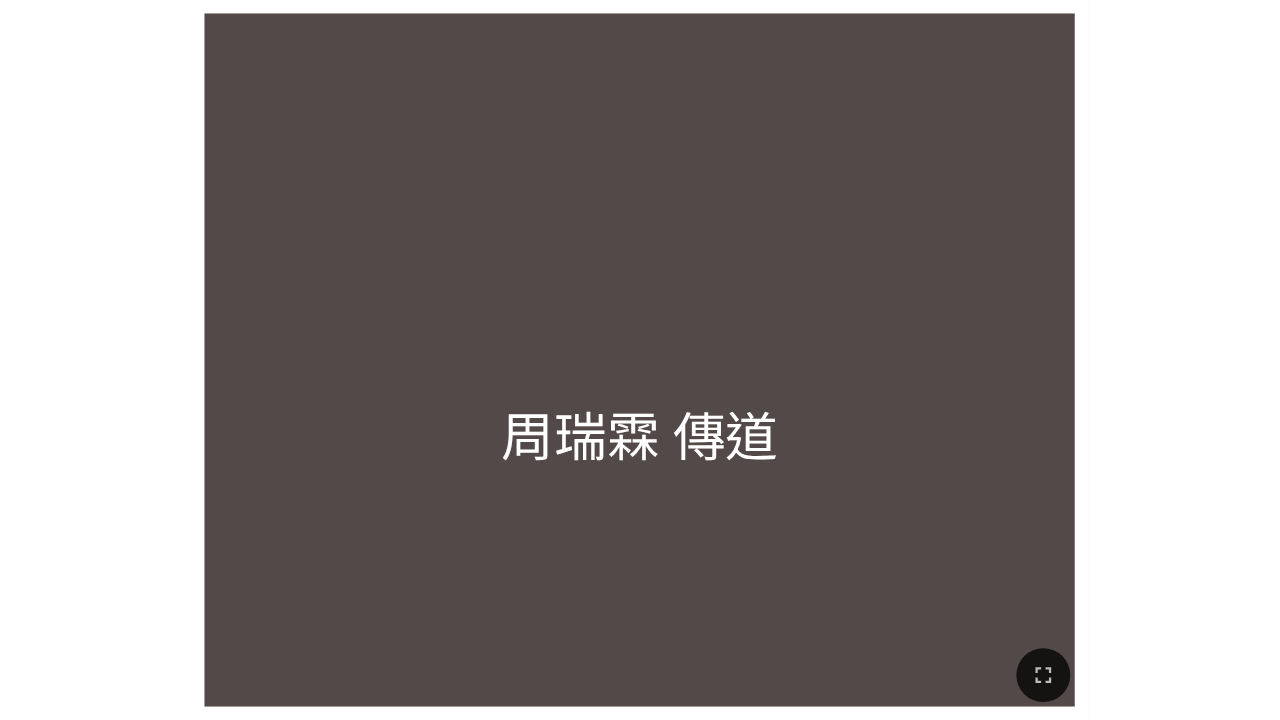 scroll, scrollTop: 0, scrollLeft: 0, axis: both 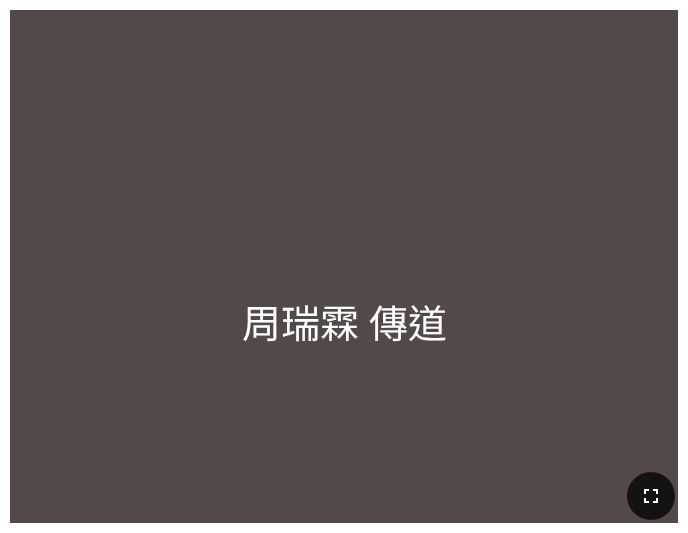 click 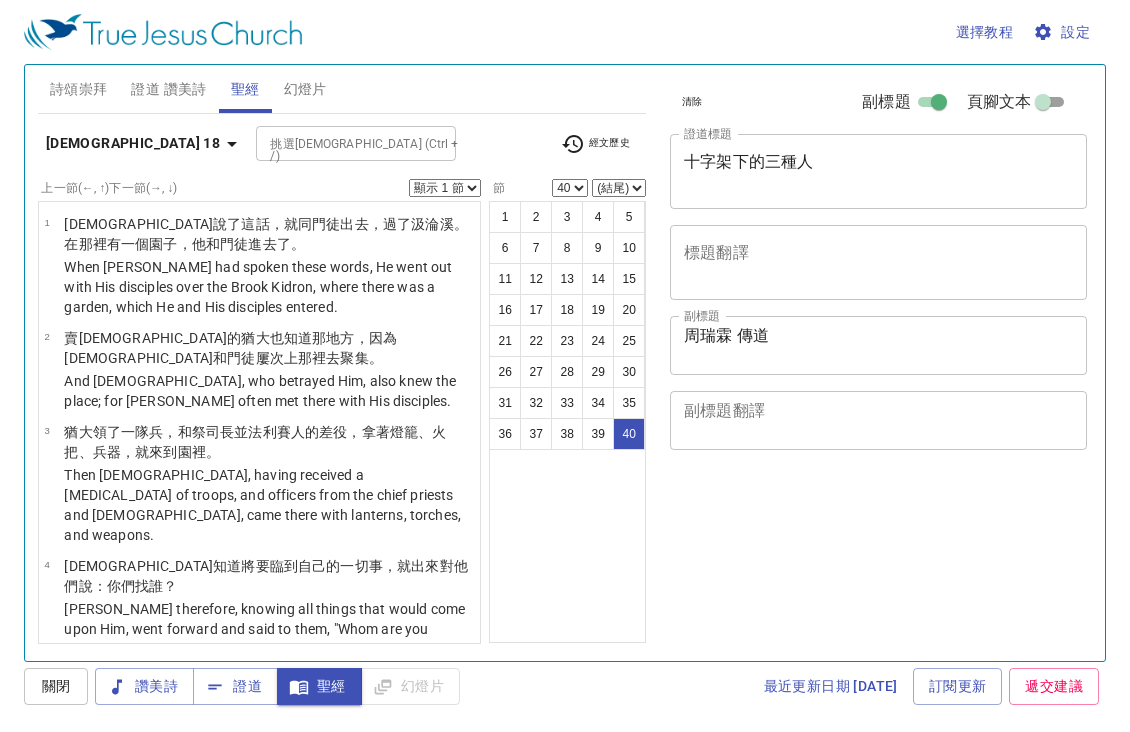 scroll, scrollTop: 0, scrollLeft: 0, axis: both 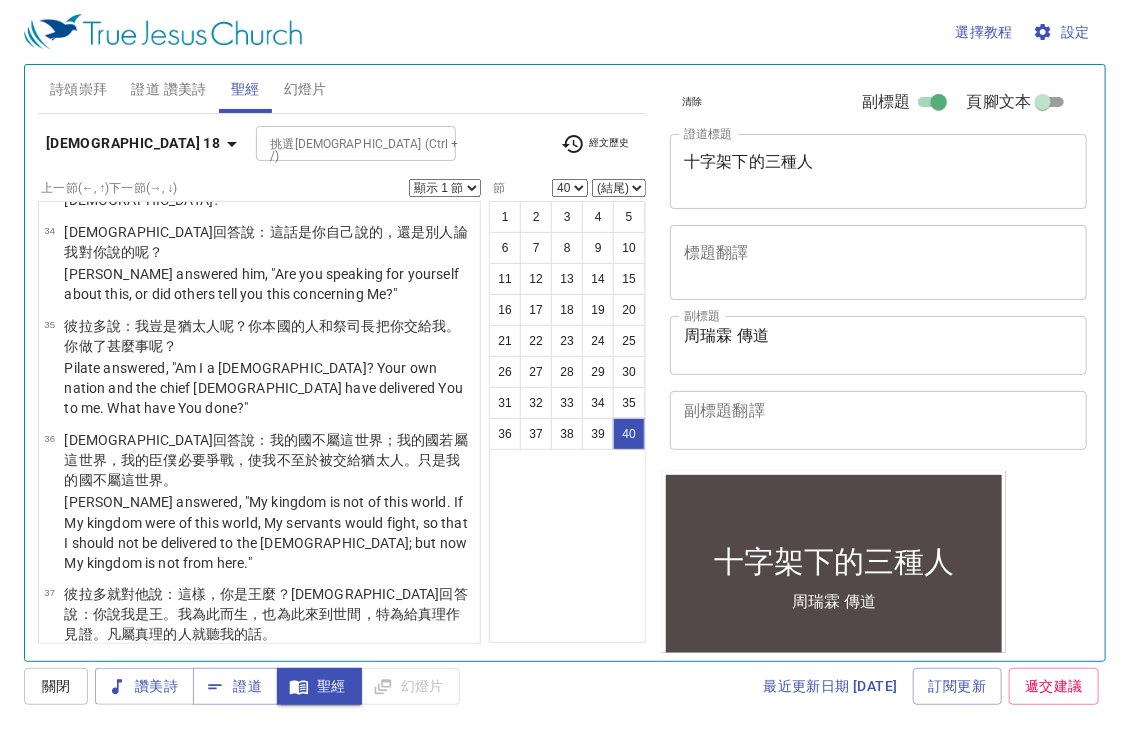 click on "約翰福音 18" at bounding box center (133, 143) 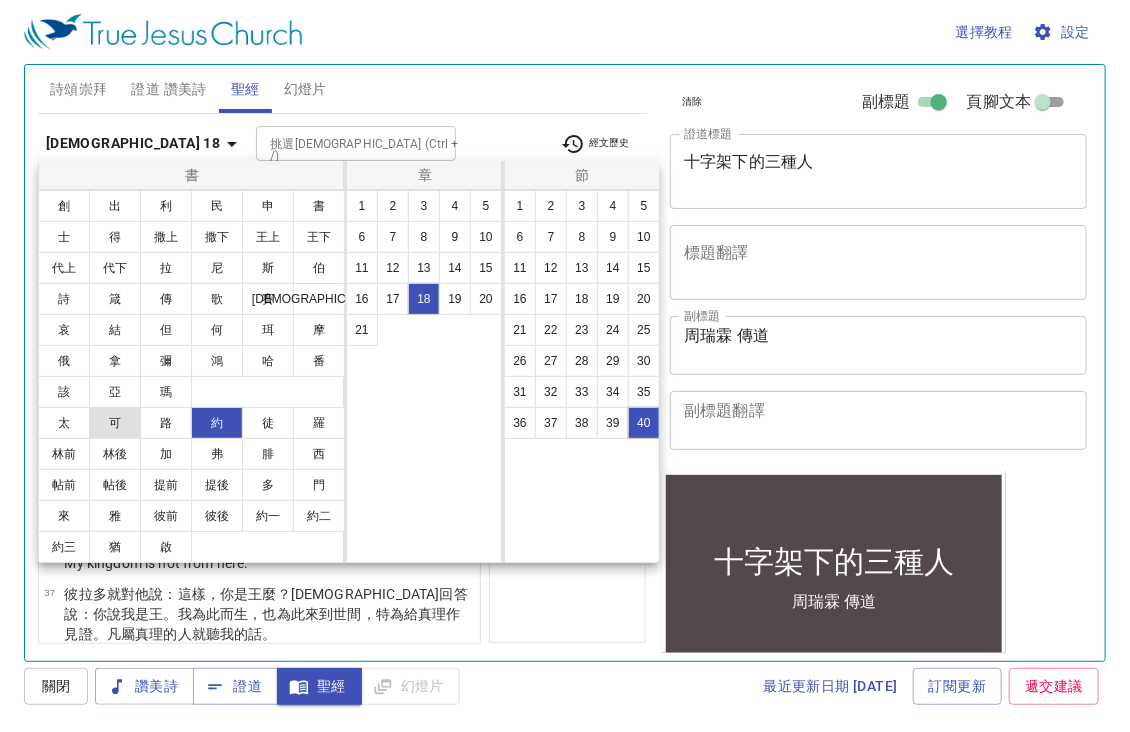 click on "可" at bounding box center [115, 423] 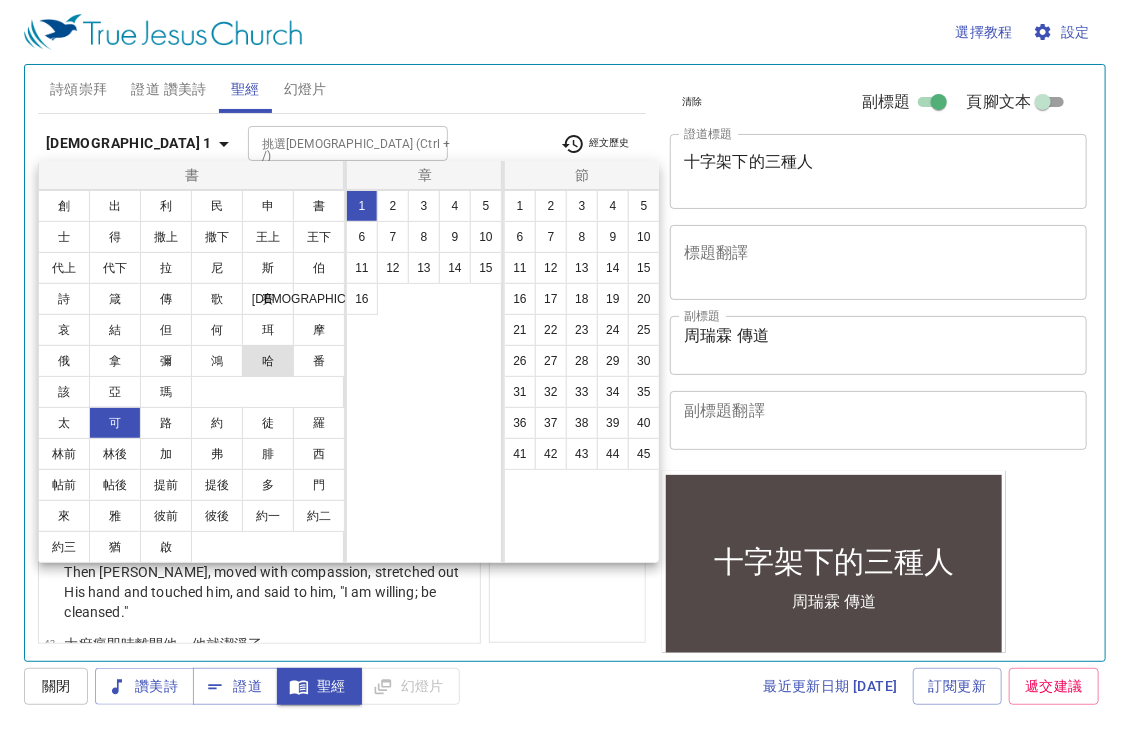 scroll, scrollTop: 0, scrollLeft: 0, axis: both 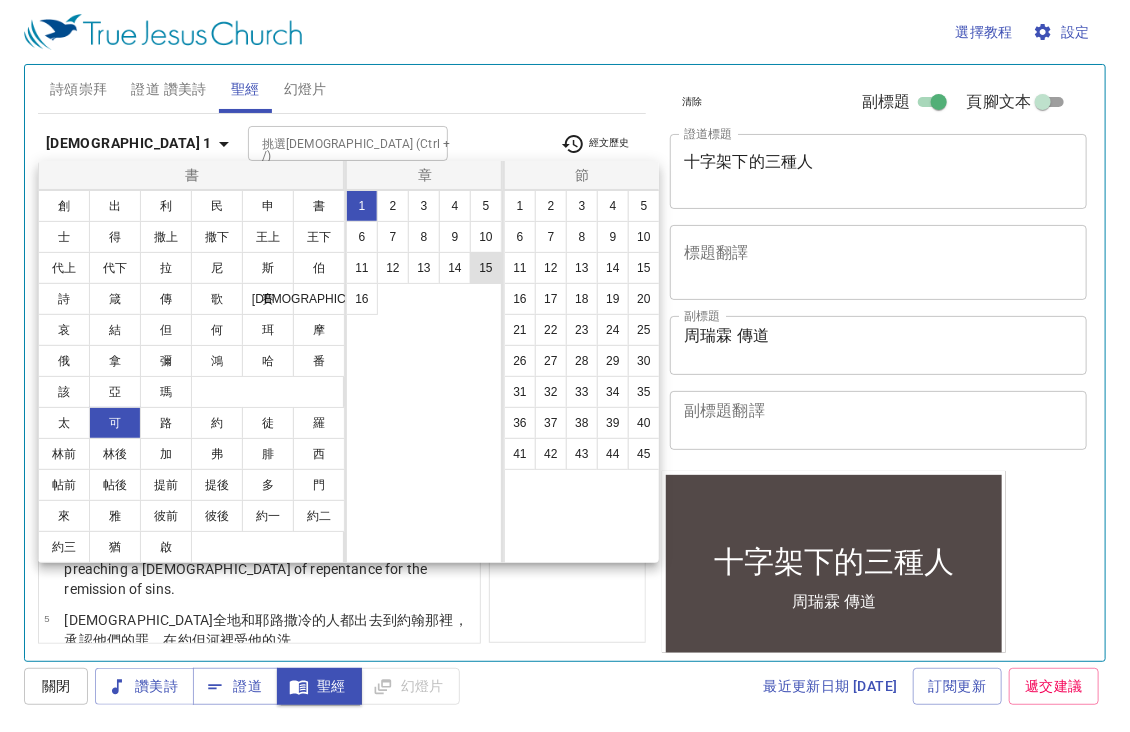 click on "15" at bounding box center [486, 268] 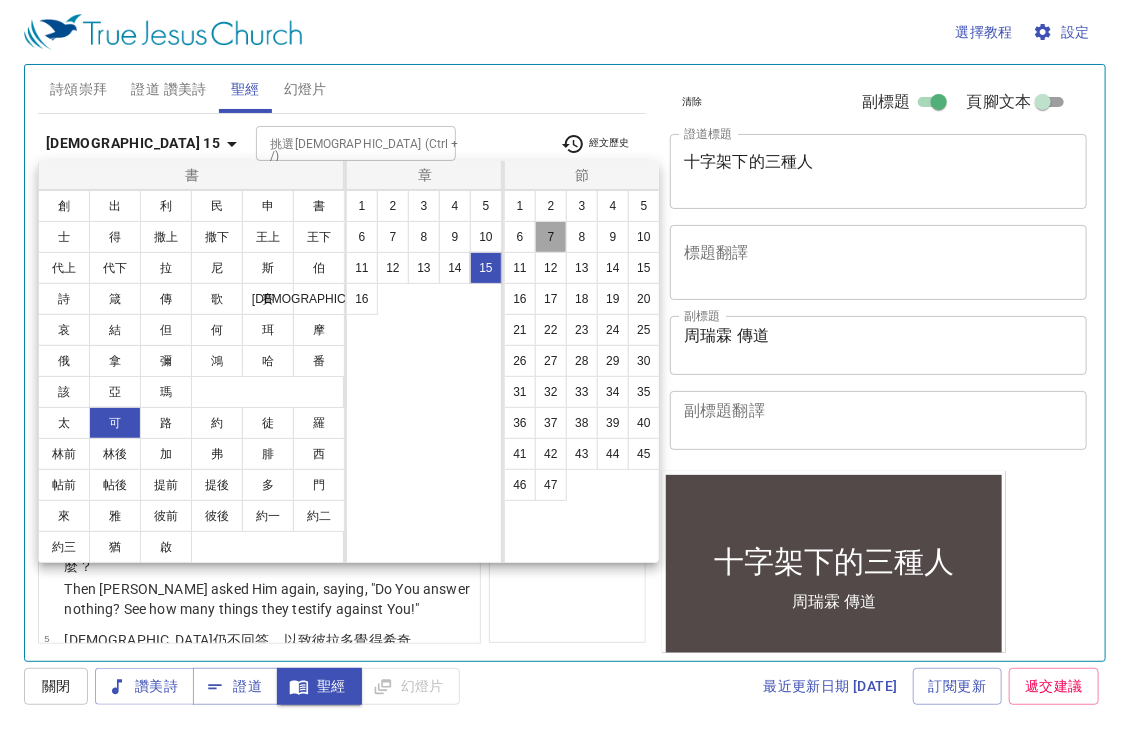click on "7" at bounding box center (551, 237) 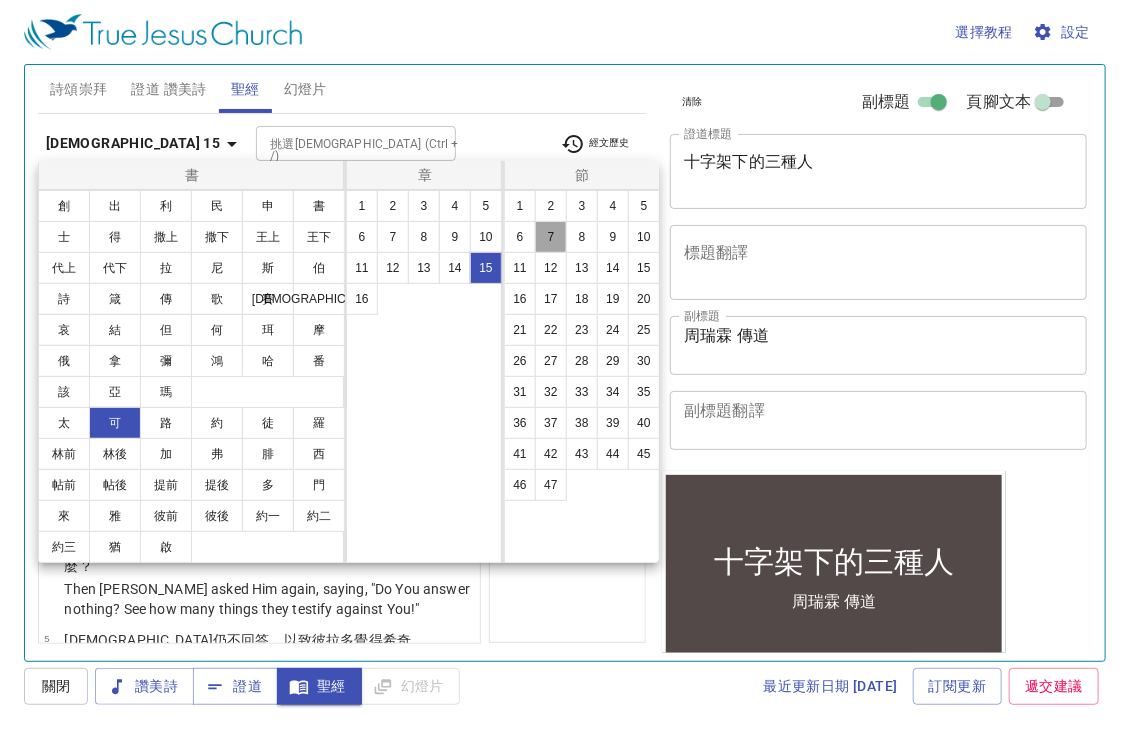 scroll, scrollTop: 338, scrollLeft: 0, axis: vertical 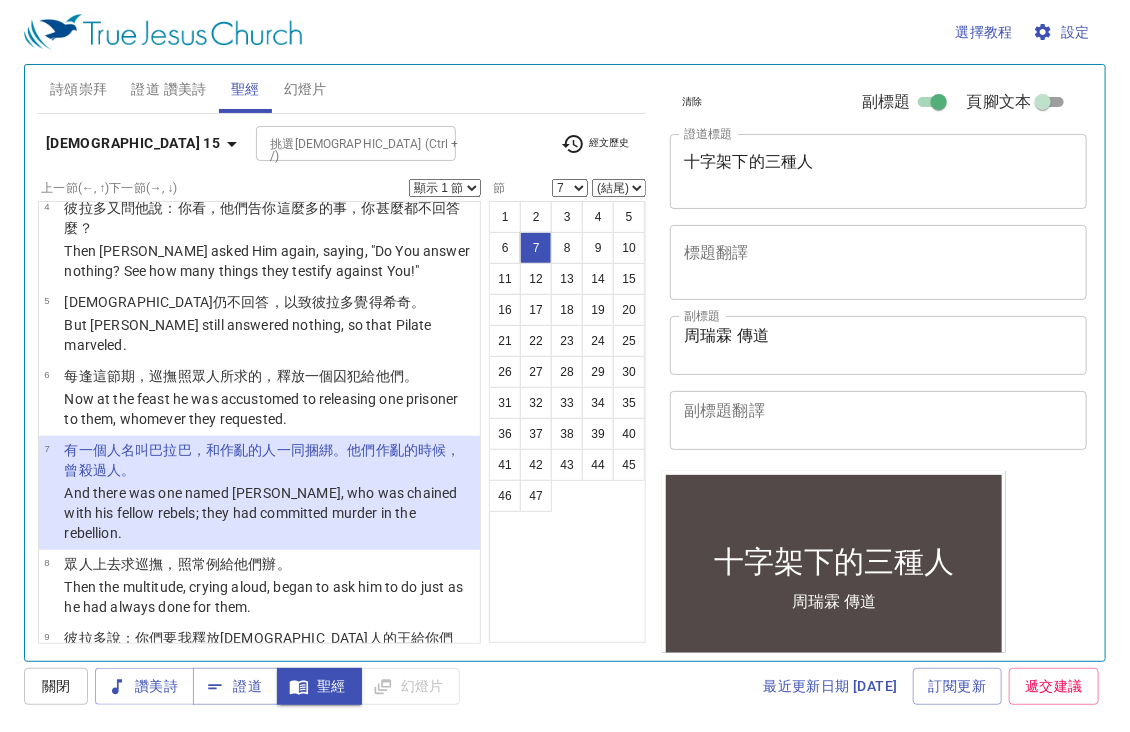 click on "And there was one named [PERSON_NAME], who was chained with his fellow rebels; they had committed murder in the rebellion." at bounding box center (269, 513) 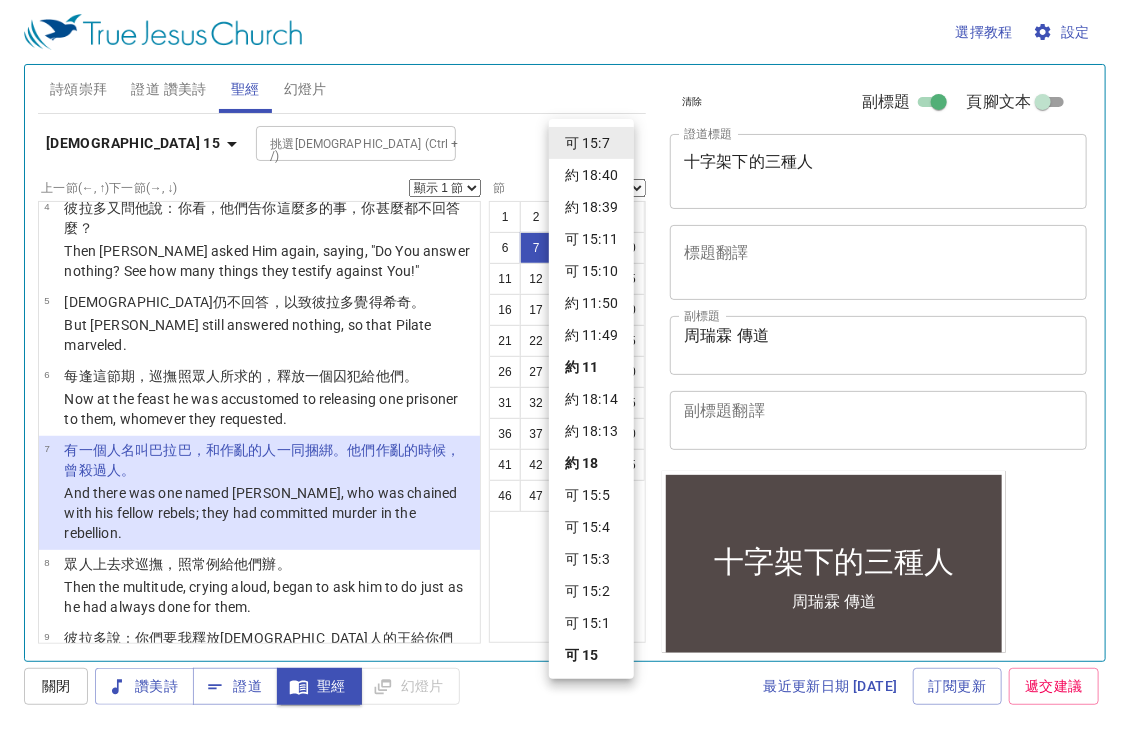 click on "約 18:40" at bounding box center (591, 175) 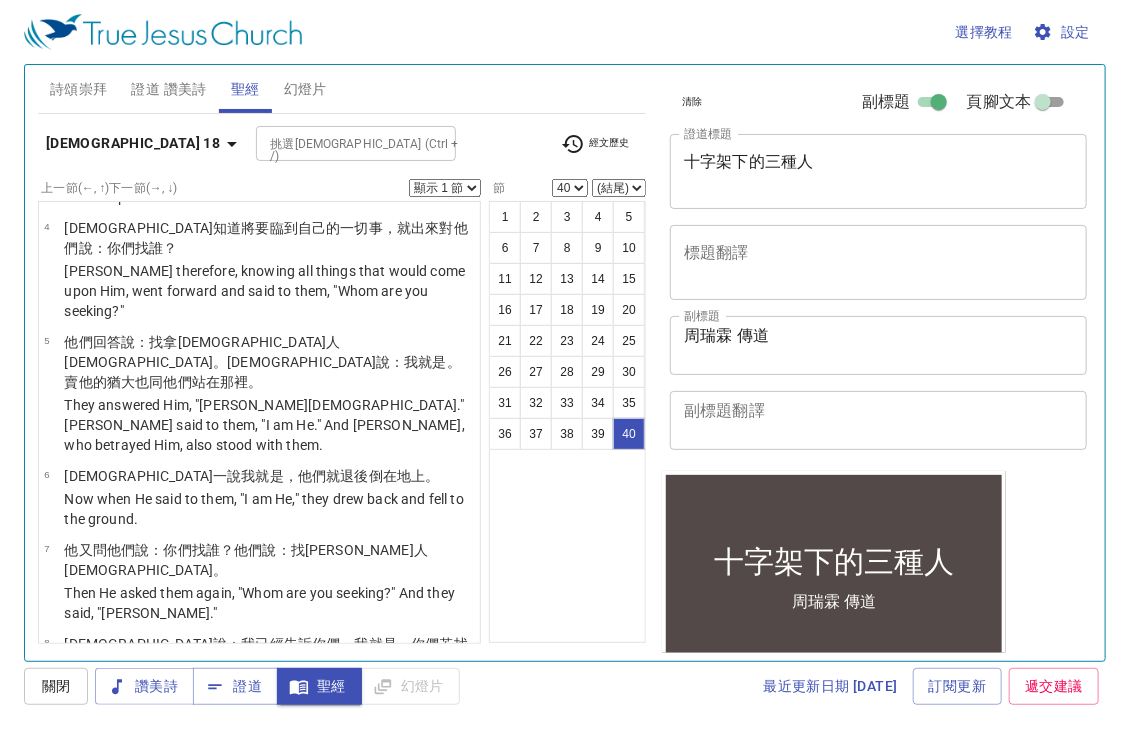 scroll, scrollTop: 3536, scrollLeft: 0, axis: vertical 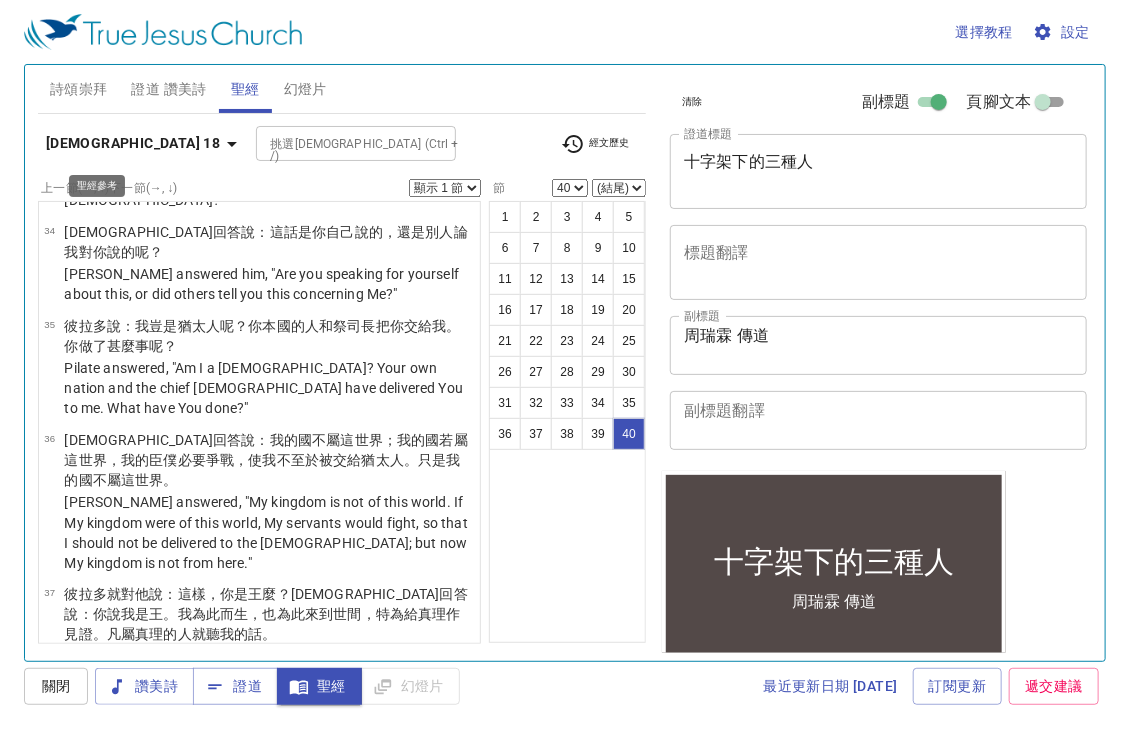 click on "約翰福音 18" at bounding box center [145, 143] 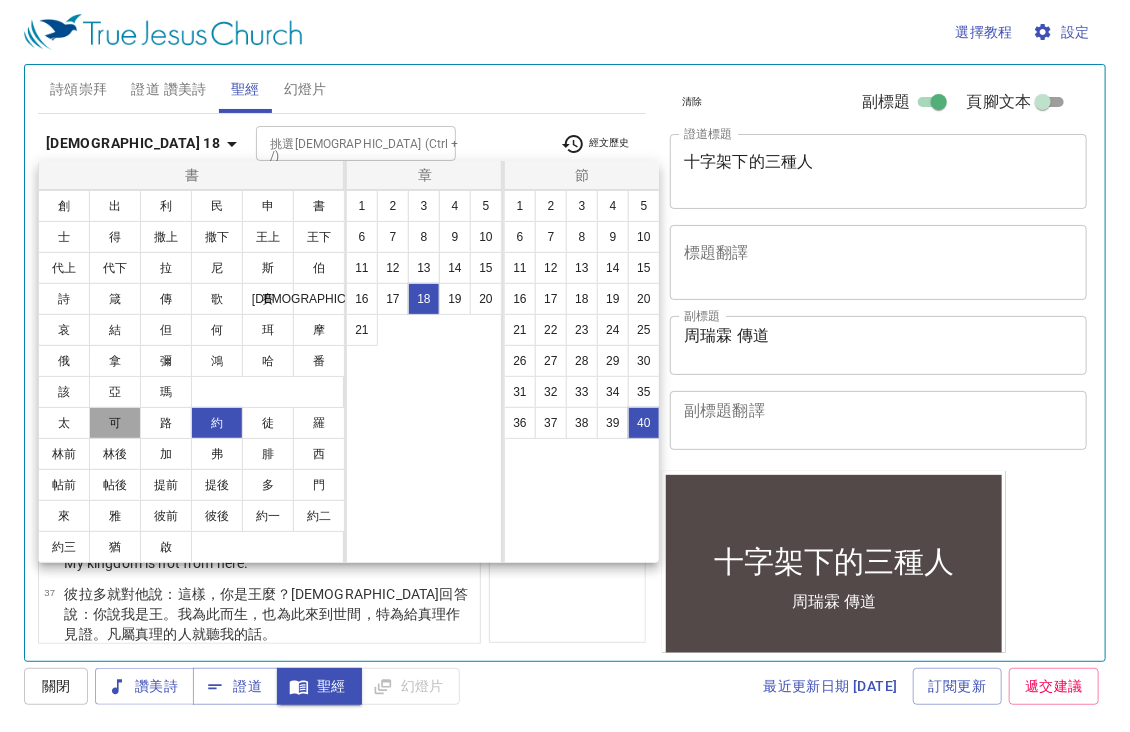 click on "可" at bounding box center (115, 423) 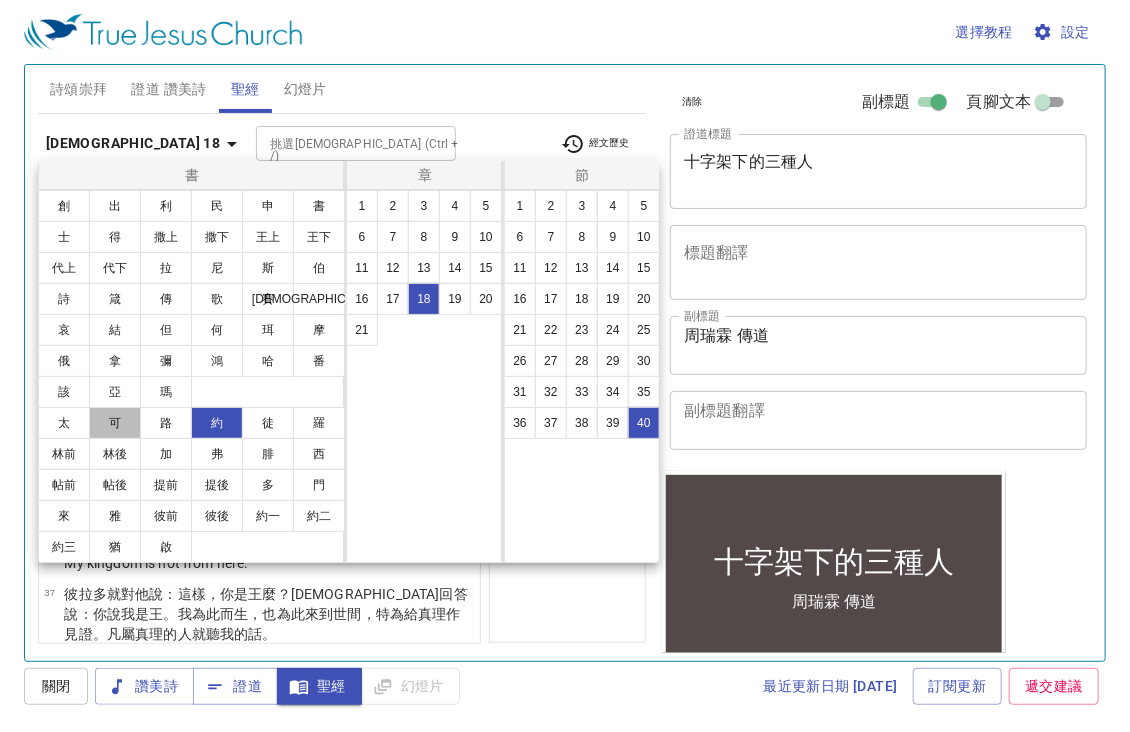 scroll, scrollTop: 0, scrollLeft: 0, axis: both 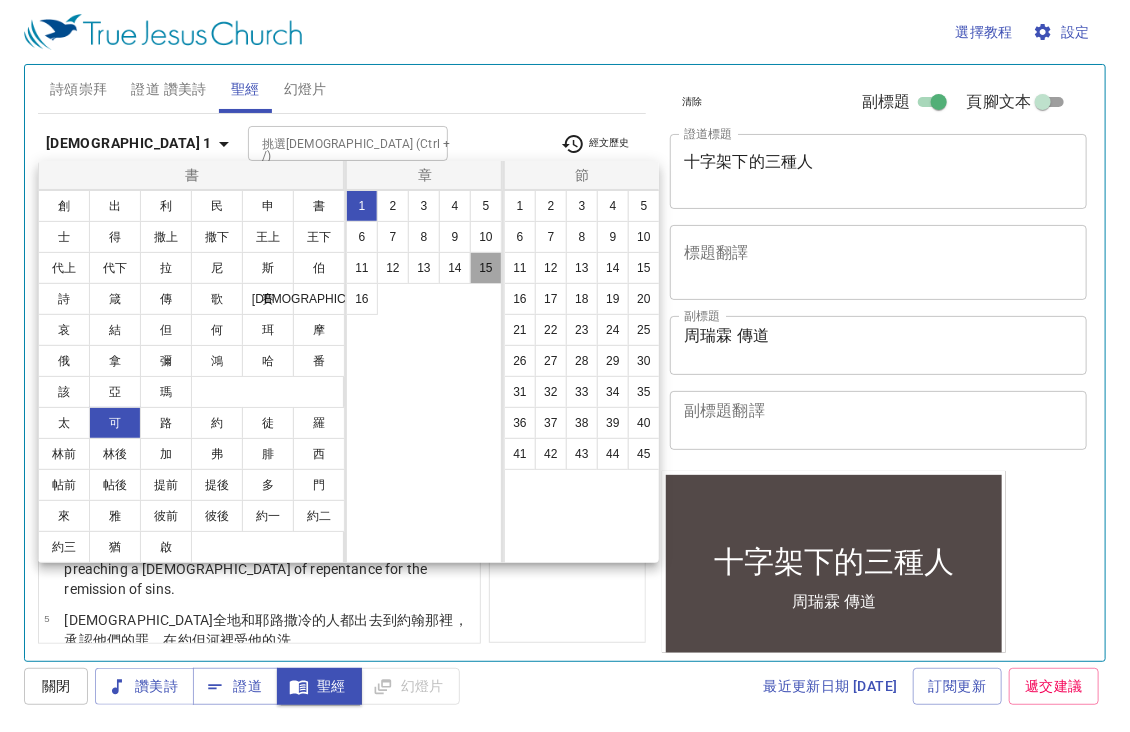 click on "15" at bounding box center [486, 268] 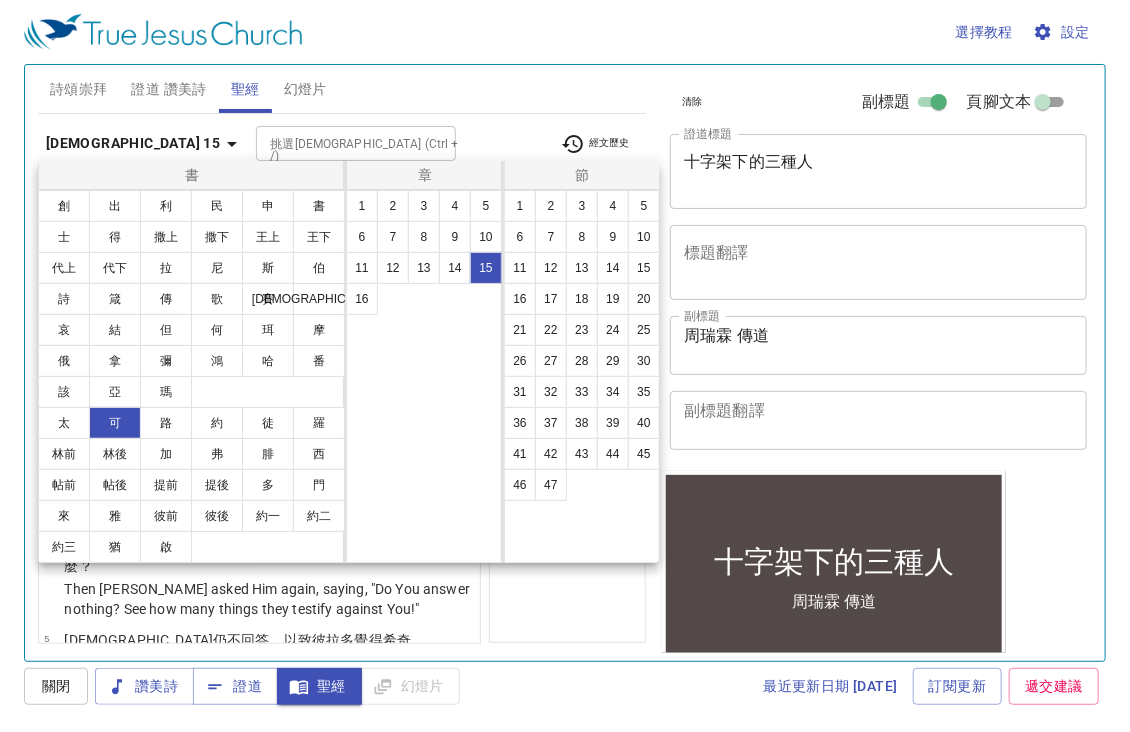 click at bounding box center [565, 366] 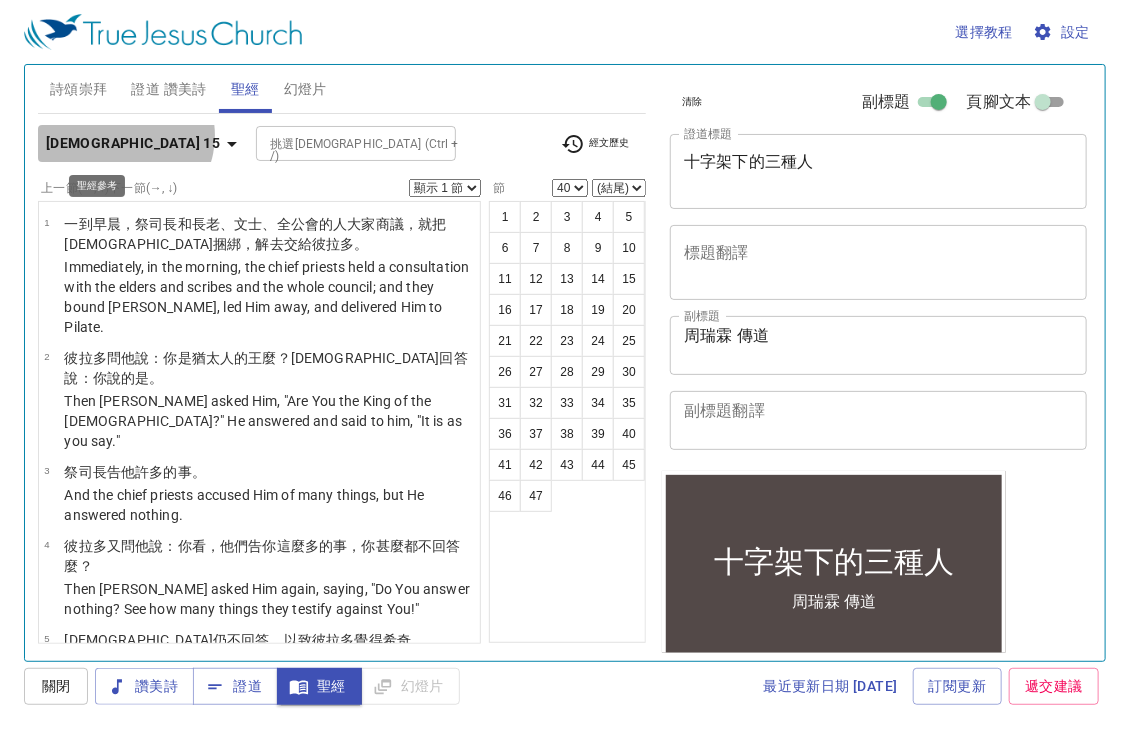 click 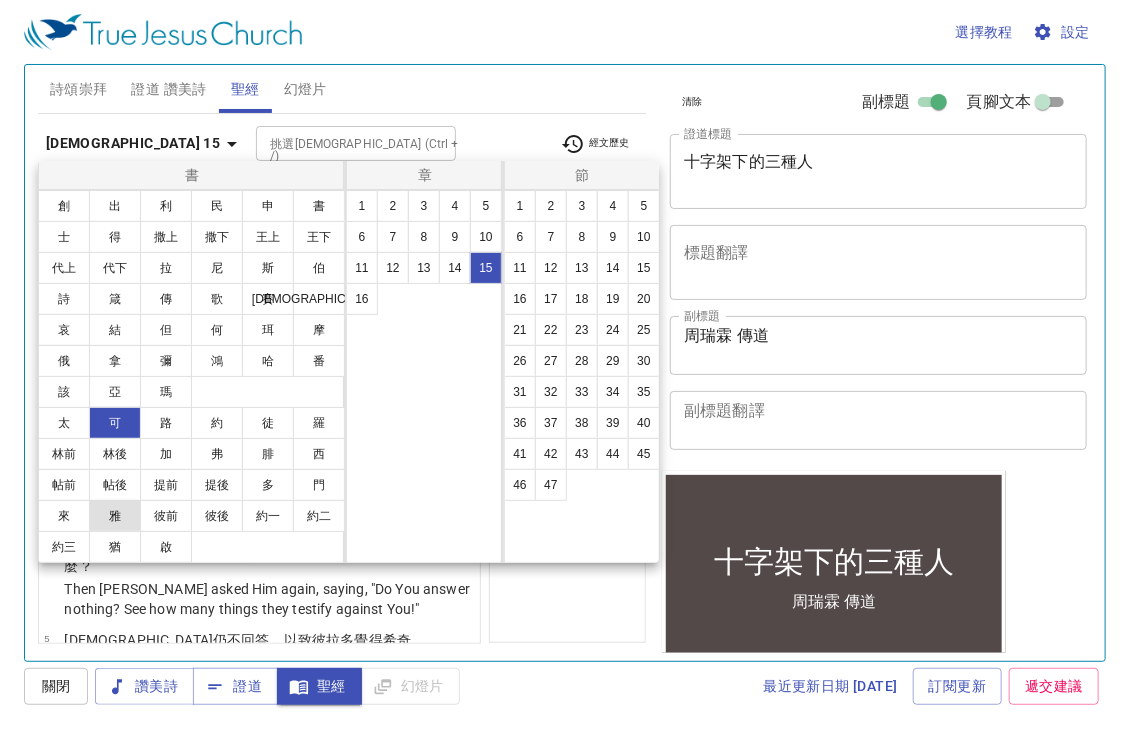 click on "雅" at bounding box center (115, 516) 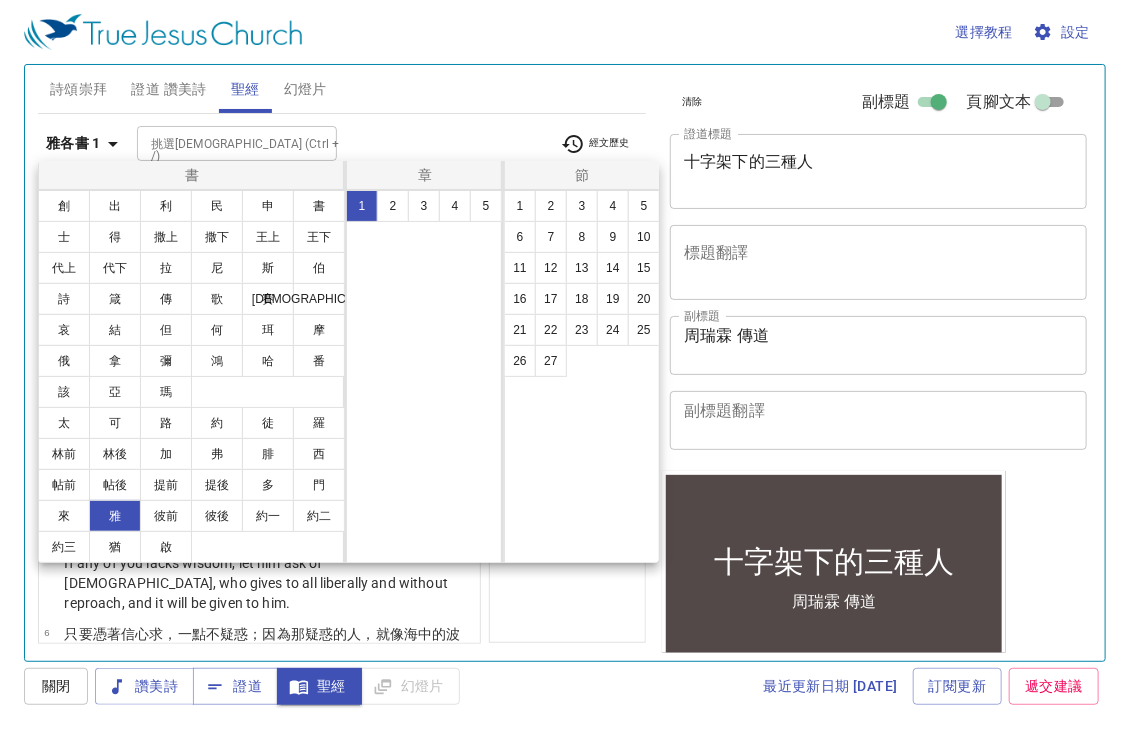 click at bounding box center (565, 366) 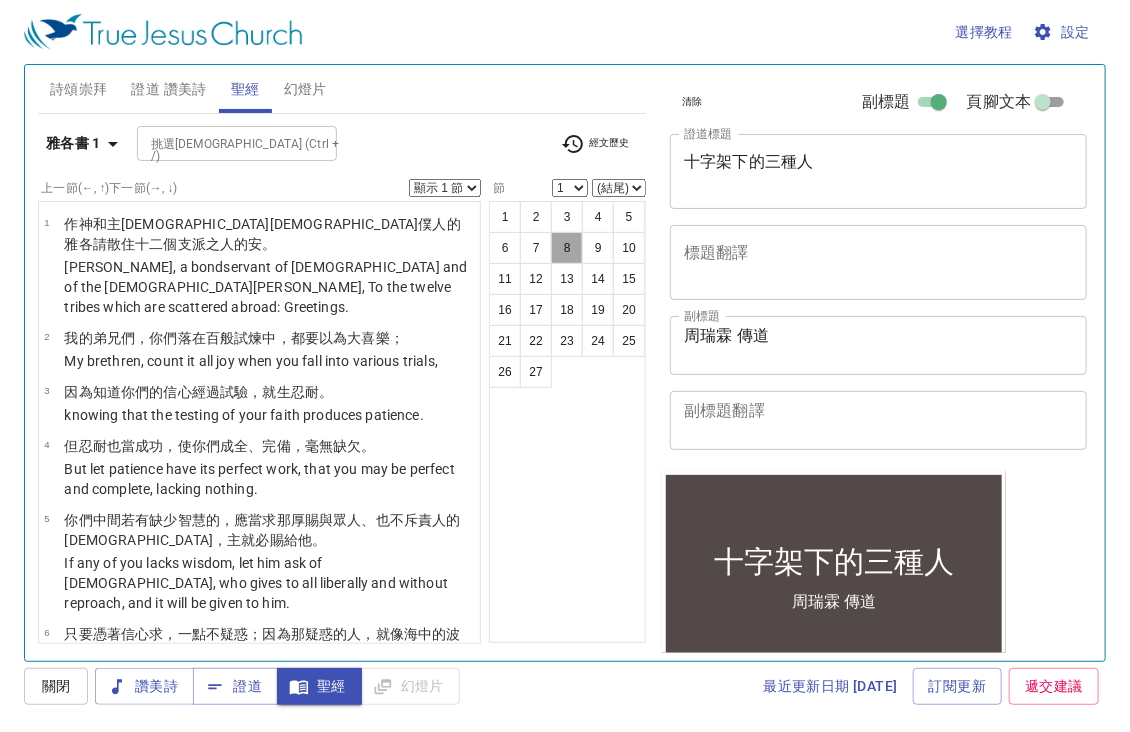 click on "8" at bounding box center (567, 248) 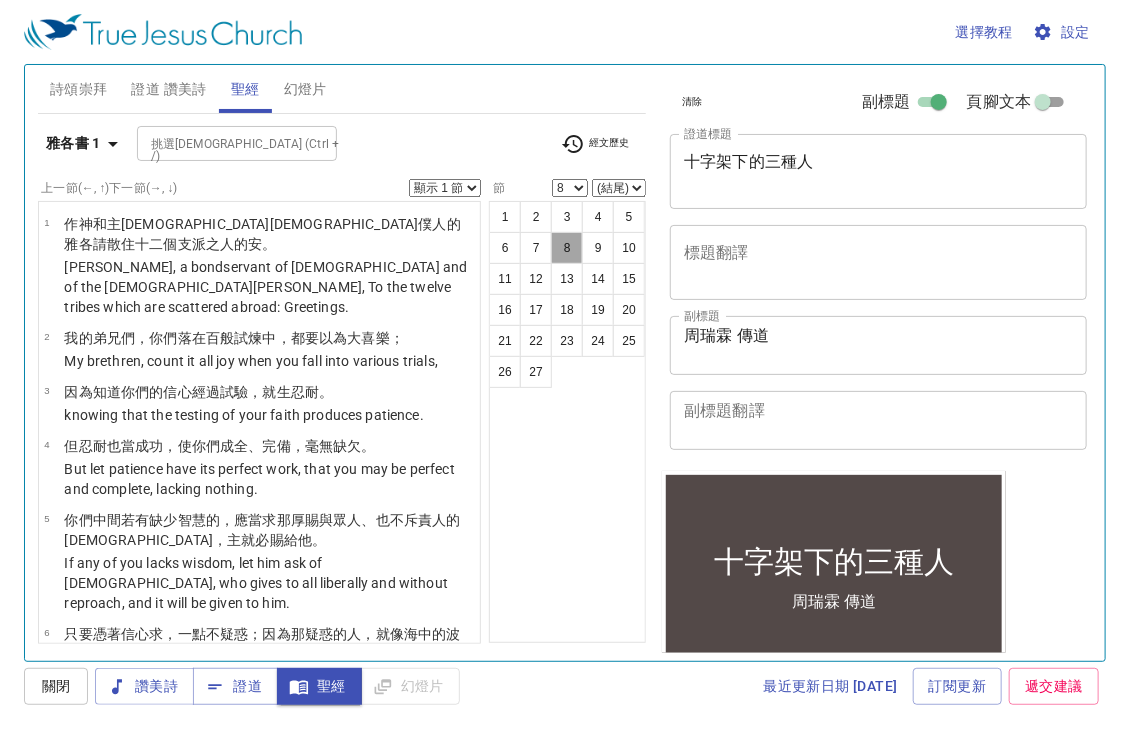 scroll, scrollTop: 332, scrollLeft: 0, axis: vertical 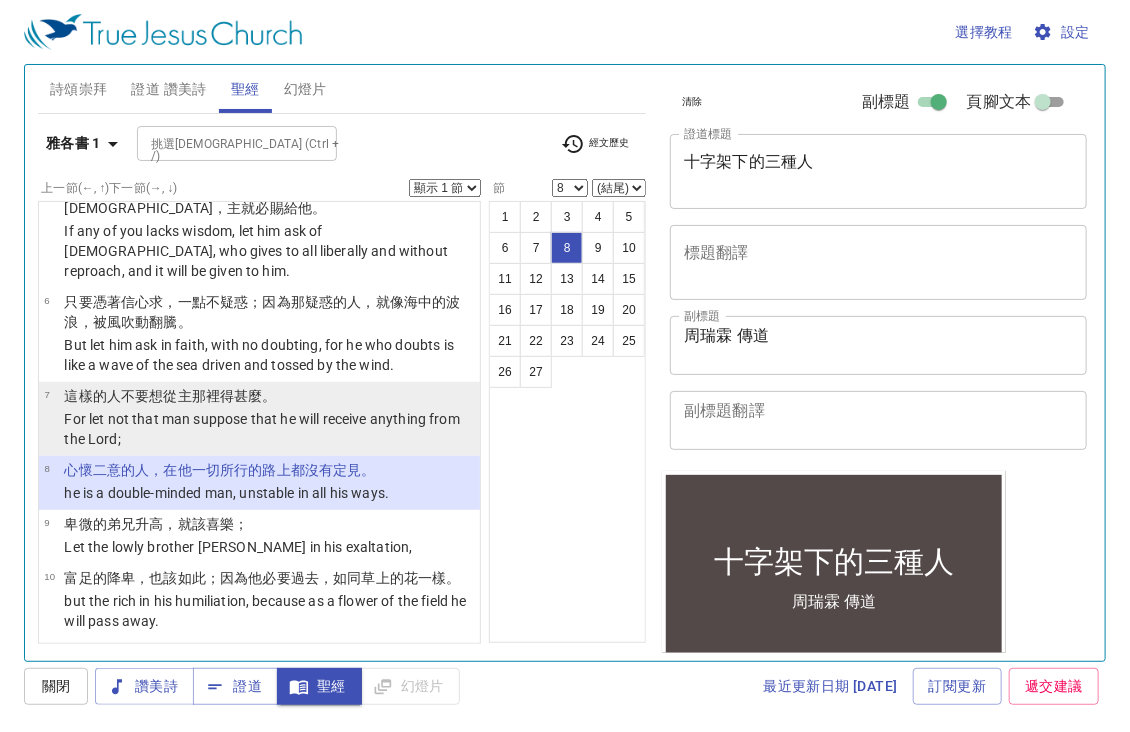 click on "這樣的 人 不要 想 從主 那裡 得 甚麼 。" at bounding box center (269, 396) 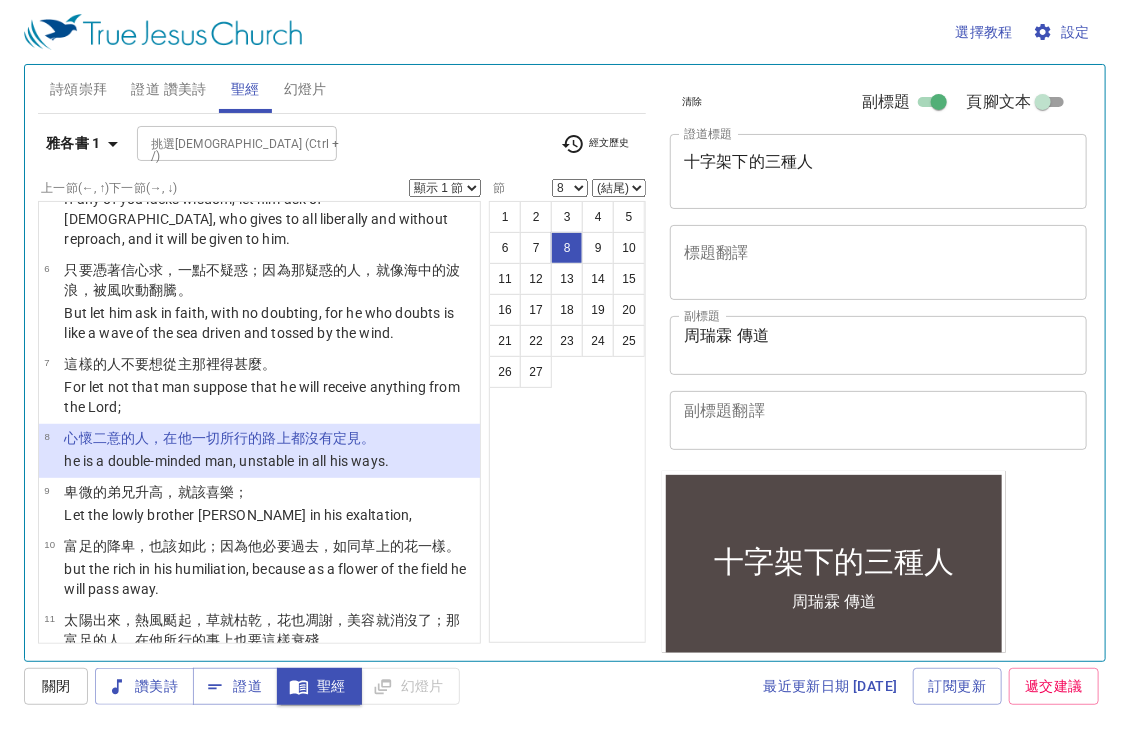 scroll, scrollTop: 372, scrollLeft: 0, axis: vertical 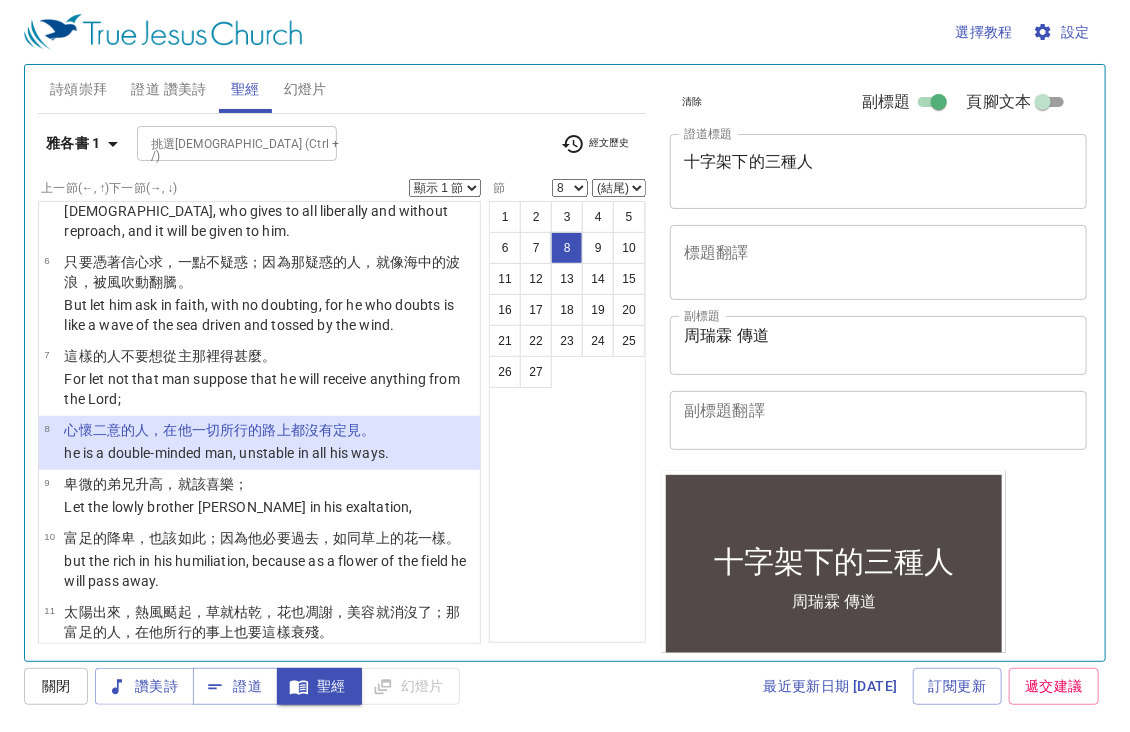select on "7" 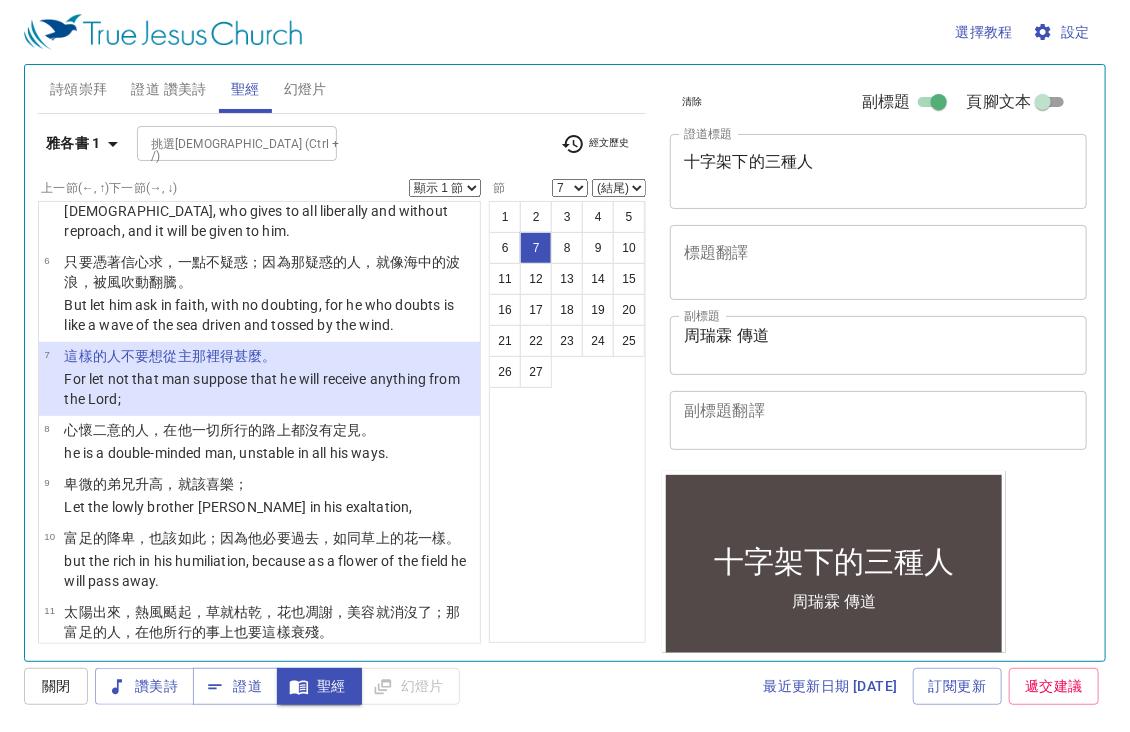 scroll, scrollTop: 332, scrollLeft: 0, axis: vertical 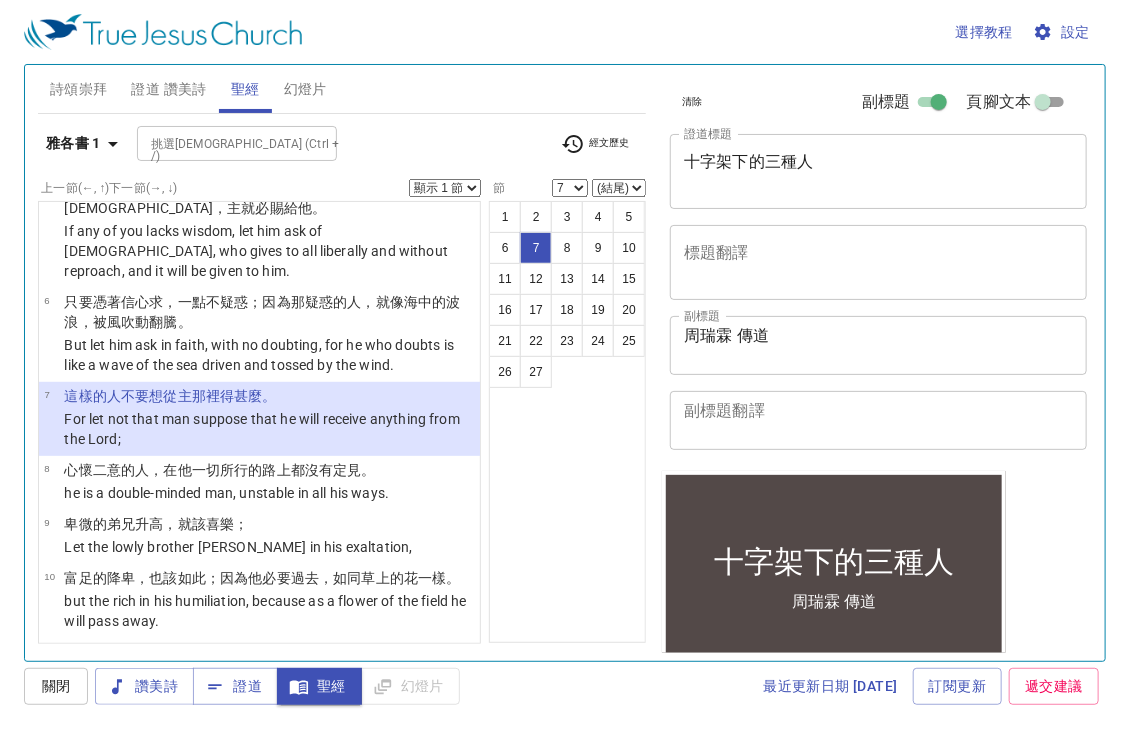 click on "顯示 1 節 顯示 2 節 顯示 3 節 顯示 4 節 顯示 5 節" at bounding box center (445, 188) 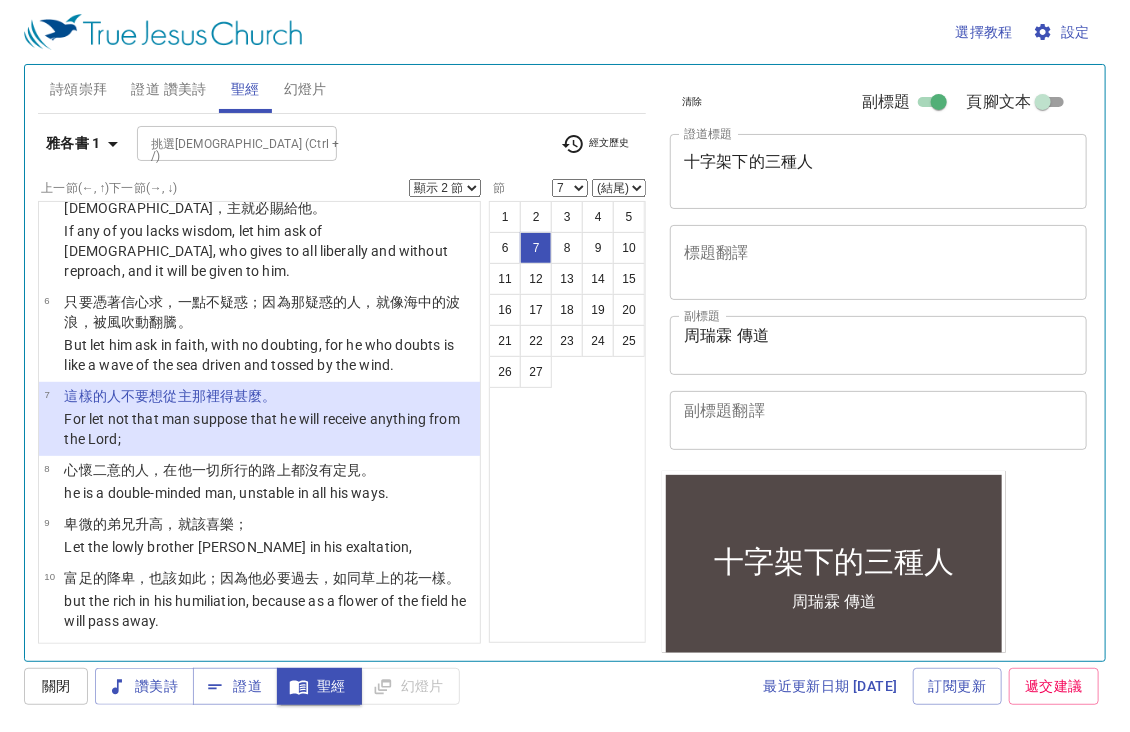 click on "顯示 1 節 顯示 2 節 顯示 3 節 顯示 4 節 顯示 5 節" at bounding box center (445, 188) 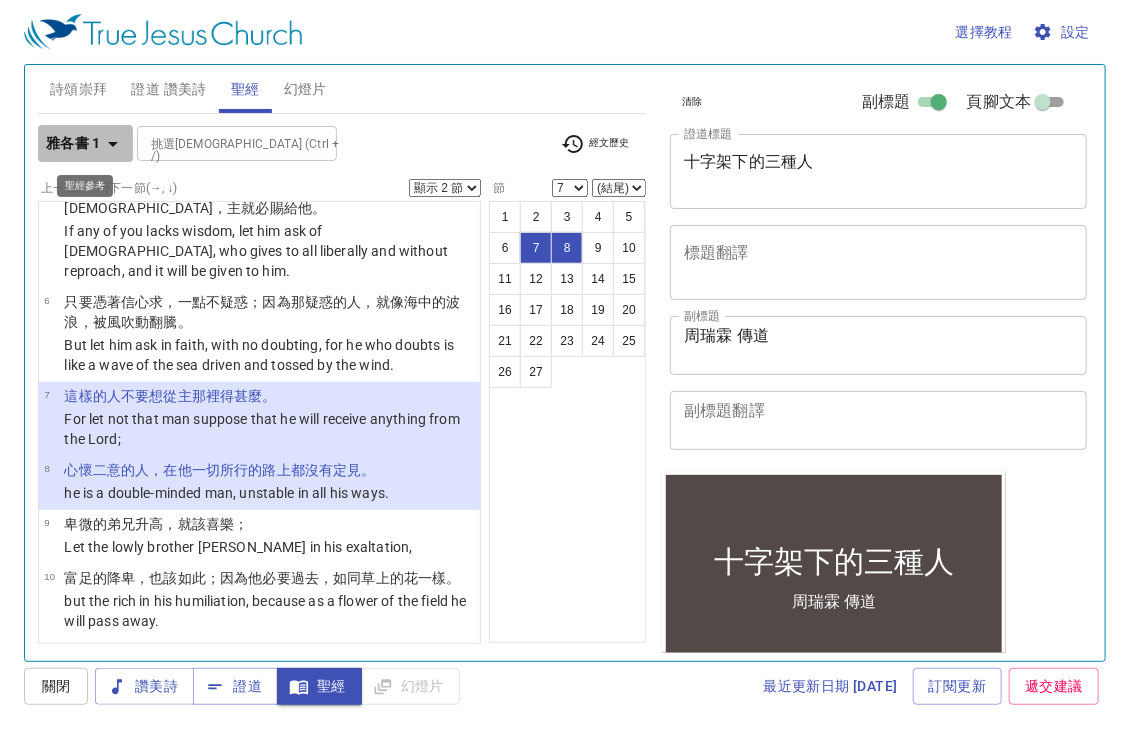 click 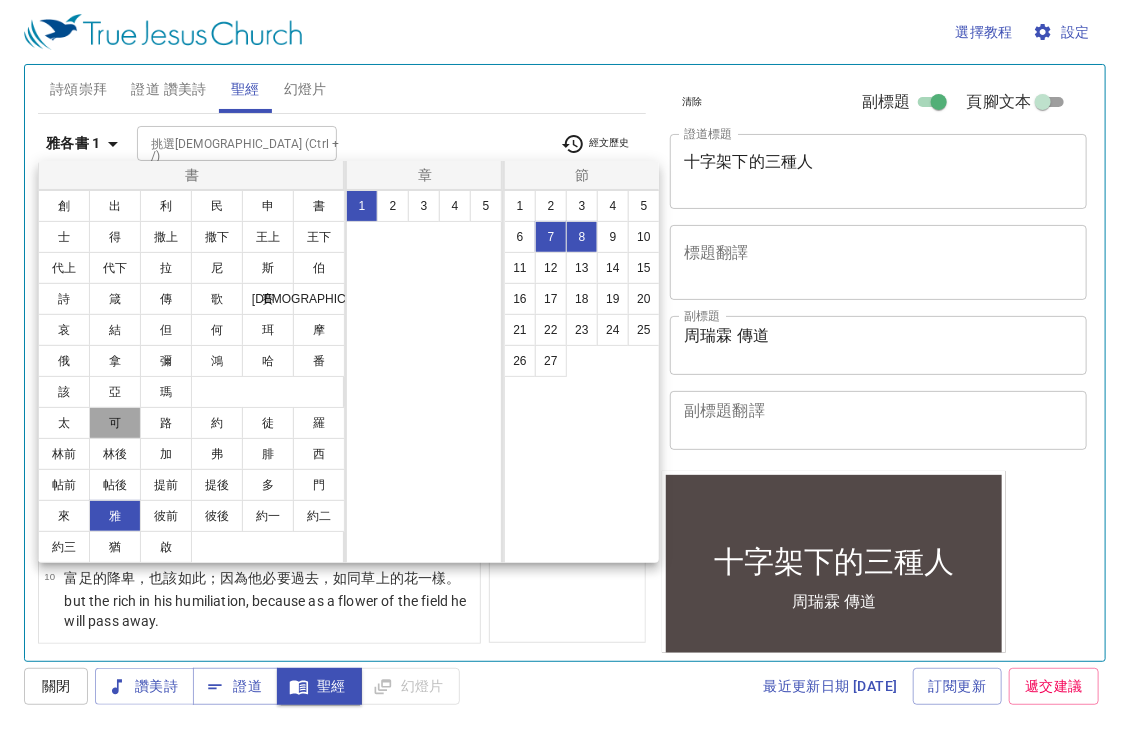 click on "可" at bounding box center [115, 423] 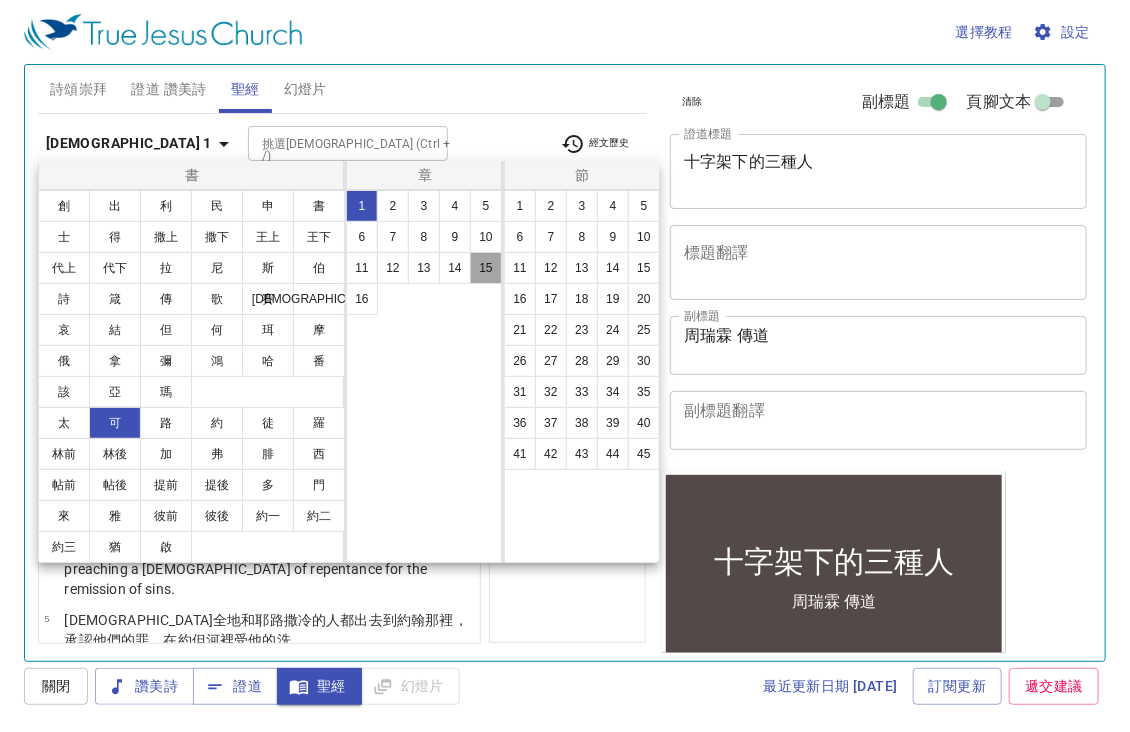 click on "15" at bounding box center (486, 268) 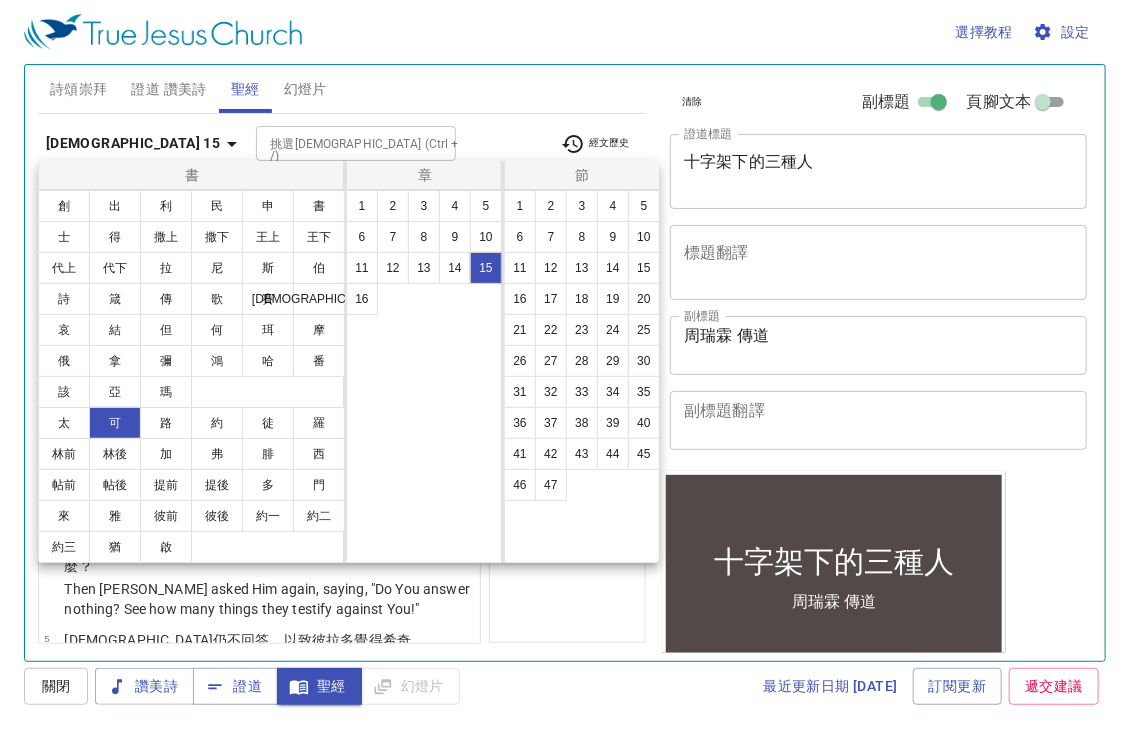 click at bounding box center (565, 366) 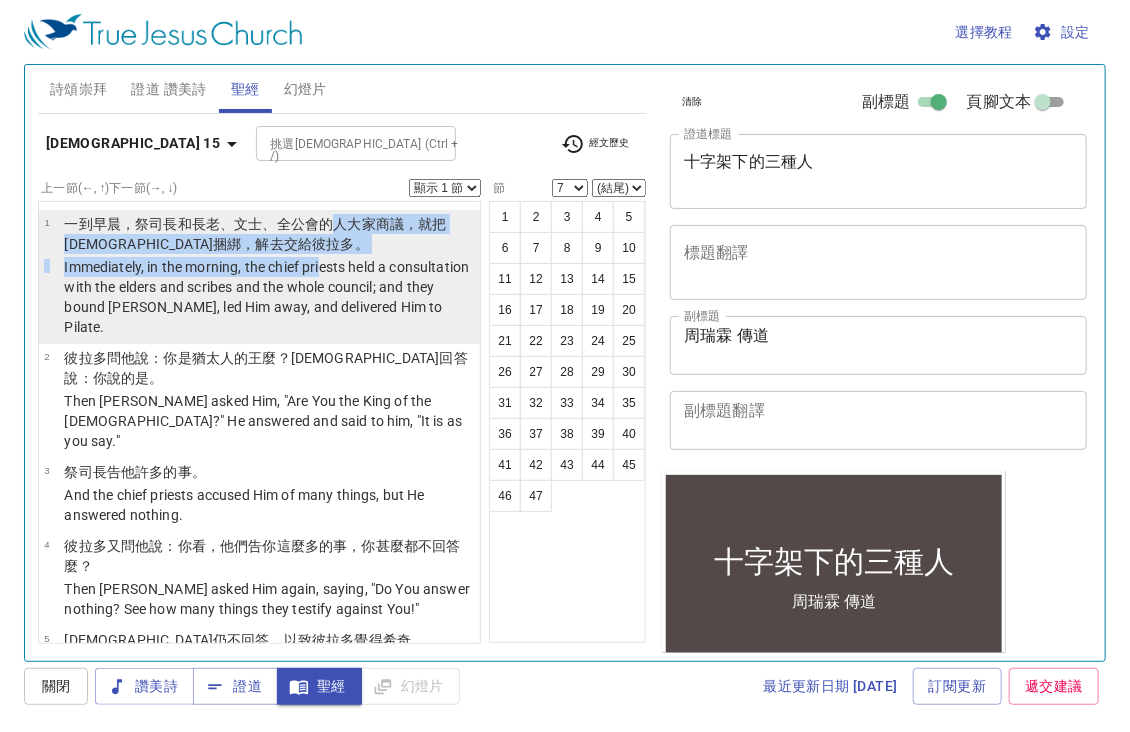 drag, startPoint x: 327, startPoint y: 223, endPoint x: 323, endPoint y: 272, distance: 49.162994 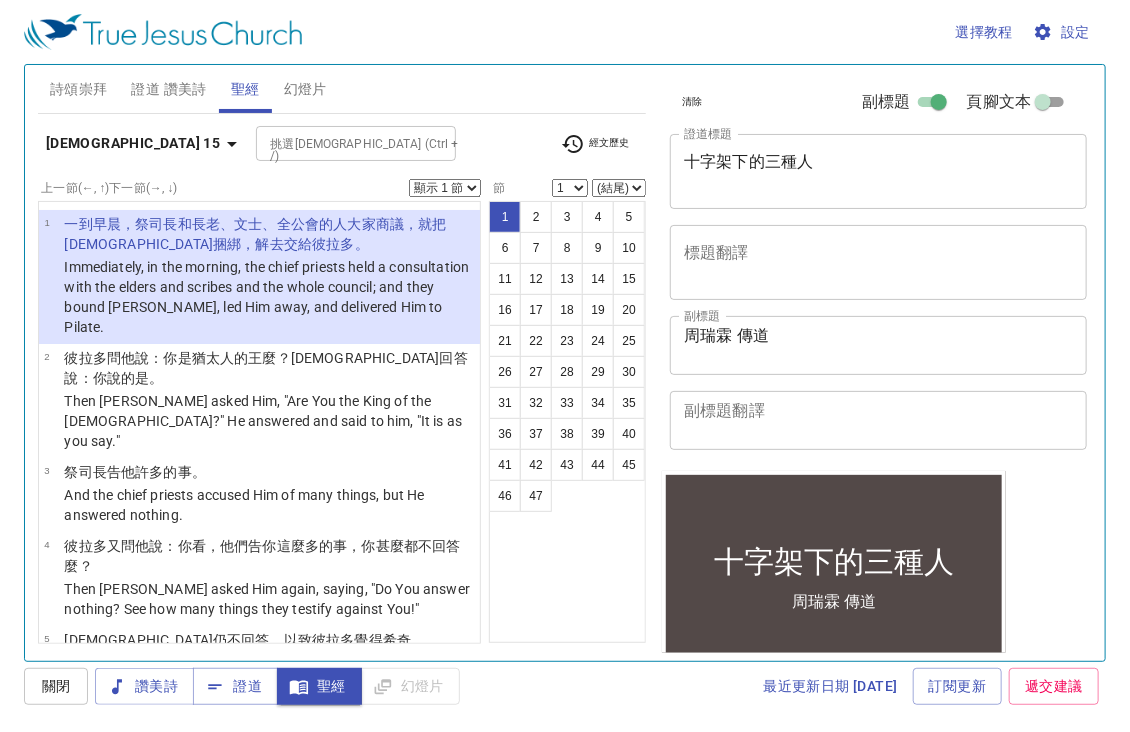 drag, startPoint x: 323, startPoint y: 272, endPoint x: 416, endPoint y: 259, distance: 93.904205 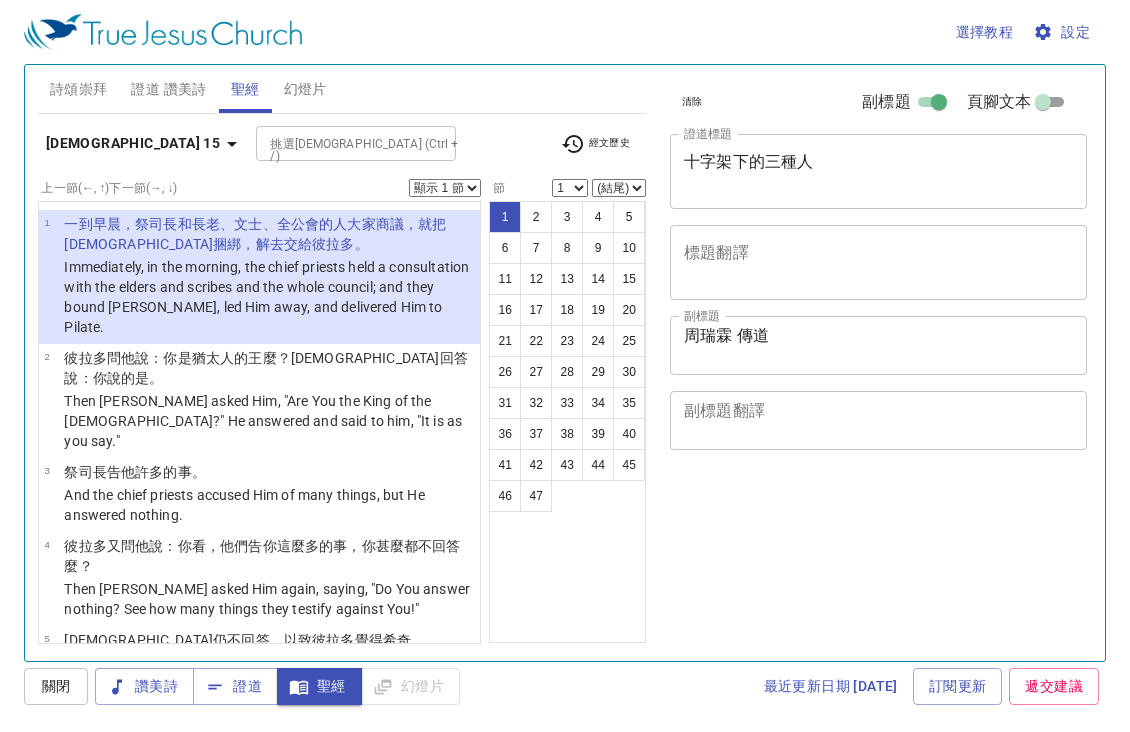 scroll, scrollTop: 0, scrollLeft: 0, axis: both 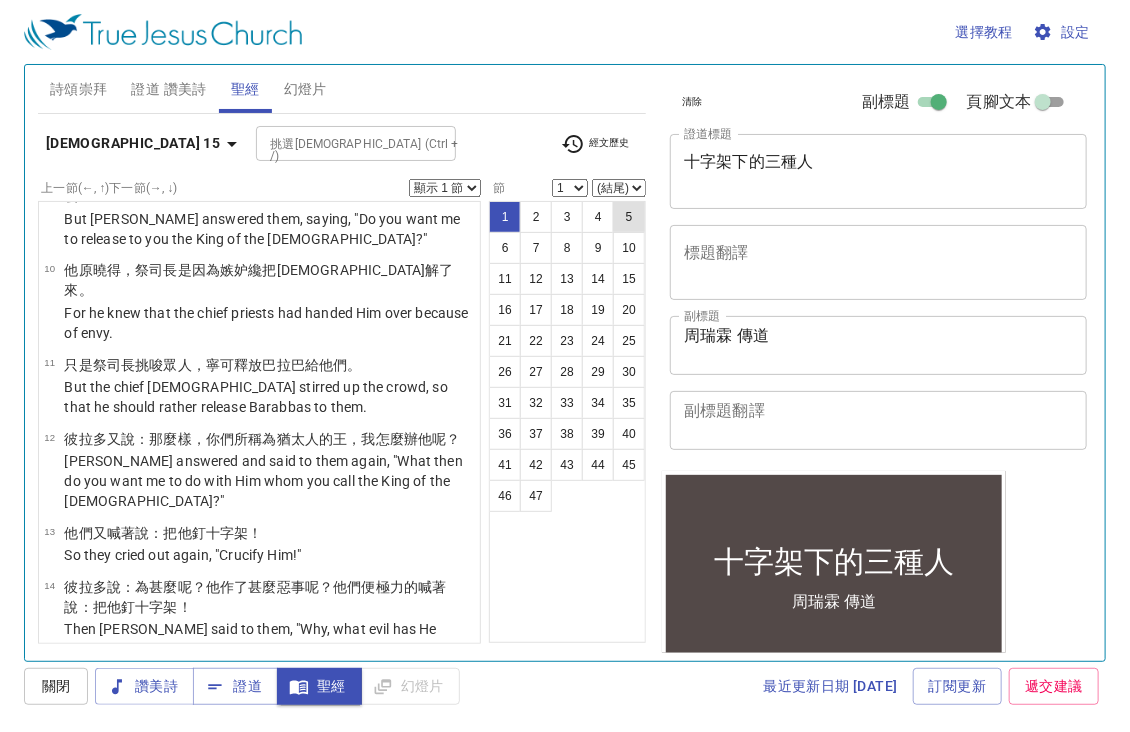click on "5" at bounding box center [629, 217] 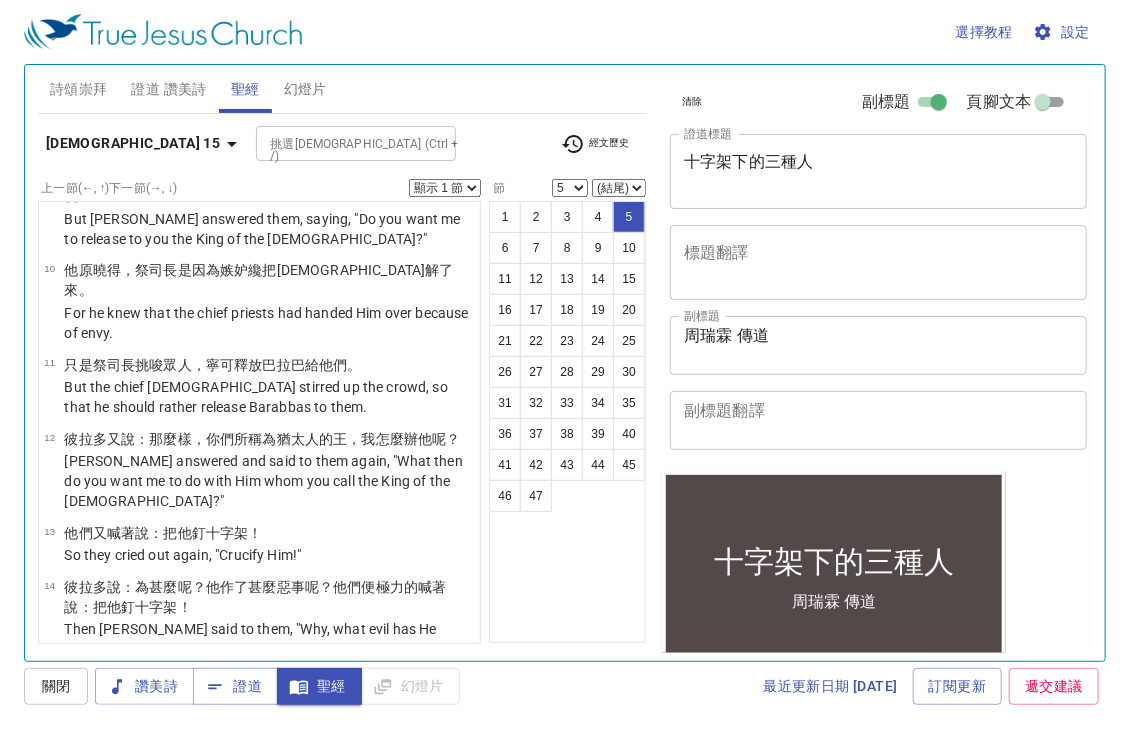 scroll, scrollTop: 190, scrollLeft: 0, axis: vertical 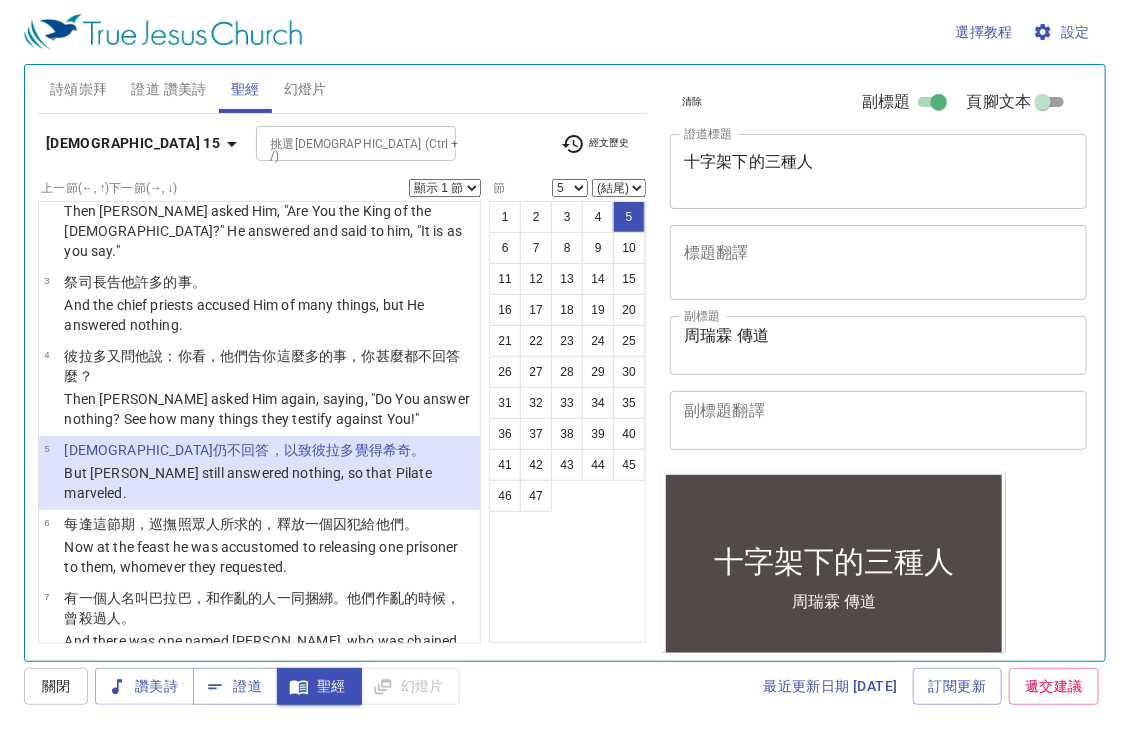 click on "[DEMOGRAPHIC_DATA] 仍 不 回答 ，以致 [PERSON_NAME] 。" at bounding box center [269, 451] 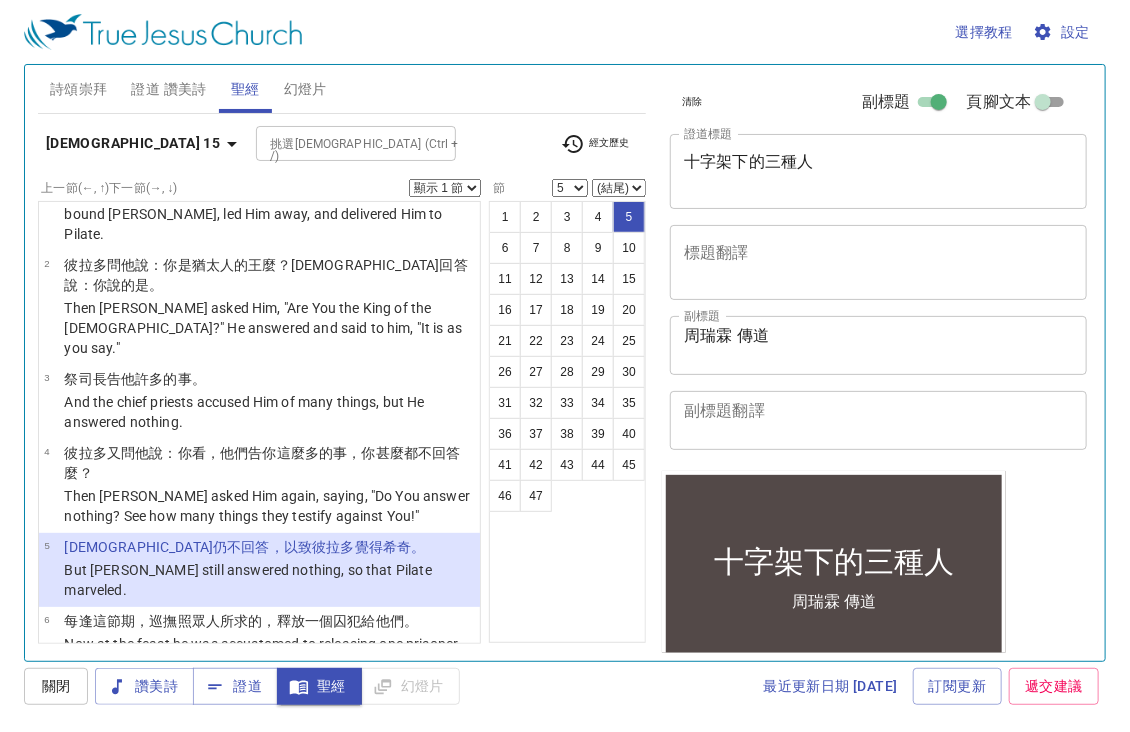 scroll, scrollTop: 90, scrollLeft: 0, axis: vertical 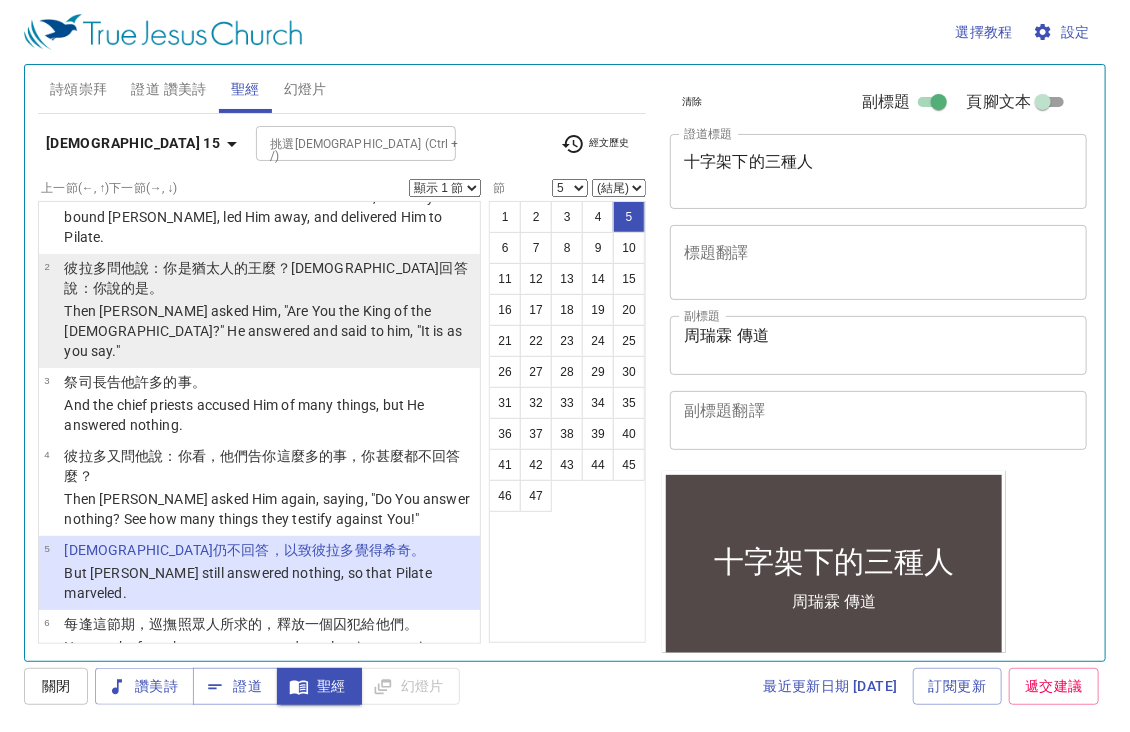 click on "Then [PERSON_NAME] asked Him, "Are You the King of the [DEMOGRAPHIC_DATA]?" He answered and said to him,  "It is as you say."" at bounding box center [269, 331] 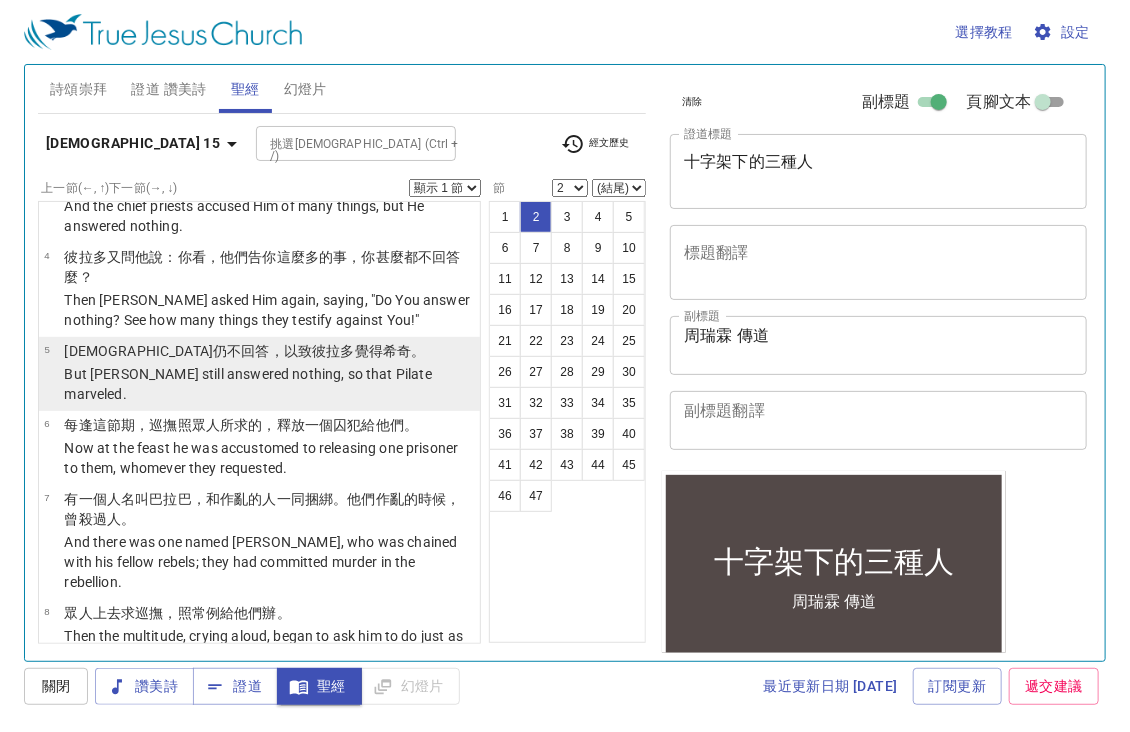 scroll, scrollTop: 290, scrollLeft: 0, axis: vertical 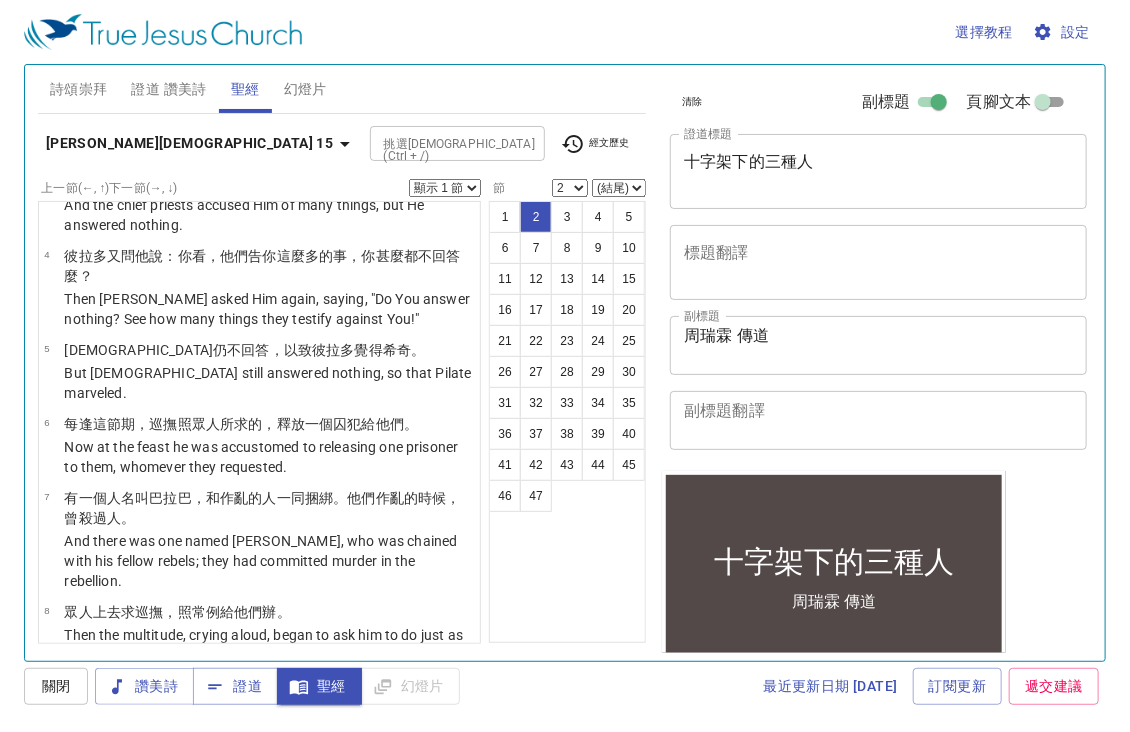 click on "But [PERSON_NAME] still answered nothing, so that Pilate marveled." at bounding box center [269, 383] 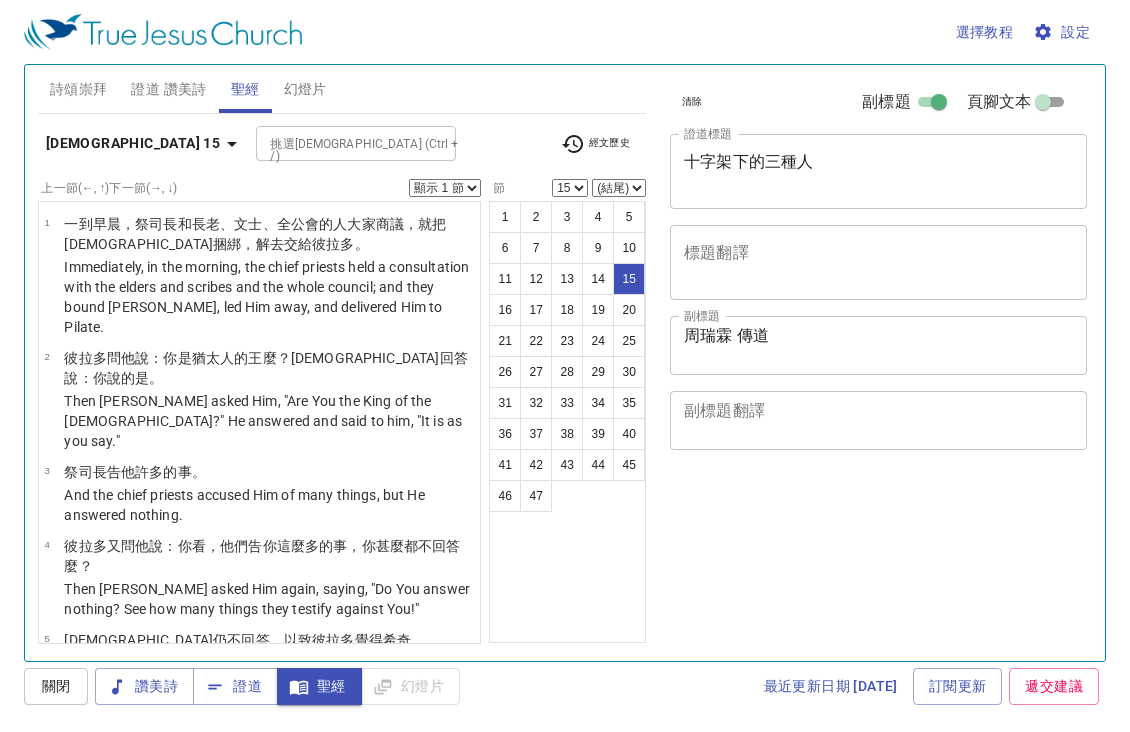 select on "15" 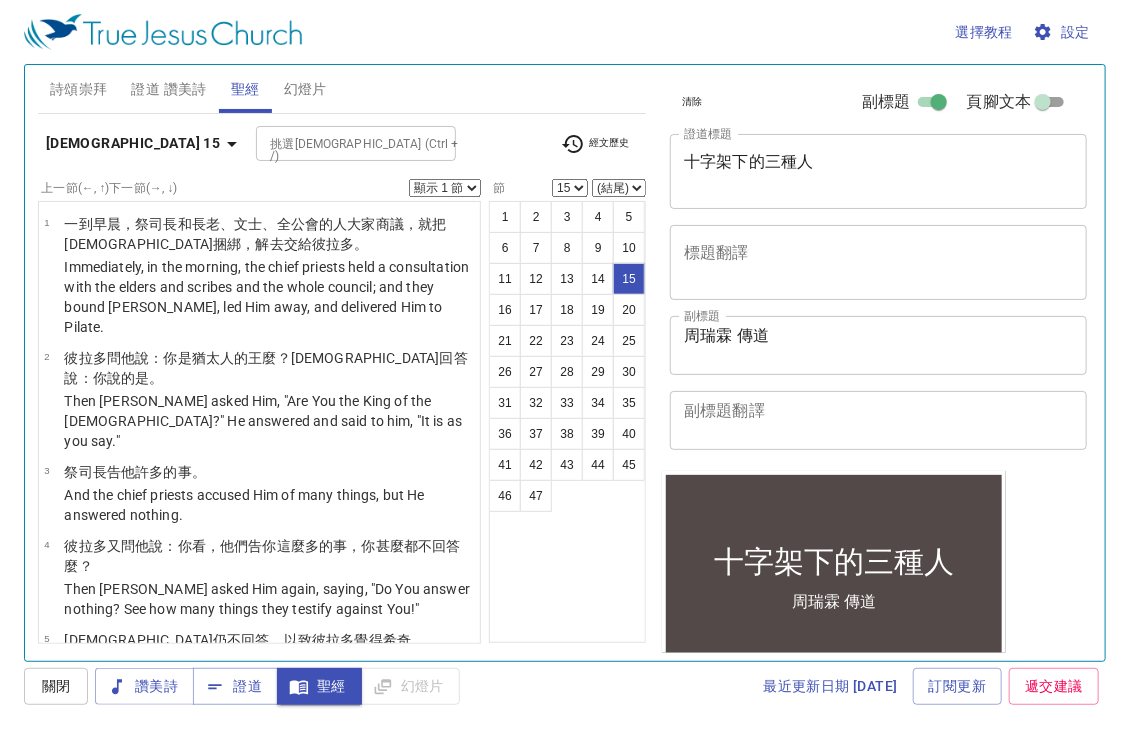 scroll, scrollTop: 0, scrollLeft: 0, axis: both 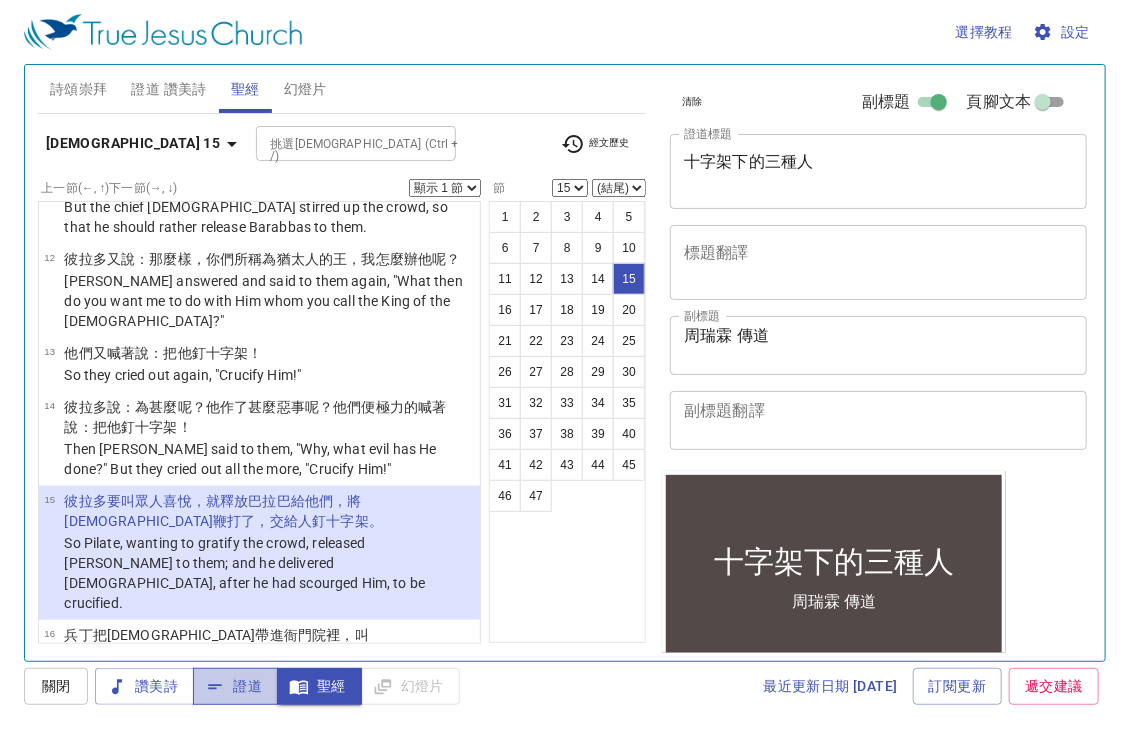 click on "證道" at bounding box center (235, 686) 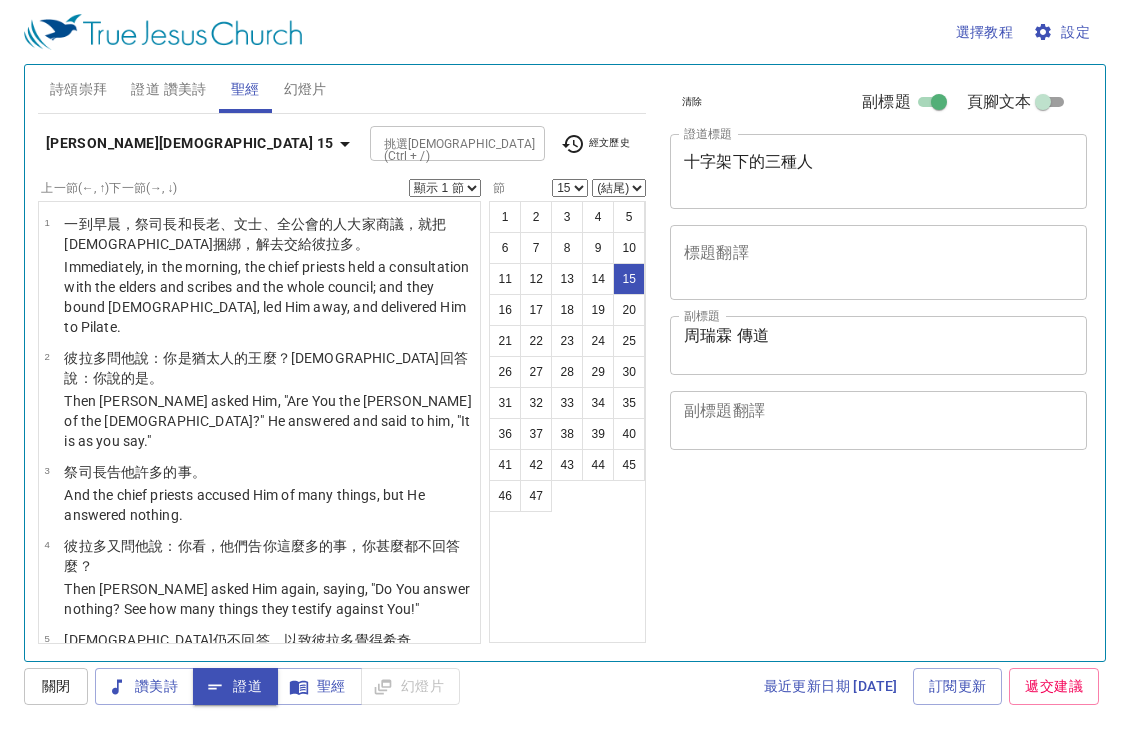 select on "15" 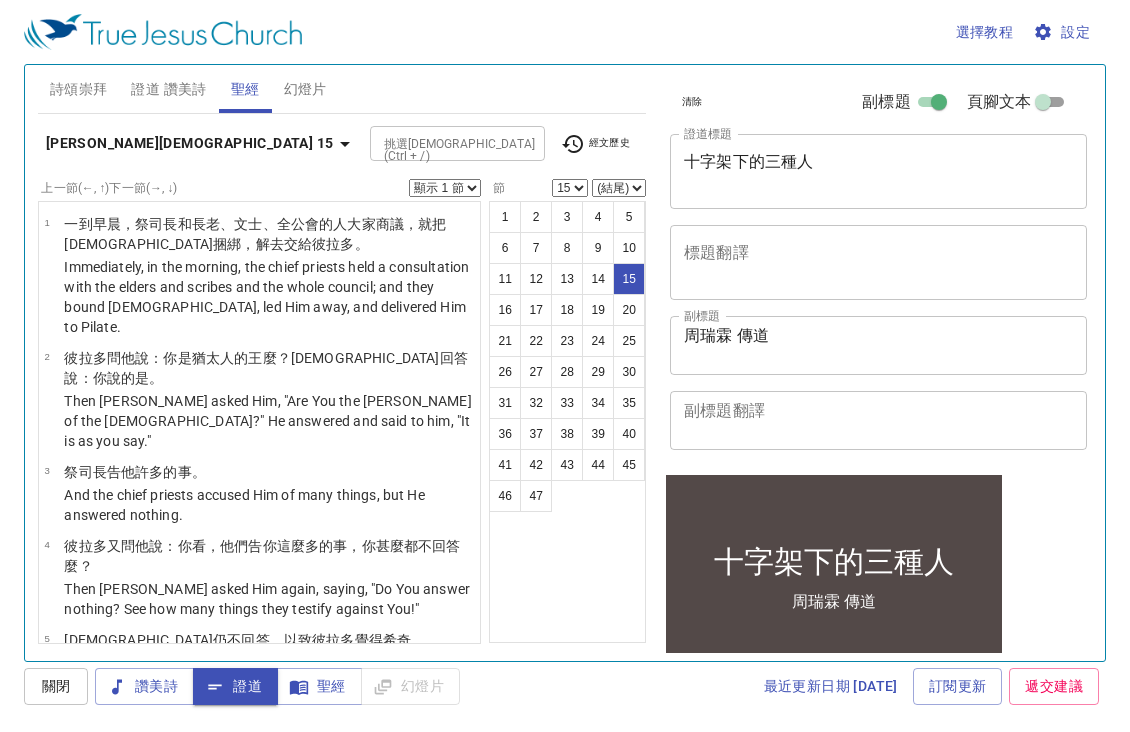 scroll, scrollTop: 0, scrollLeft: 0, axis: both 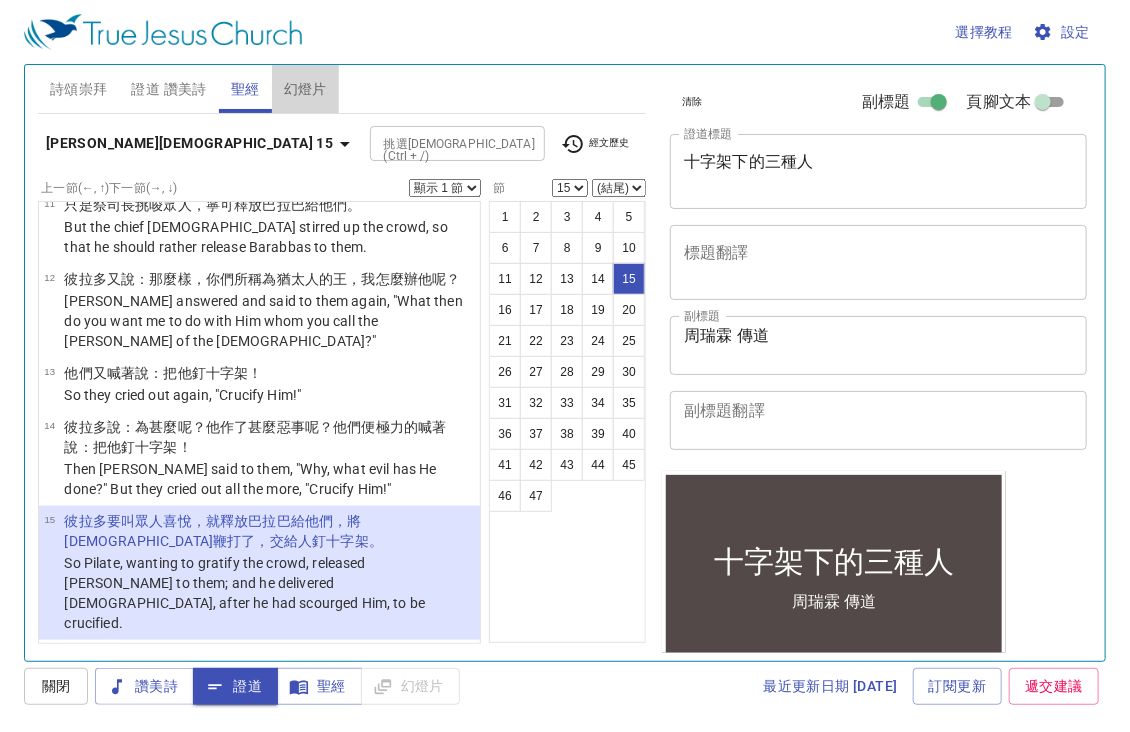 click on "幻燈片" at bounding box center [305, 89] 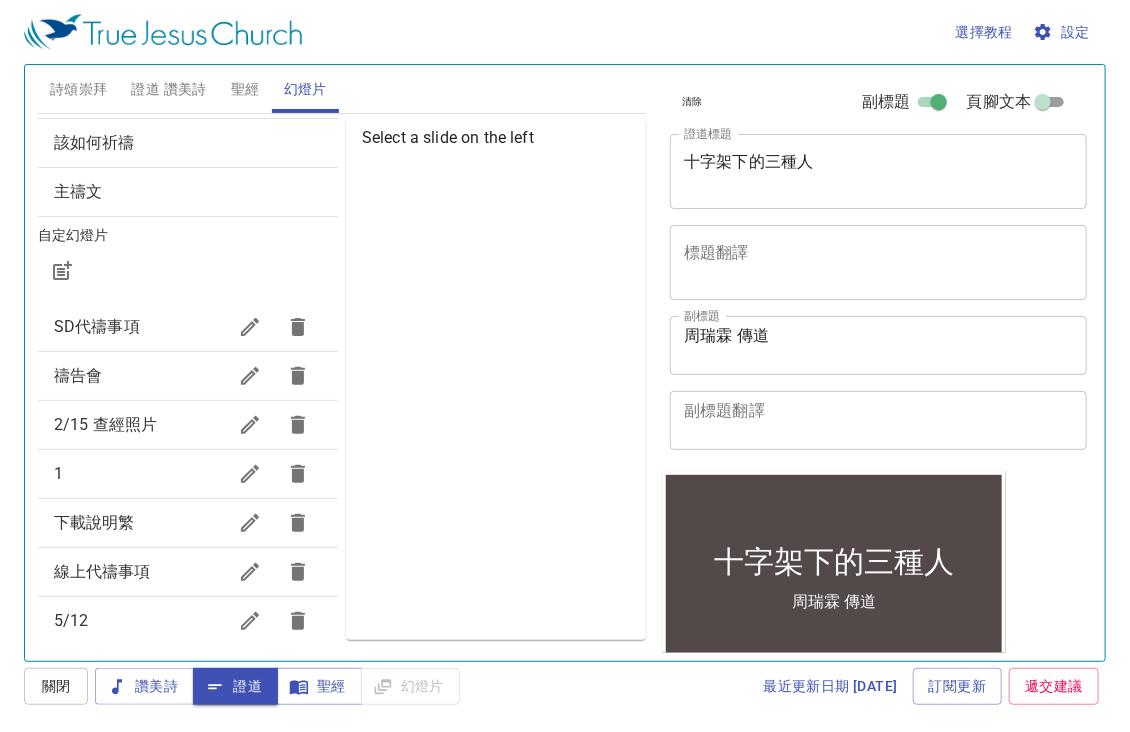 scroll, scrollTop: 107, scrollLeft: 0, axis: vertical 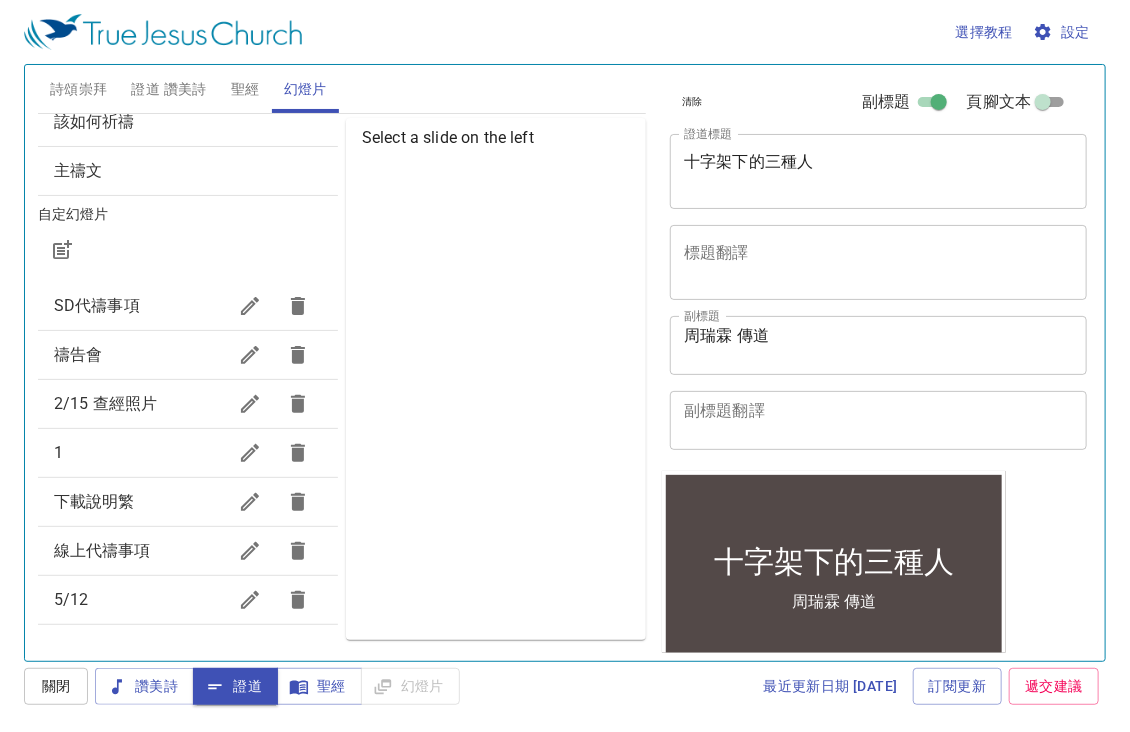 click on "聖經" at bounding box center [245, 89] 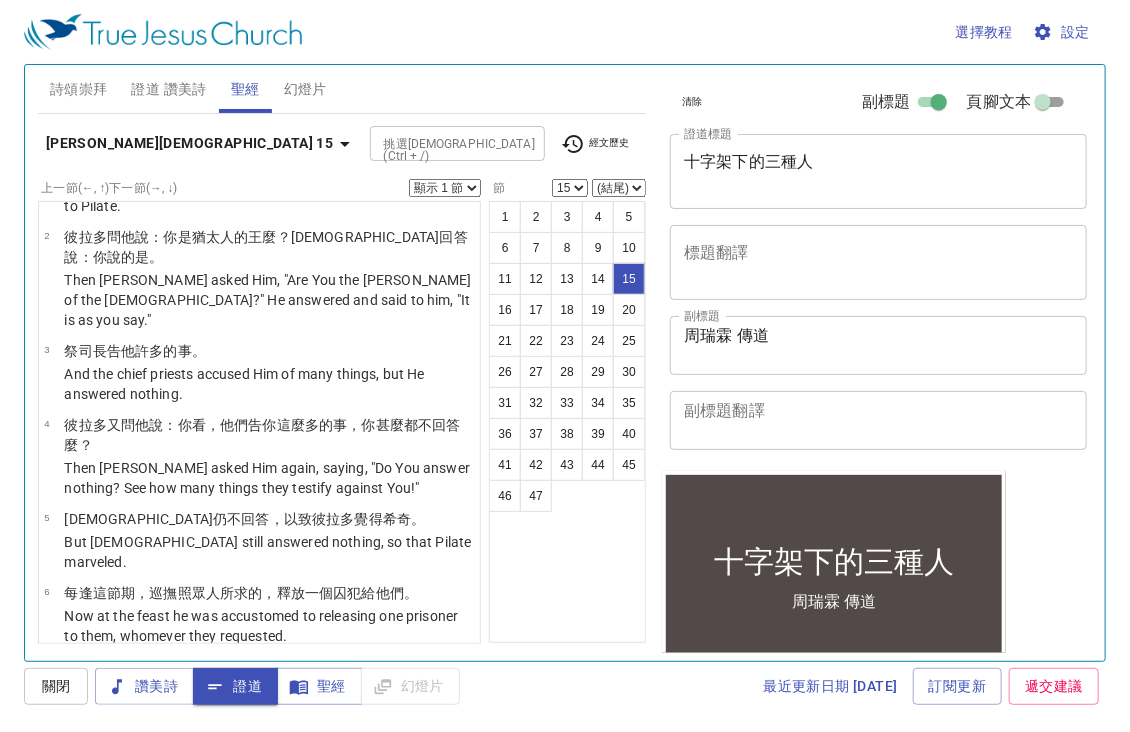 scroll, scrollTop: 0, scrollLeft: 0, axis: both 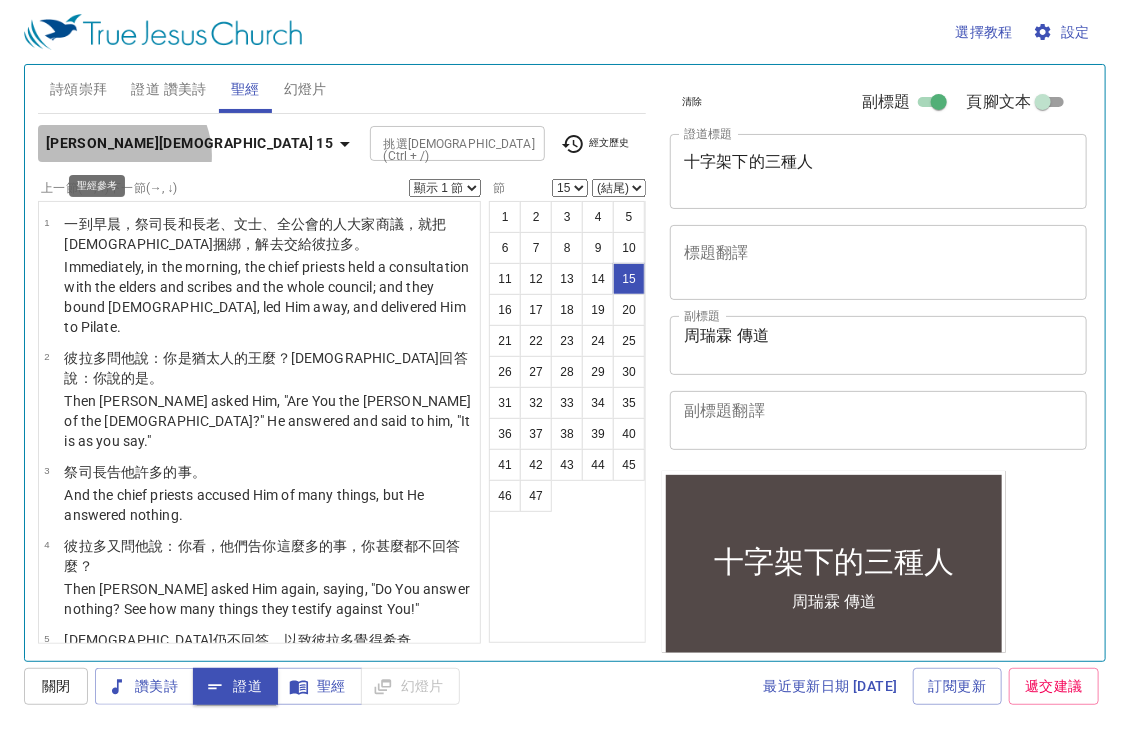 click on "[PERSON_NAME][DEMOGRAPHIC_DATA] 15" at bounding box center (202, 143) 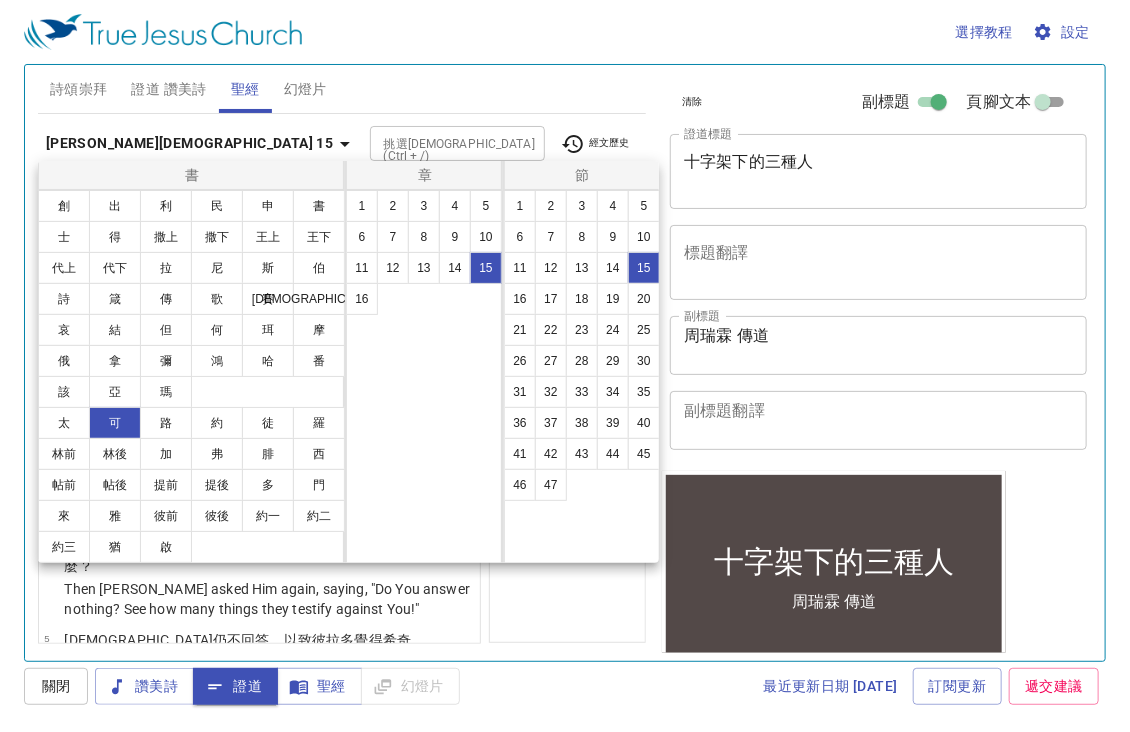 click at bounding box center (565, 366) 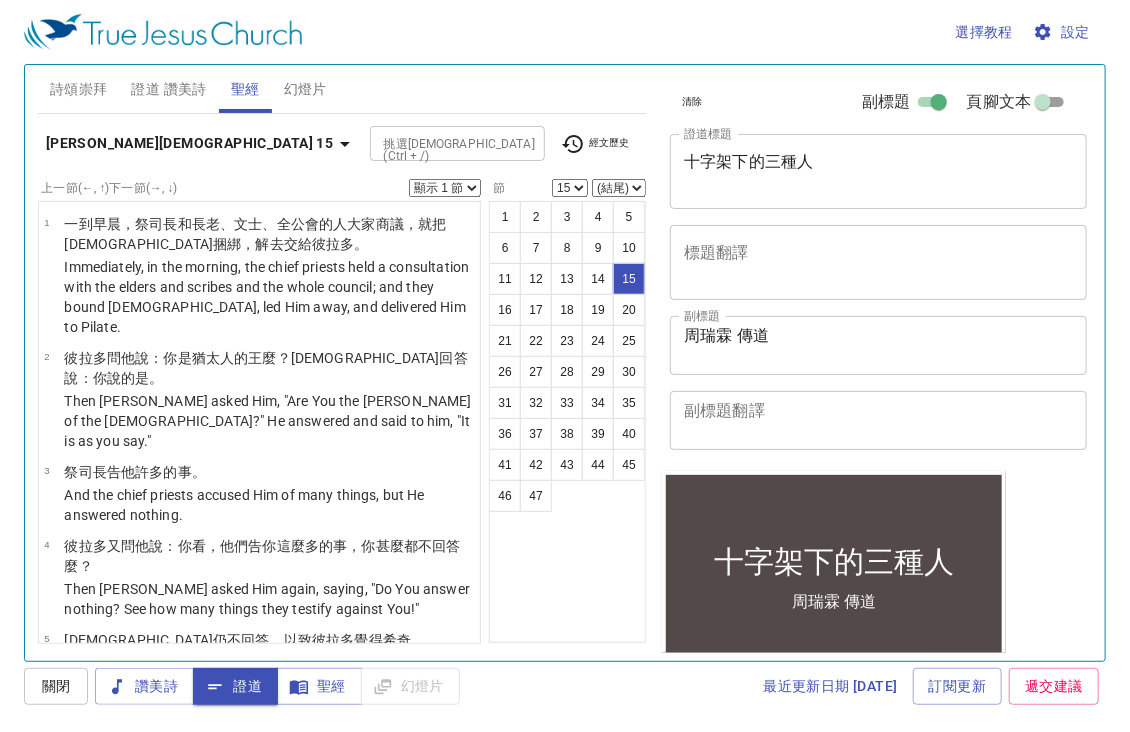 click on "馬可福音 15 挑選聖經章節 (Ctrl + /) 挑選聖經章節 (Ctrl + /)   經文歷史   上一節  (←, ↑)     下一節  (→, ↓) 顯示 1 節 顯示 2 節 顯示 3 節 顯示 4 節 顯示 5 節 1 一 到 早晨 ，祭司長 和 長老 、文士 、全 公會 的人大家商議 ，就把耶穌 捆綁 ，解去 交給 彼拉多 。   Immediately, in the morning, the chief priests held a consultation with the elders and scribes and the whole council; and they bound Jesus, led Him away, and delivered Him to Pilate. 2 彼拉多 問 他 說：你 是 猶太人 的王 麼？耶穌回答 說 ：你 說 的是。   Then Pilate asked Him, "Are You the King of the Jews?" He answered and said to him,  "It is as you say." 3 祭司長 告 他 許多的事 。   And the chief priests accused Him of many things, but He answered nothing. 4 彼拉多 又 問 他 說 ：你看 ，他們告 你 這麼多的事 ，你甚麼 都不回答 麼？   5 耶穌 仍 不 回答 ，以致 彼拉多 覺得希奇 。   6" at bounding box center (342, 379) 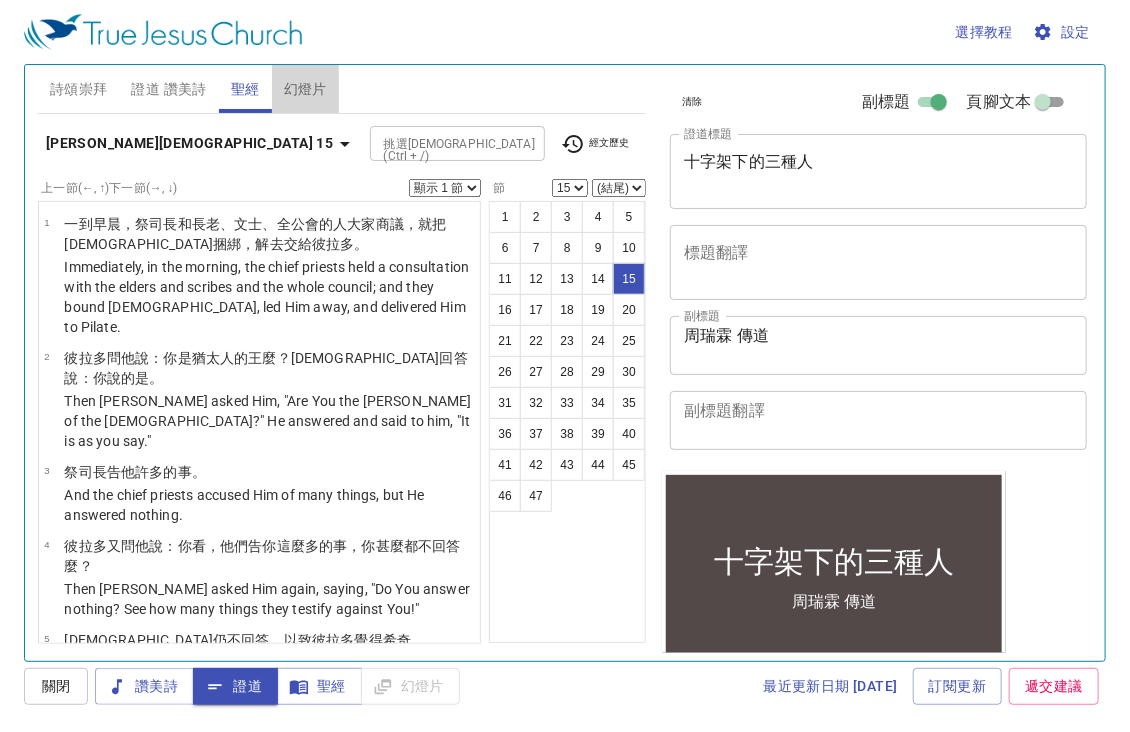 click on "幻燈片" at bounding box center [305, 89] 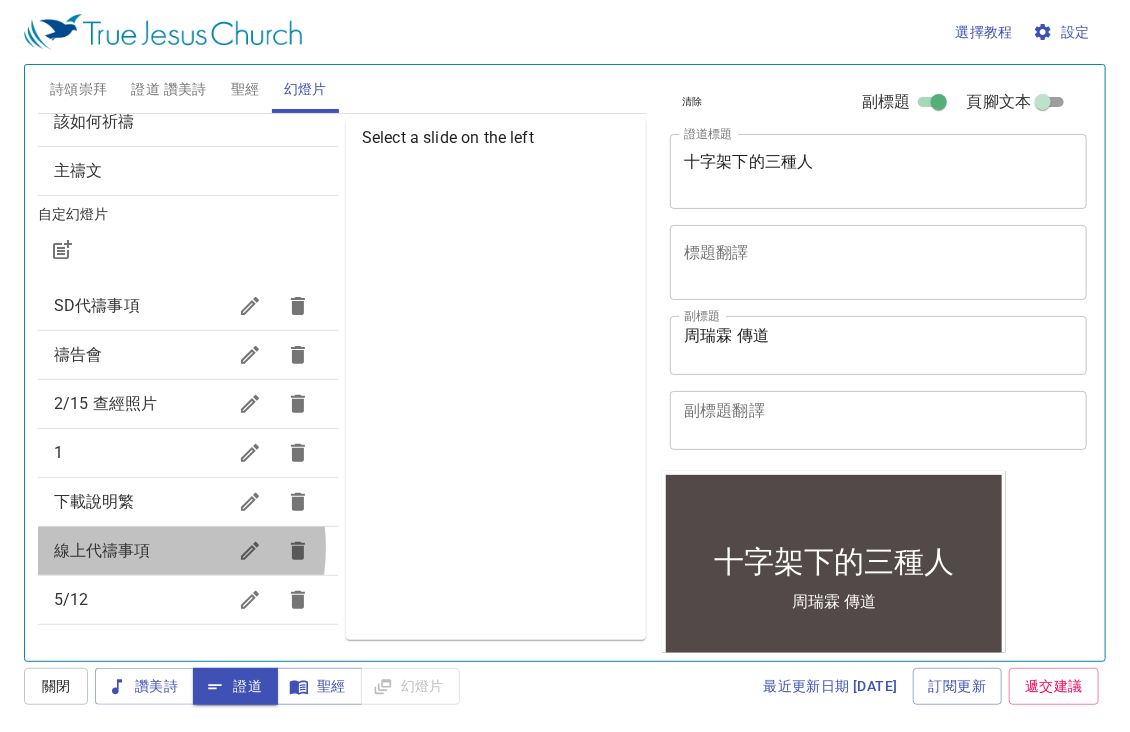 click on "線上代禱事項" at bounding box center (102, 550) 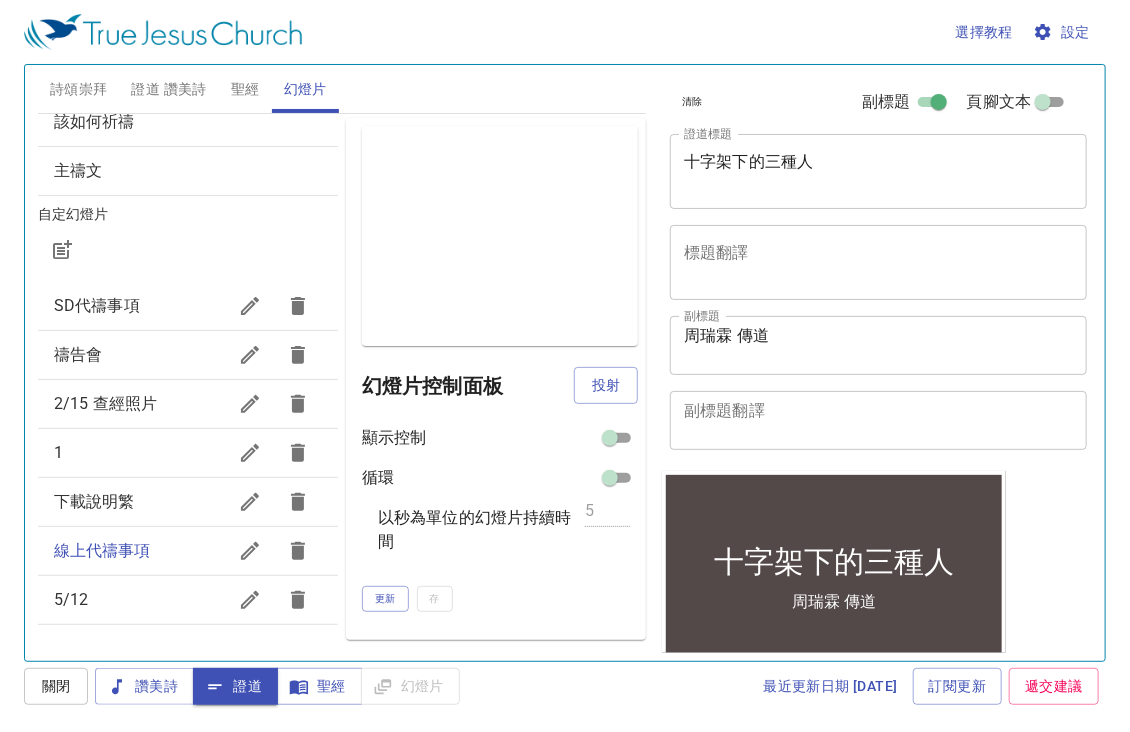 drag, startPoint x: 608, startPoint y: 384, endPoint x: 590, endPoint y: 588, distance: 204.79257 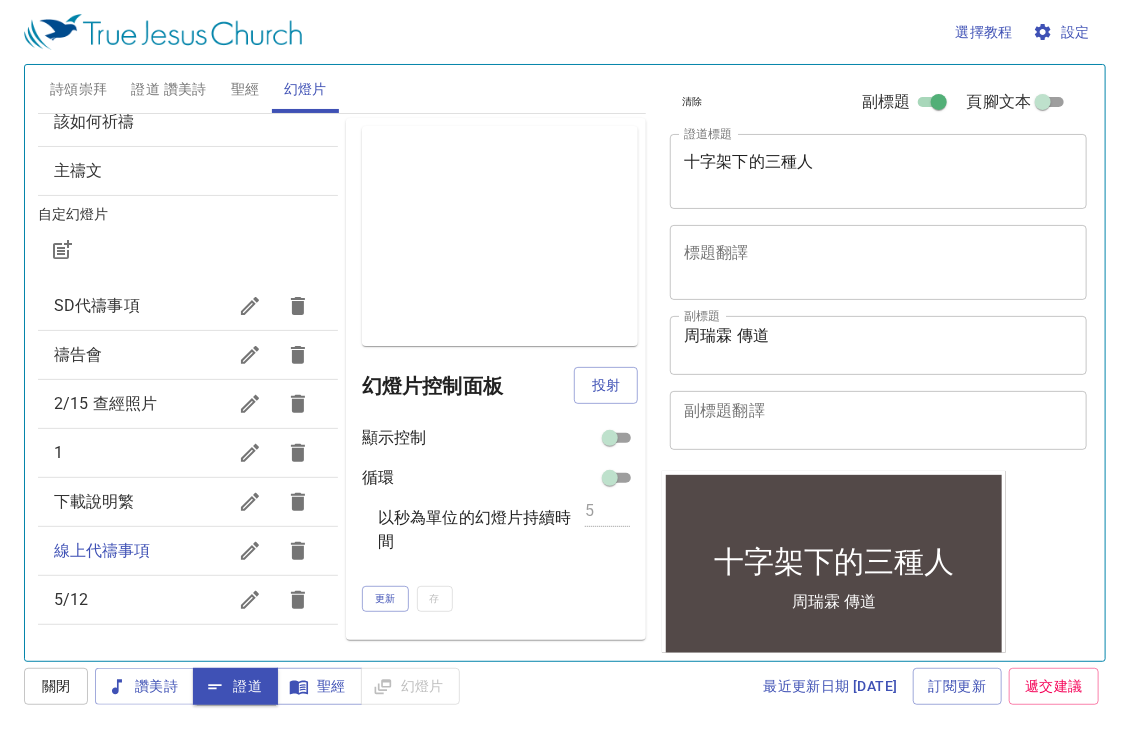 click on "預覽 幻燈片控制面板 投射 顯示控制 循環 以秒為單位的幻燈片持續時間 5 更新 存" at bounding box center [496, 379] 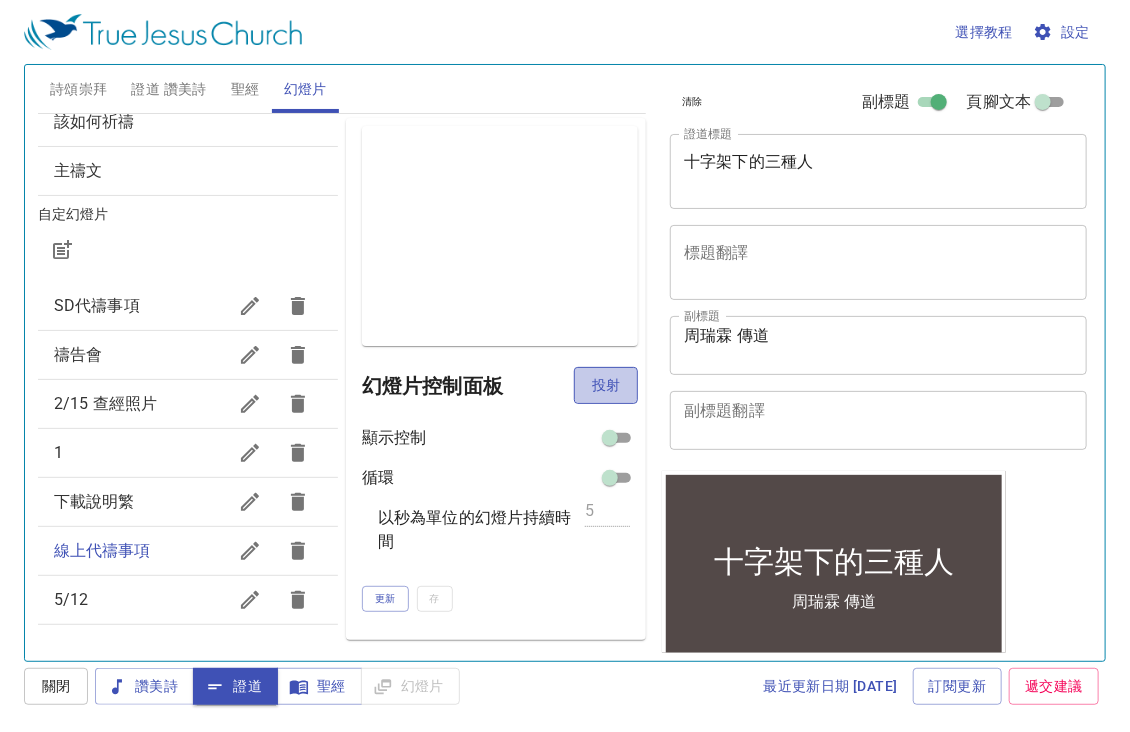 click on "投射" at bounding box center (606, 385) 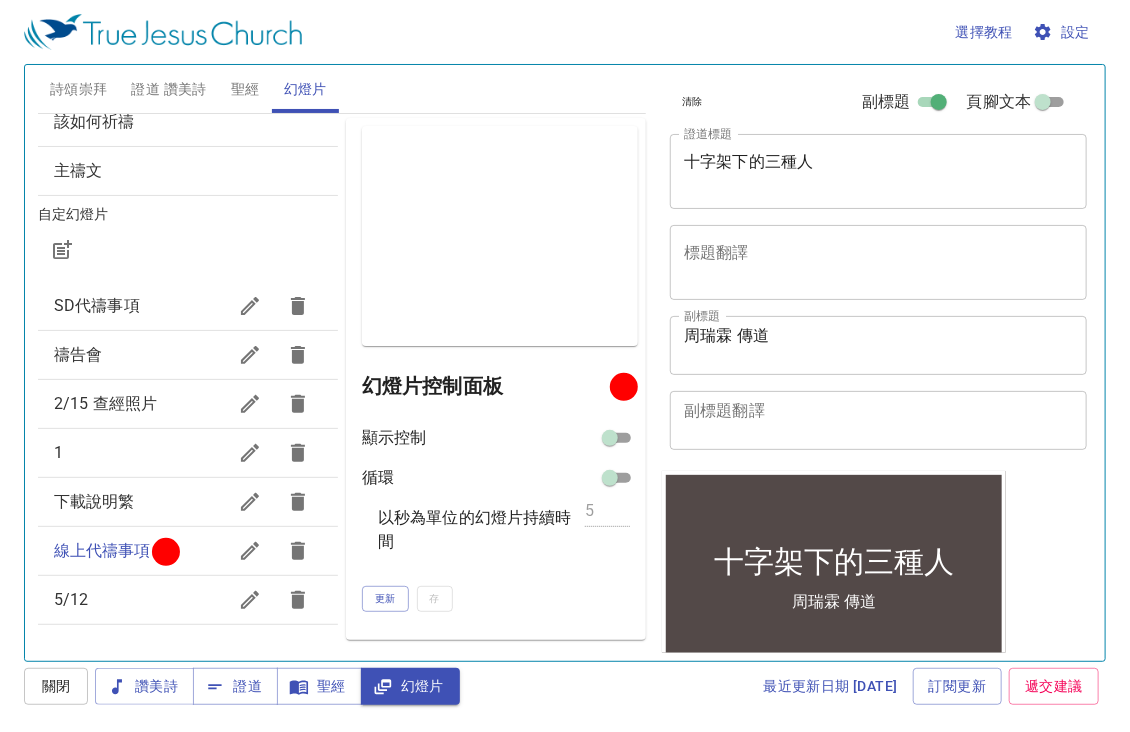 click on "選擇教程 設定" at bounding box center [561, 32] 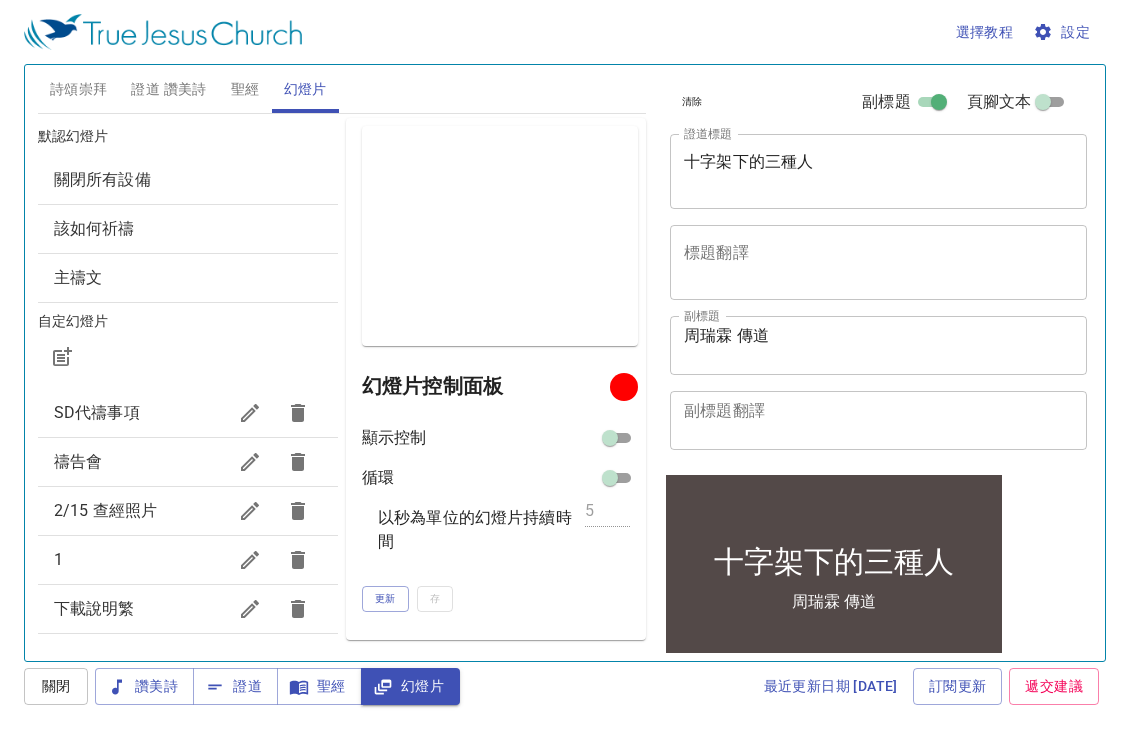scroll, scrollTop: 0, scrollLeft: 0, axis: both 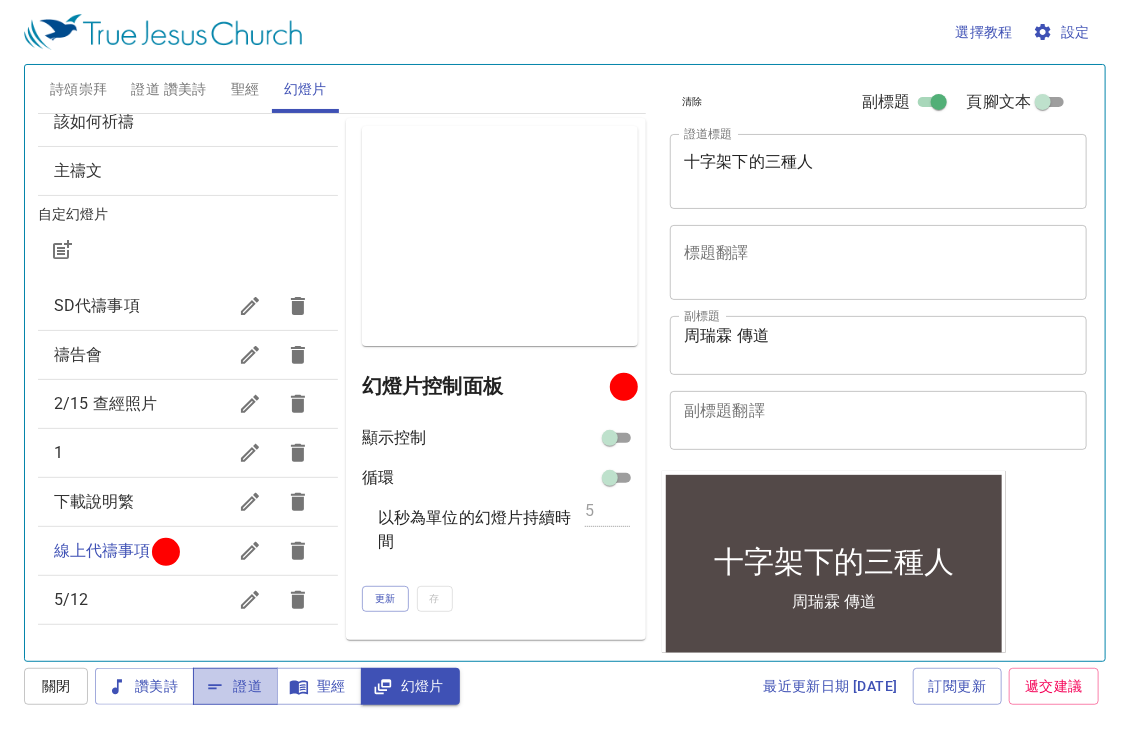 click on "證道" at bounding box center [235, 686] 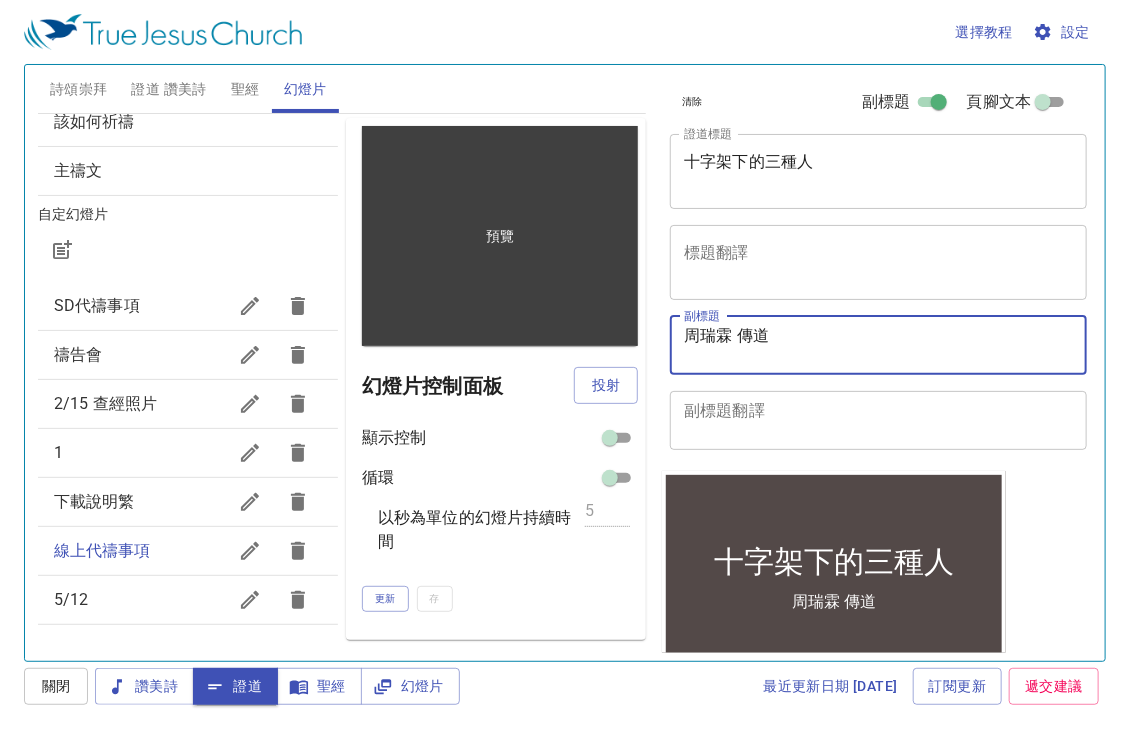 drag, startPoint x: 867, startPoint y: 347, endPoint x: 624, endPoint y: 322, distance: 244.28262 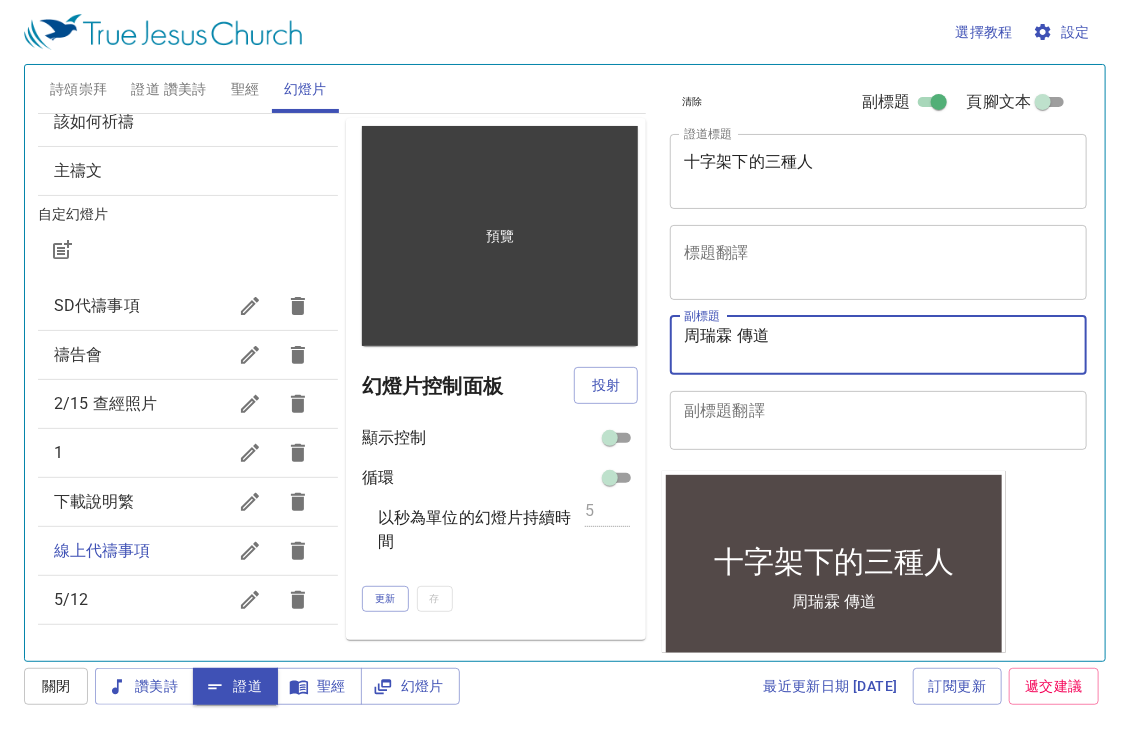 click on "詩頌崇拜 證道 讚美詩 聖經 幻燈片 詩歌搜尋 詩歌搜尋   清除 播放音頻 詩頌崇拜還未選讚美詩 詩歌搜尋 詩歌搜尋   清除 播放音頻 證道還未選讚美詩 [PERSON_NAME]福音 15 挑選聖經章節 (Ctrl + /) 挑選聖經章節 (Ctrl + /)   經文歷史   上一節  (←, ↑)     下一節  (→, ↓) 顯示 1 節 顯示 2 節 顯示 3 節 顯示 4 節 顯示 5 節 1 一 到 早晨 ，祭司長 和 長老 、文士 、全 公會 的人大家商議 ，就把[DEMOGRAPHIC_DATA] 捆綁 ，解去 交給 [PERSON_NAME]拉多 。   Immediately, in the morning, the chief priests held a consultation with the elders and scribes and the whole council; and they bound [DEMOGRAPHIC_DATA], led Him away, and delivered Him to Pilate. 2 彼拉多 問 他 說：你 是 [DEMOGRAPHIC_DATA] 的王 麼？[DEMOGRAPHIC_DATA]回答 說 ：你 說 的是。   Then [PERSON_NAME] asked Him, "Are You the [PERSON_NAME] of the [DEMOGRAPHIC_DATA]?" He answered and said to him,  "It is as you say." 3 祭司長 告 他 許多的事 。   4 彼拉多 又 問 他 說 ：你看 你   5" at bounding box center (565, 355) 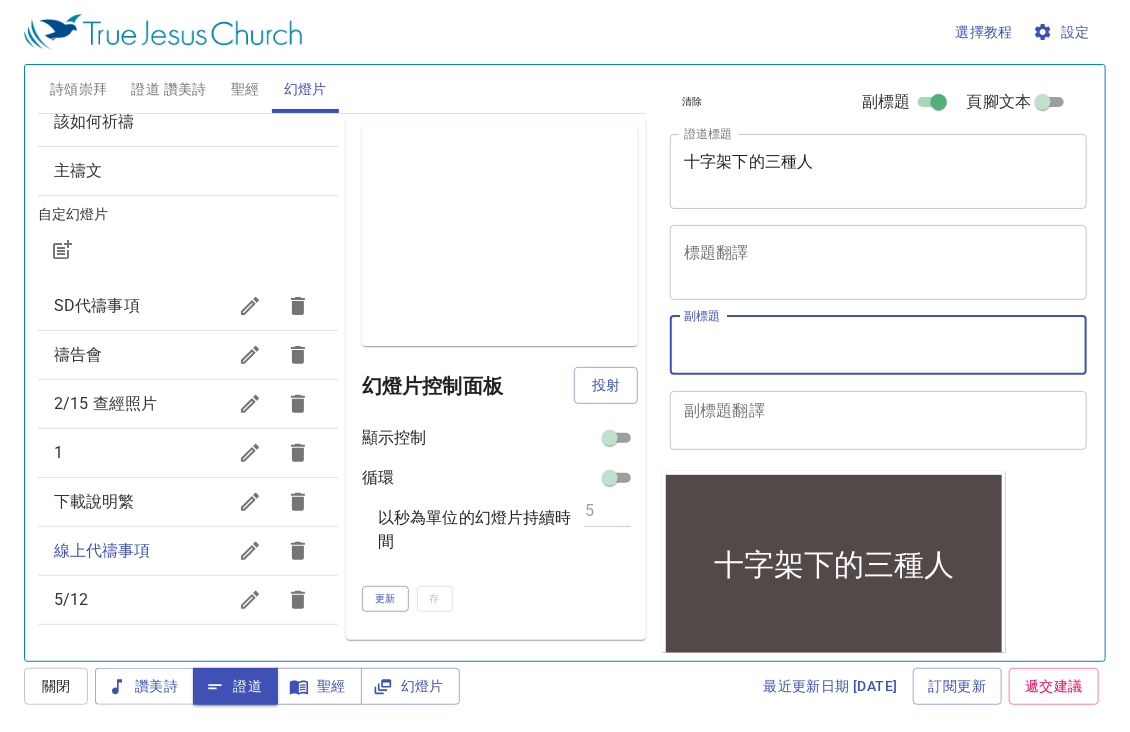 type 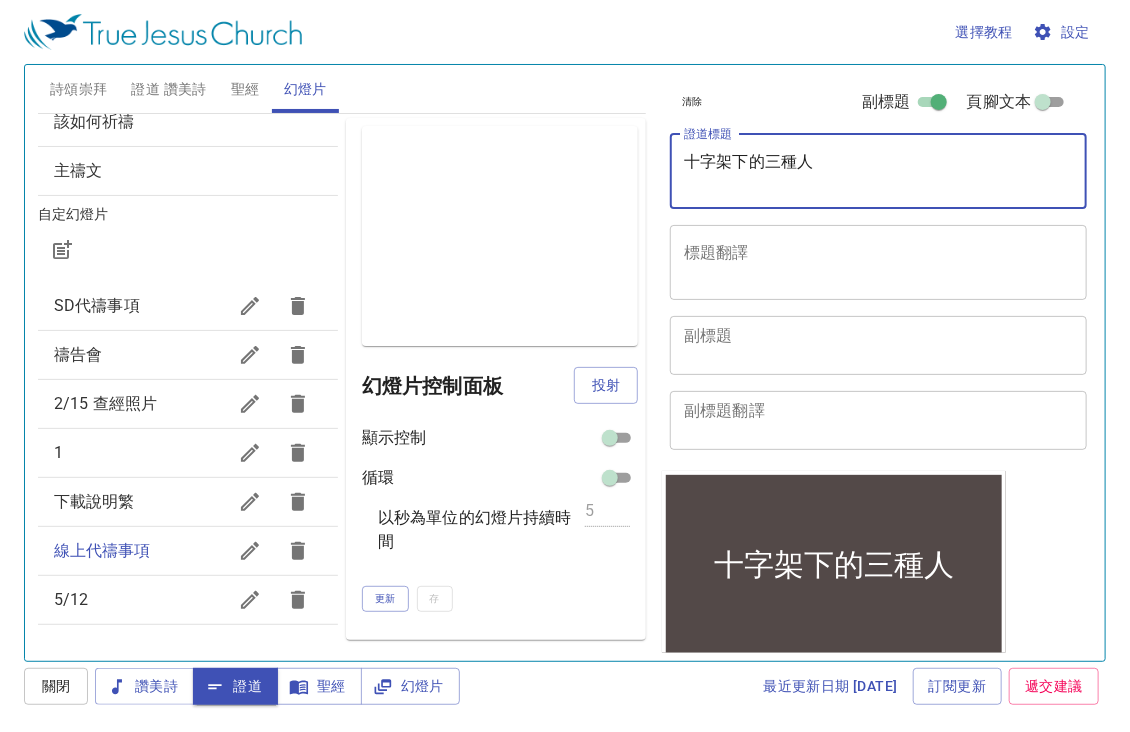 drag, startPoint x: 856, startPoint y: 173, endPoint x: 685, endPoint y: 175, distance: 171.01169 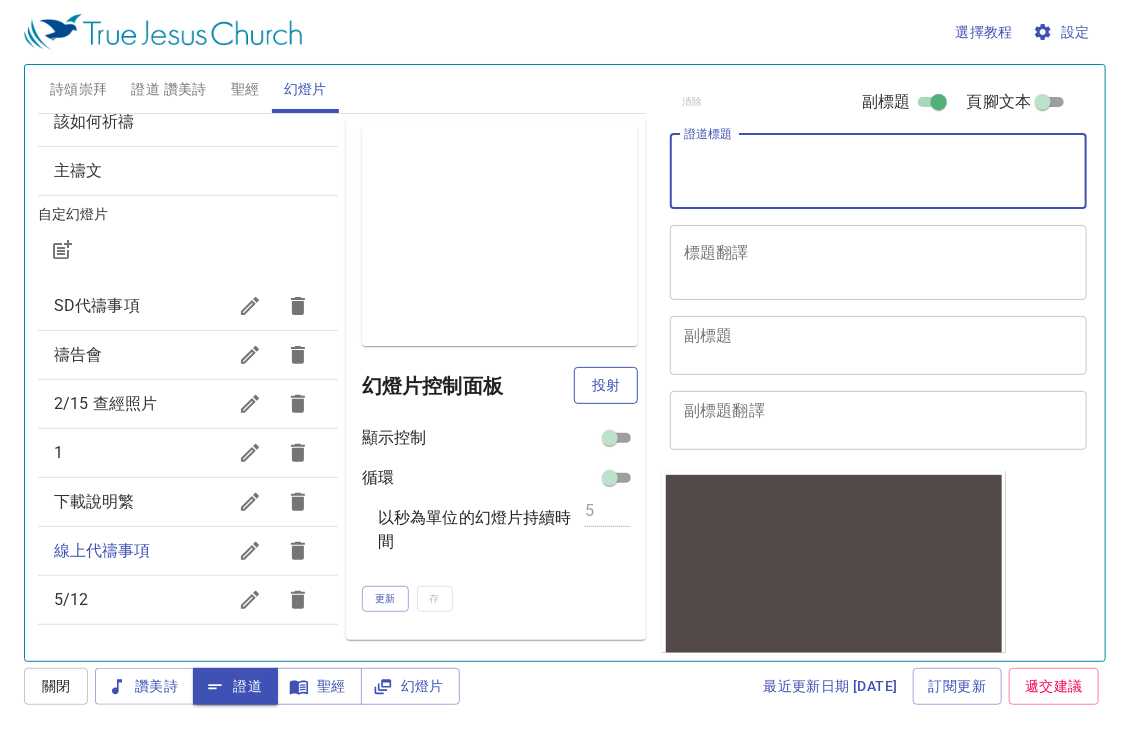 type 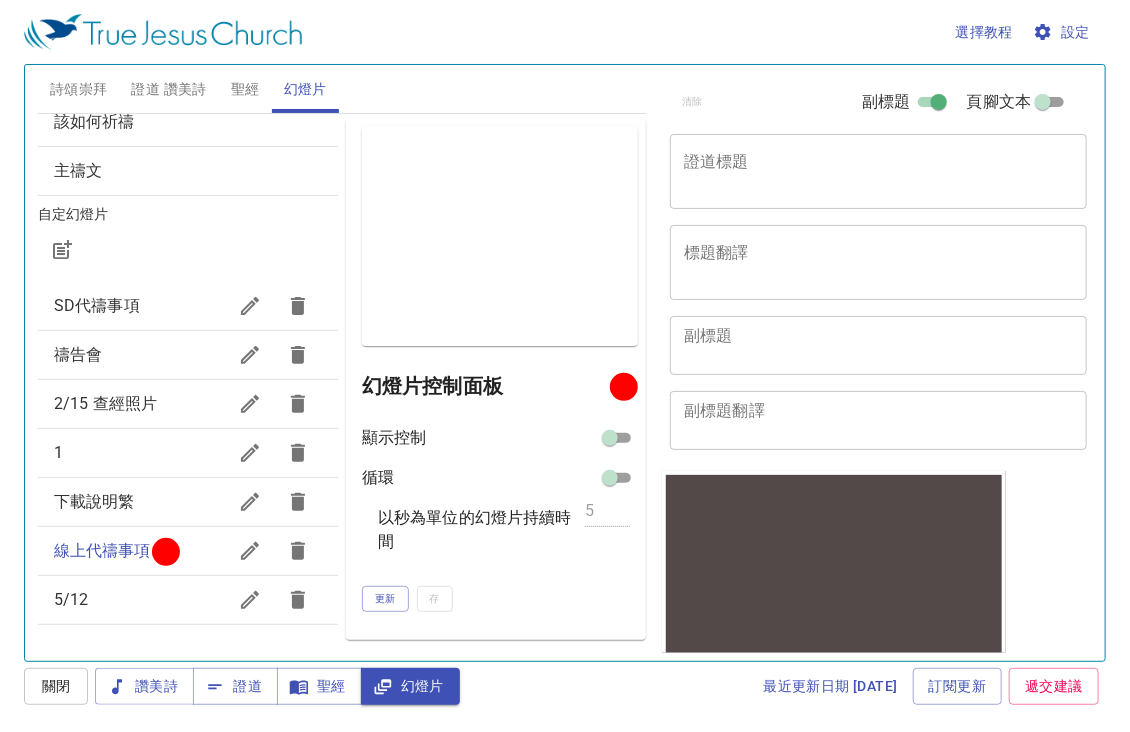 click on "2/15 查經照片" at bounding box center [140, 404] 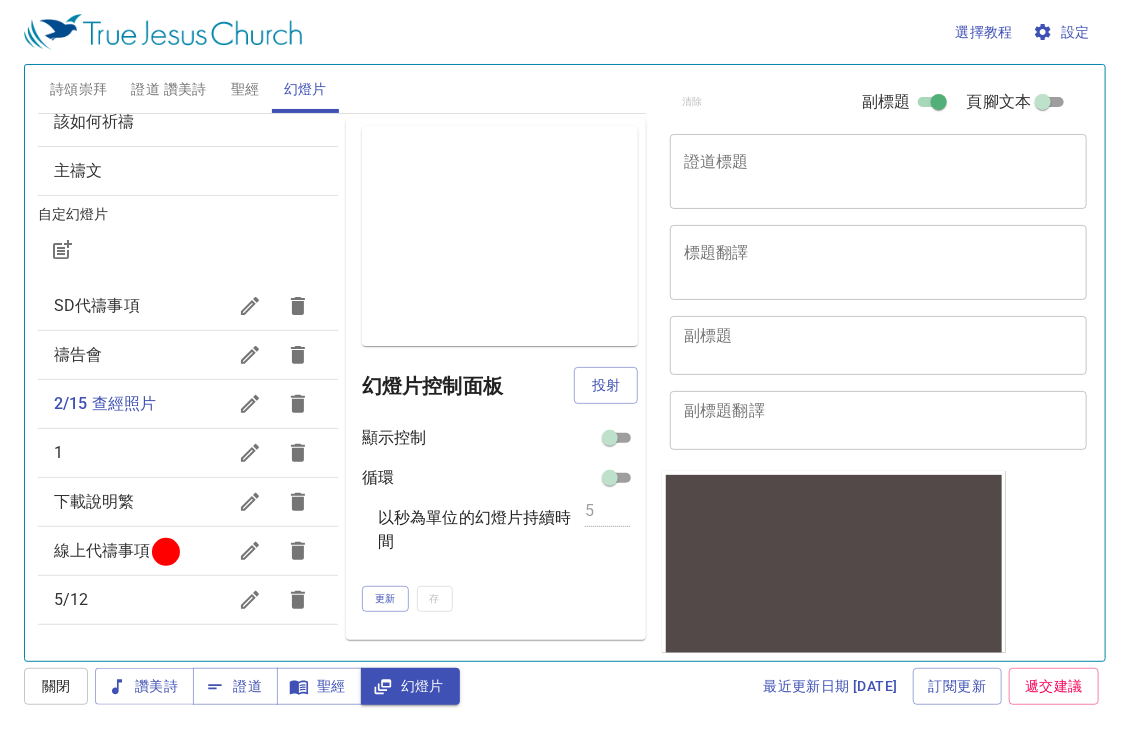 click 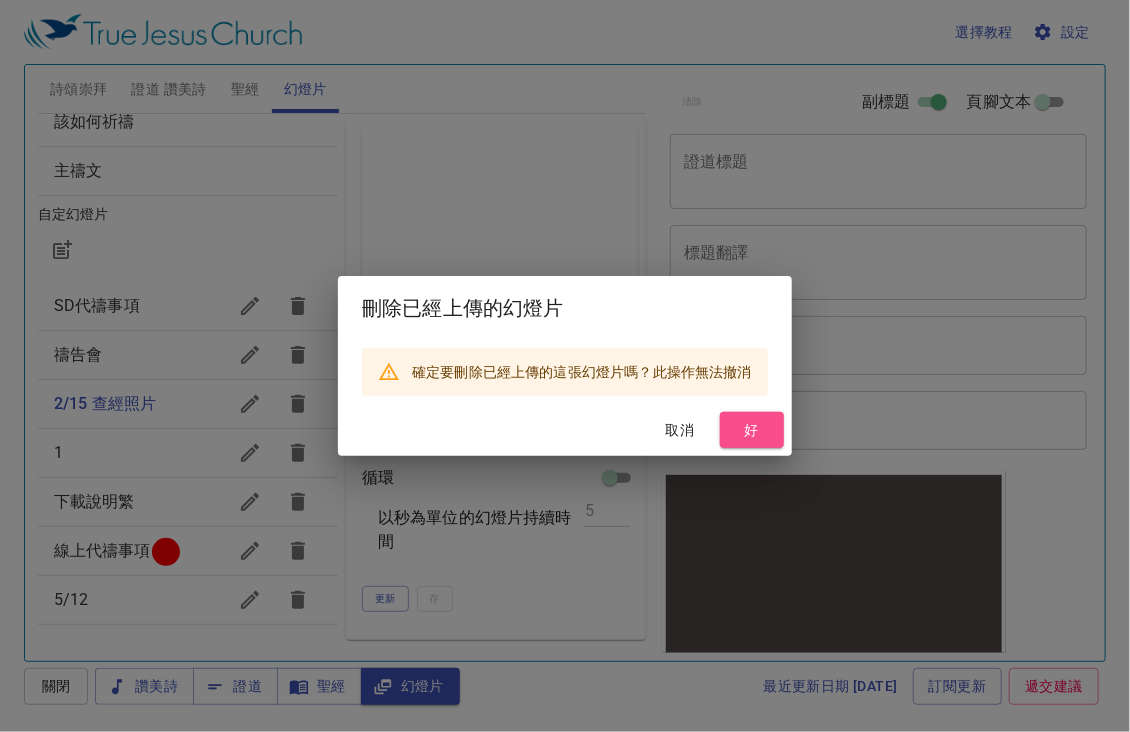 click on "好" at bounding box center [752, 430] 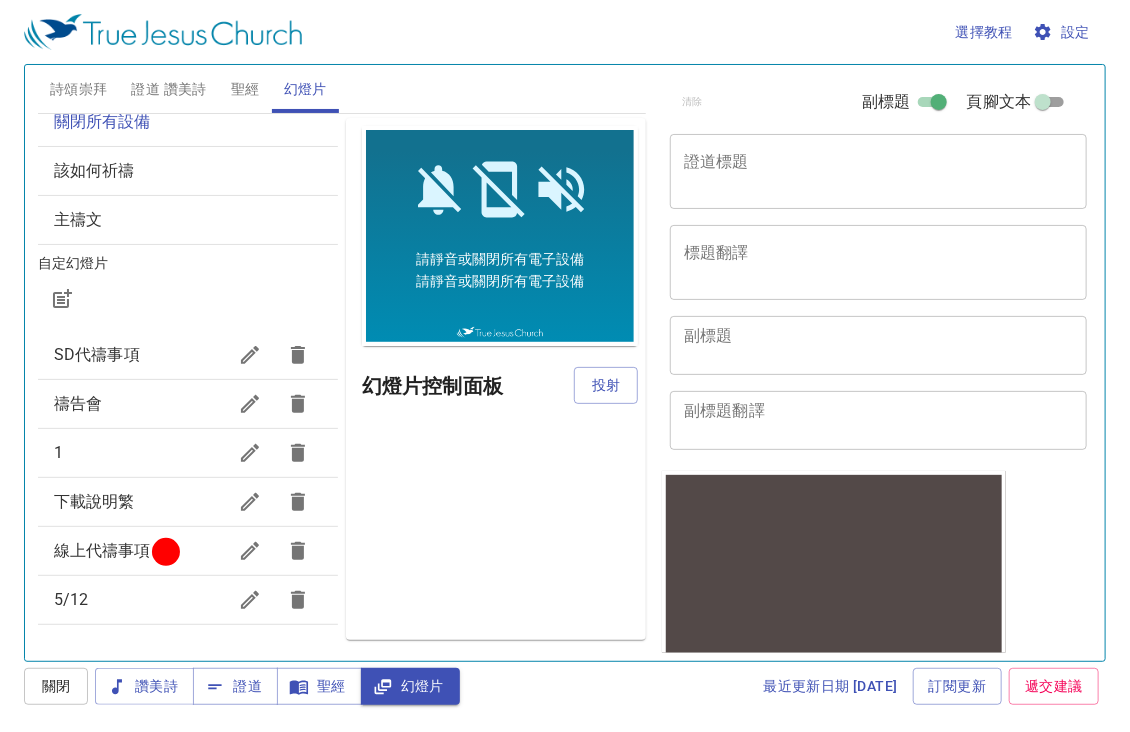 scroll, scrollTop: 0, scrollLeft: 0, axis: both 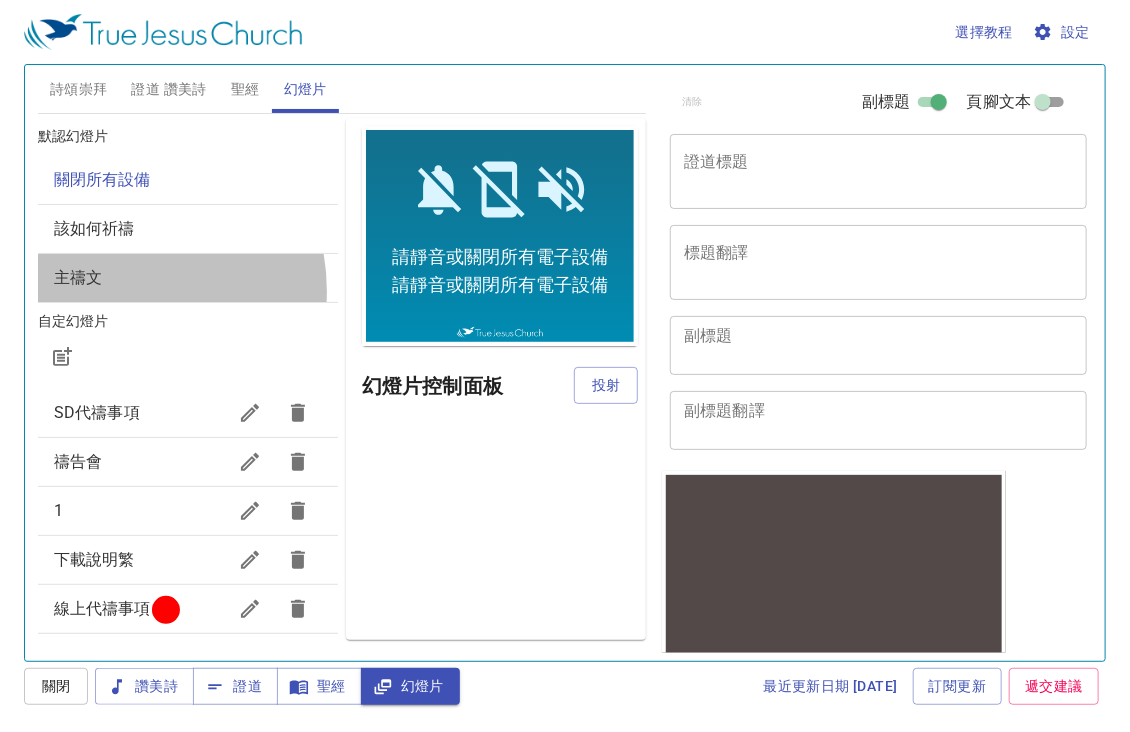 click on "主禱文" at bounding box center (188, 278) 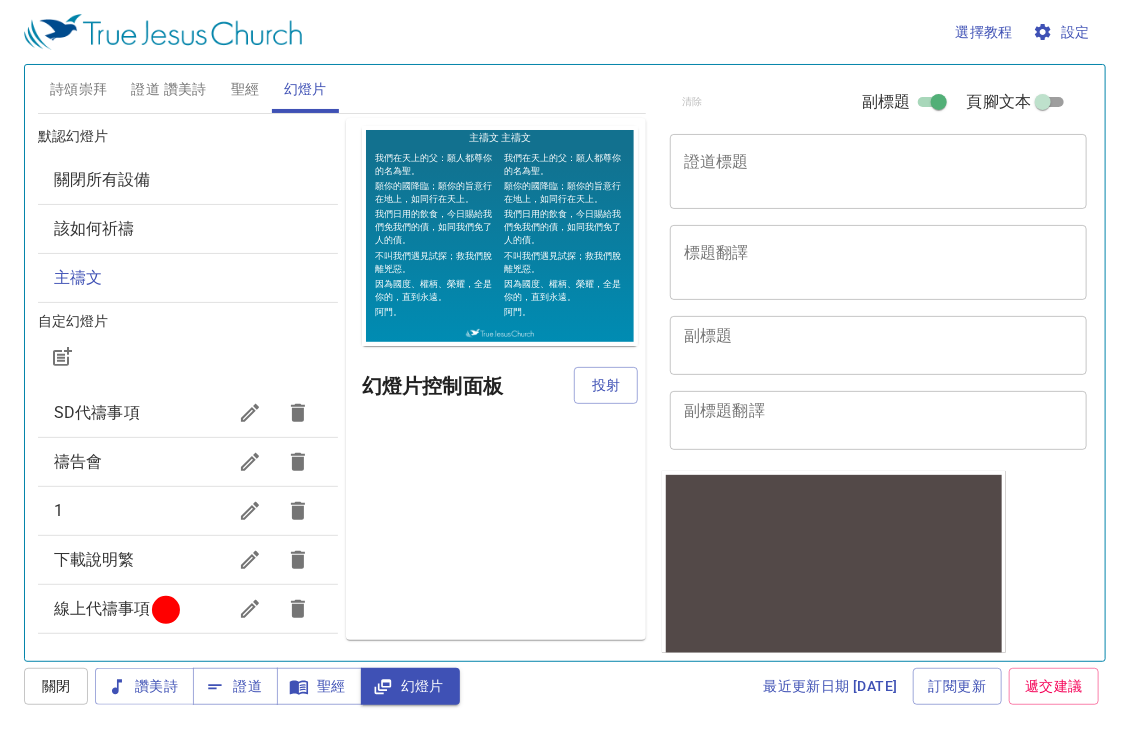 click on "設定" at bounding box center [1063, 32] 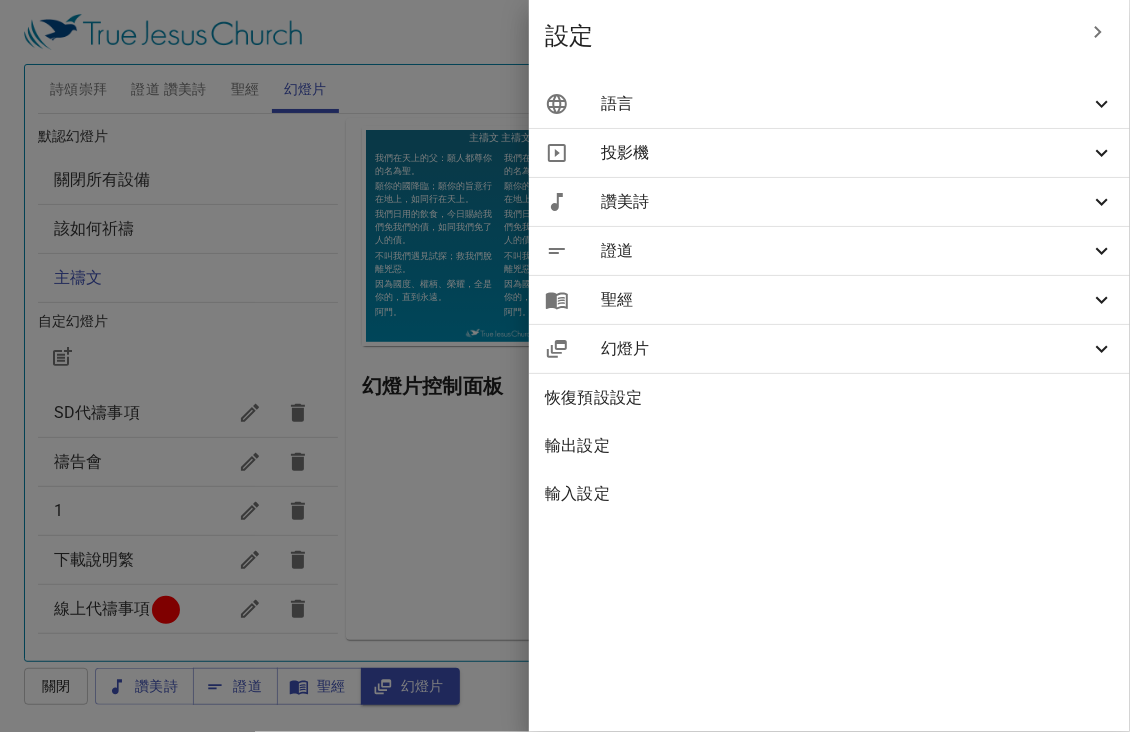 click on "語言" at bounding box center (845, 104) 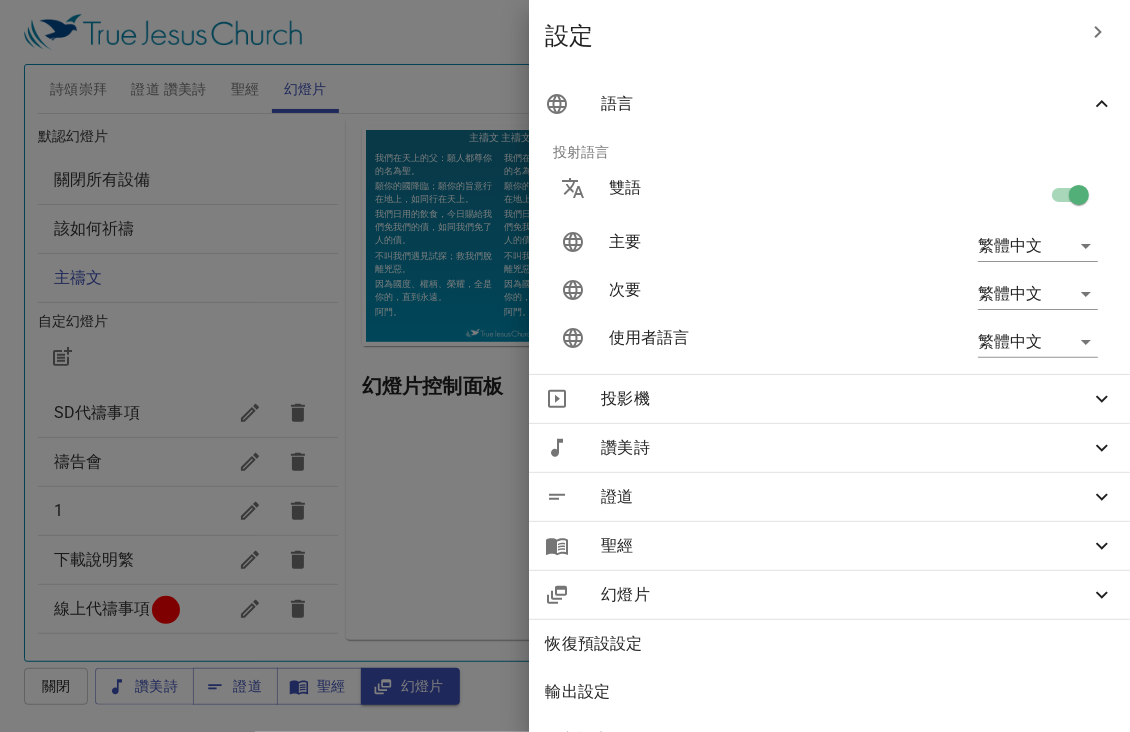 click on "選擇教程 設定 詩頌崇拜 證道 讚美詩 聖經 幻燈片 詩歌搜尋 詩歌搜尋   清除 播放音頻 詩頌崇拜還未選讚美詩 詩歌搜尋 詩歌搜尋   清除 播放音頻 證道還未選讚美詩 馬可福音 15 挑選聖經章節 (Ctrl + /) 挑選聖經章節 (Ctrl + /)   經文歷史   上一節  (←, ↑)     下一節  (→, ↓) 顯示 1 節 顯示 2 節 顯示 3 節 顯示 4 節 顯示 5 節 1 一 到 早晨 ，祭司長 和 長老 、文士 、全 公會 的人大家商議 ，就把耶穌 捆綁 ，解去 交給 彼拉多 。   Immediately, in the morning, the chief priests held a consultation with the elders and scribes and the whole council; and they bound Jesus, led Him away, and delivered Him to Pilate. 2 彼拉多 問 他 說：你 是 猶太人 的王 麼？耶穌回答 說 ：你 說 的是。   Then Pilate asked Him, "Are You the King of the Jews?" He answered and said to him,  "It is as you say." 3 祭司長 告 他 許多的事 。   4 彼拉多 又 問 5" at bounding box center [565, 366] 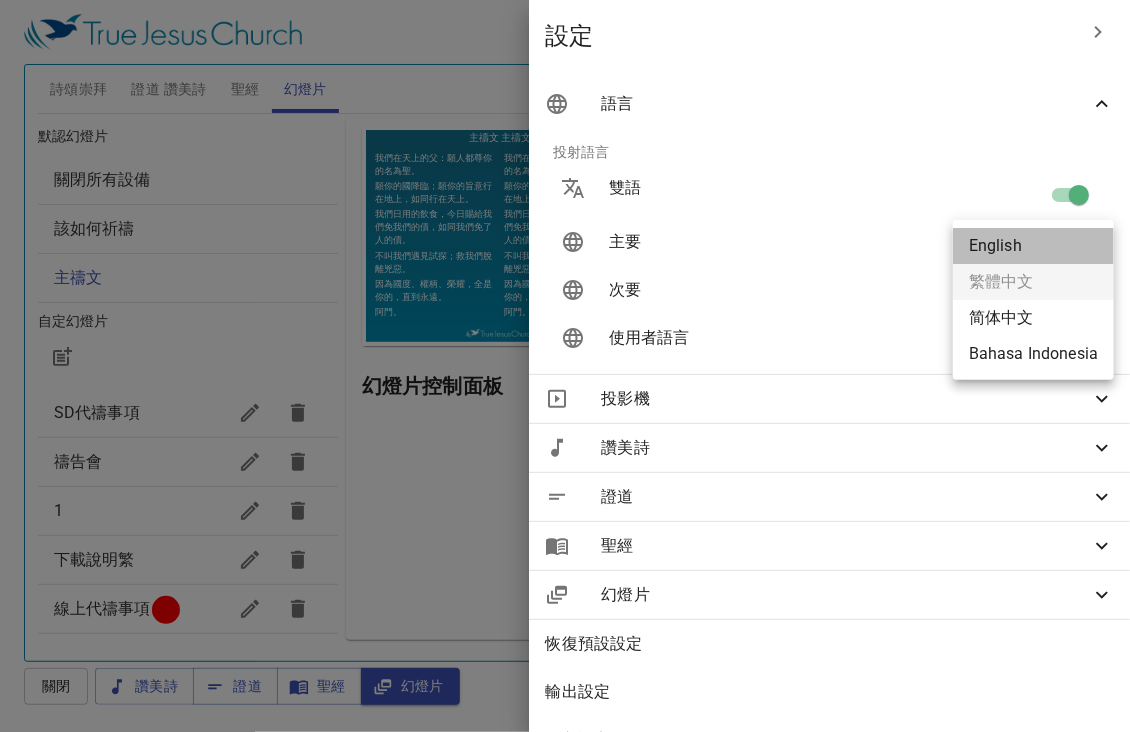 click on "English" at bounding box center [1033, 246] 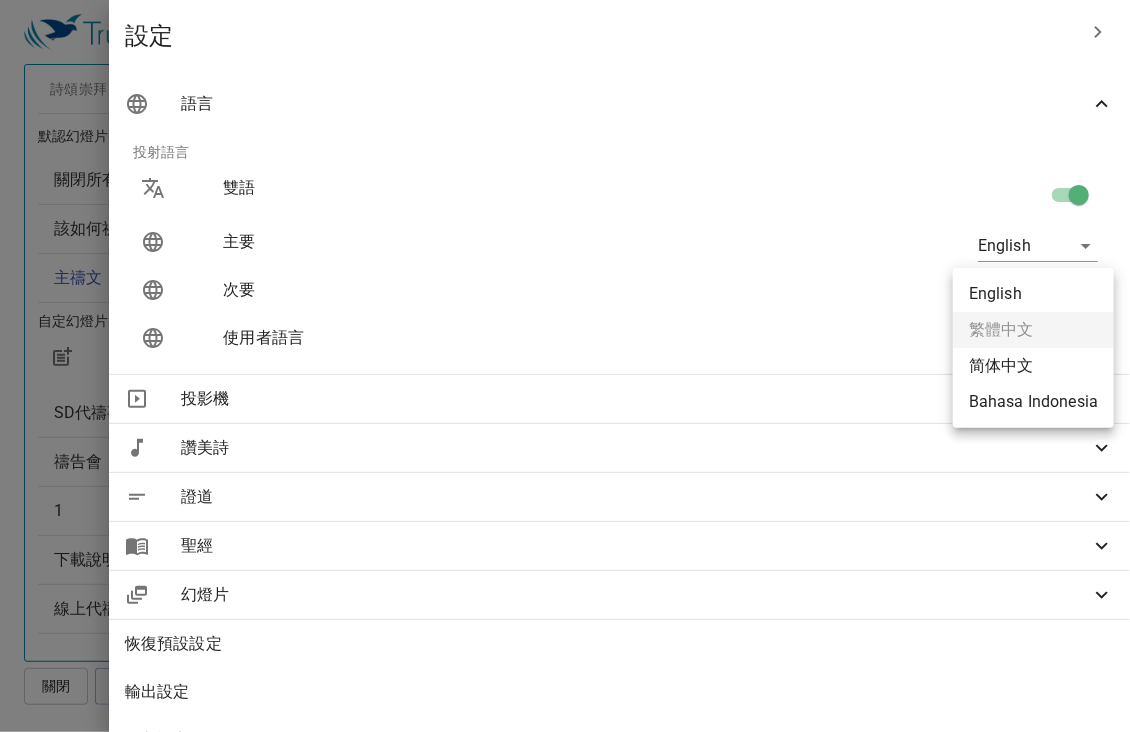 click on "選擇教程 設定 詩頌崇拜 證道 讚美詩 聖經 幻燈片 詩歌搜尋 詩歌搜尋   清除 播放音頻 詩頌崇拜還未選讚美詩 詩歌搜尋 詩歌搜尋   清除 播放音頻 證道還未選讚美詩 馬可福音 15 挑選聖經章節 (Ctrl + /) 挑選聖經章節 (Ctrl + /)   經文歷史   上一節  (←, ↑)     下一節  (→, ↓) 顯示 1 節 顯示 2 節 顯示 3 節 顯示 4 節 顯示 5 節 1 Immediately, in the morning, the chief priests held a consultation with the elders and scribes and the whole council; and they bound Jesus, led Him away, and delivered Him to Pilate.   Immediately, in the morning, the chief priests held a consultation with the elders and scribes and the whole council; and they bound Jesus, led Him away, and delivered Him to Pilate. 2 Then Pilate asked Him, "Are You the King of the Jews?" He answered and said to him,  "It is as you say."   Then Pilate asked Him, "Are You the King of the Jews?" He answered and said to him,  "It is as you say." 3" at bounding box center (565, 366) 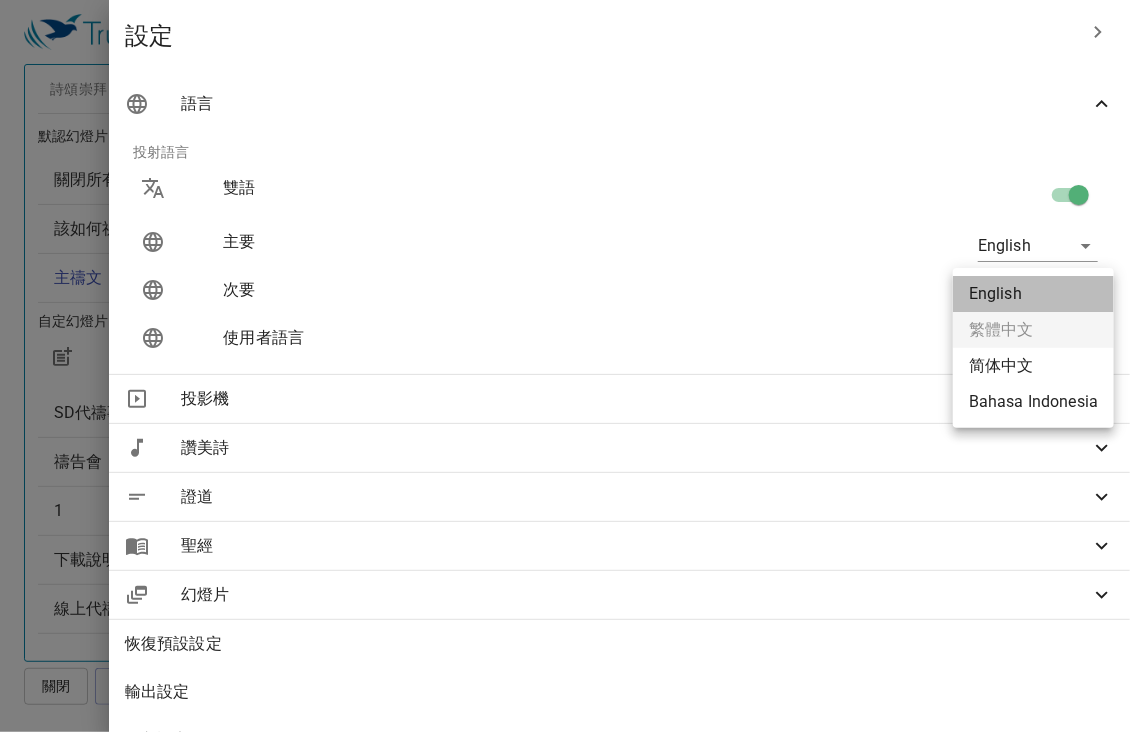 click on "English" at bounding box center [1033, 294] 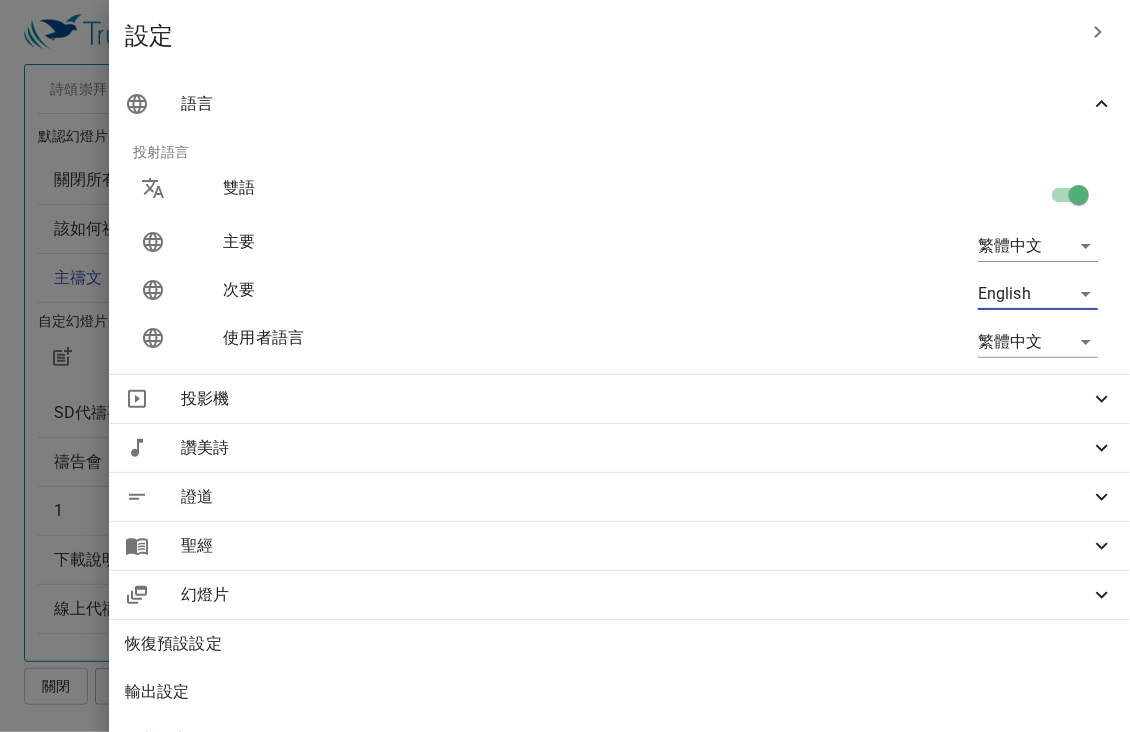 click at bounding box center (565, 366) 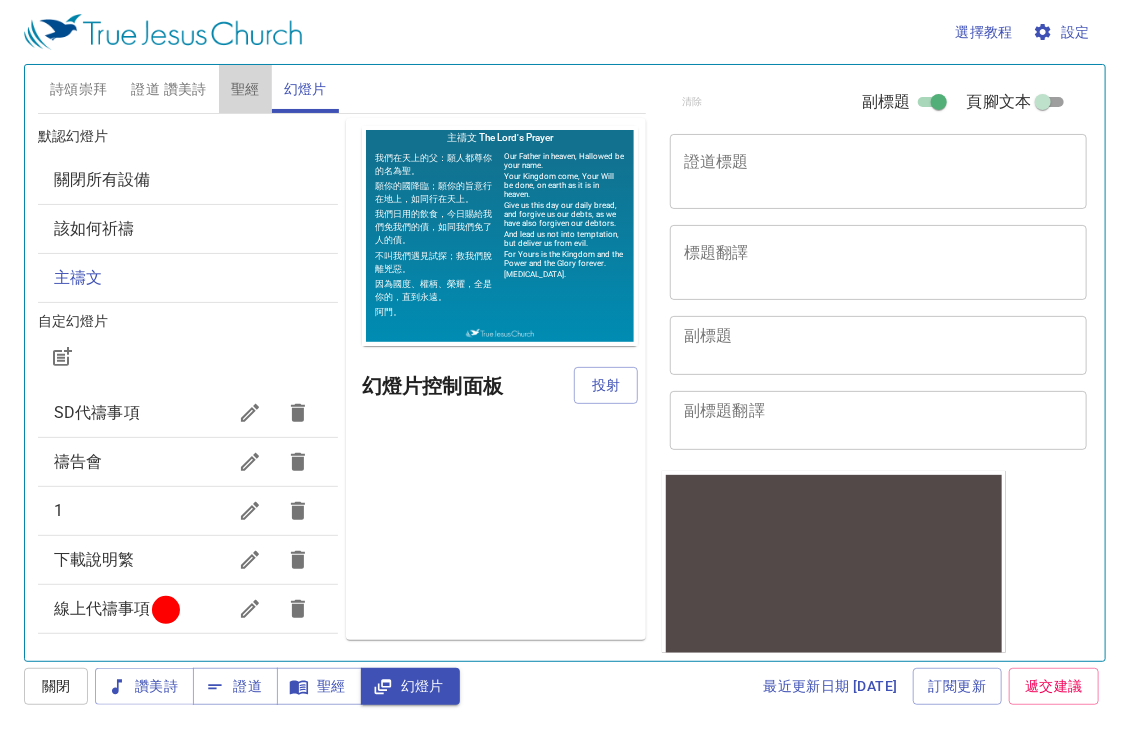 click on "聖經" at bounding box center (245, 89) 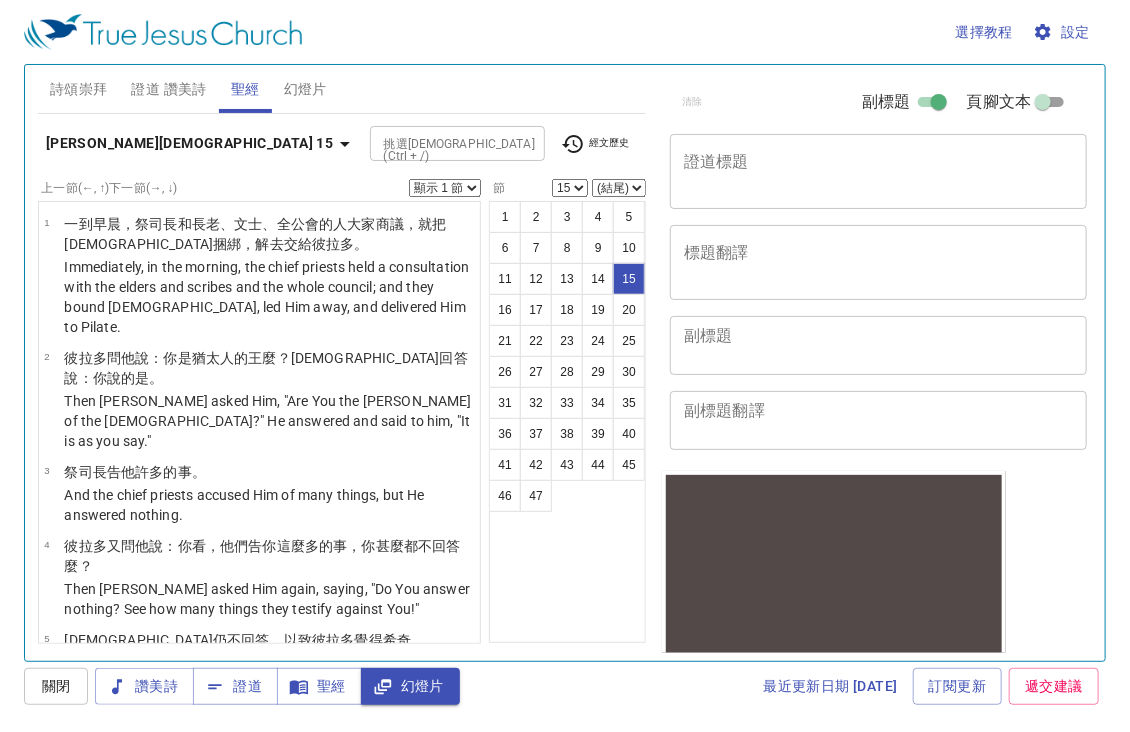 click on "選擇教程 設定" at bounding box center (561, 32) 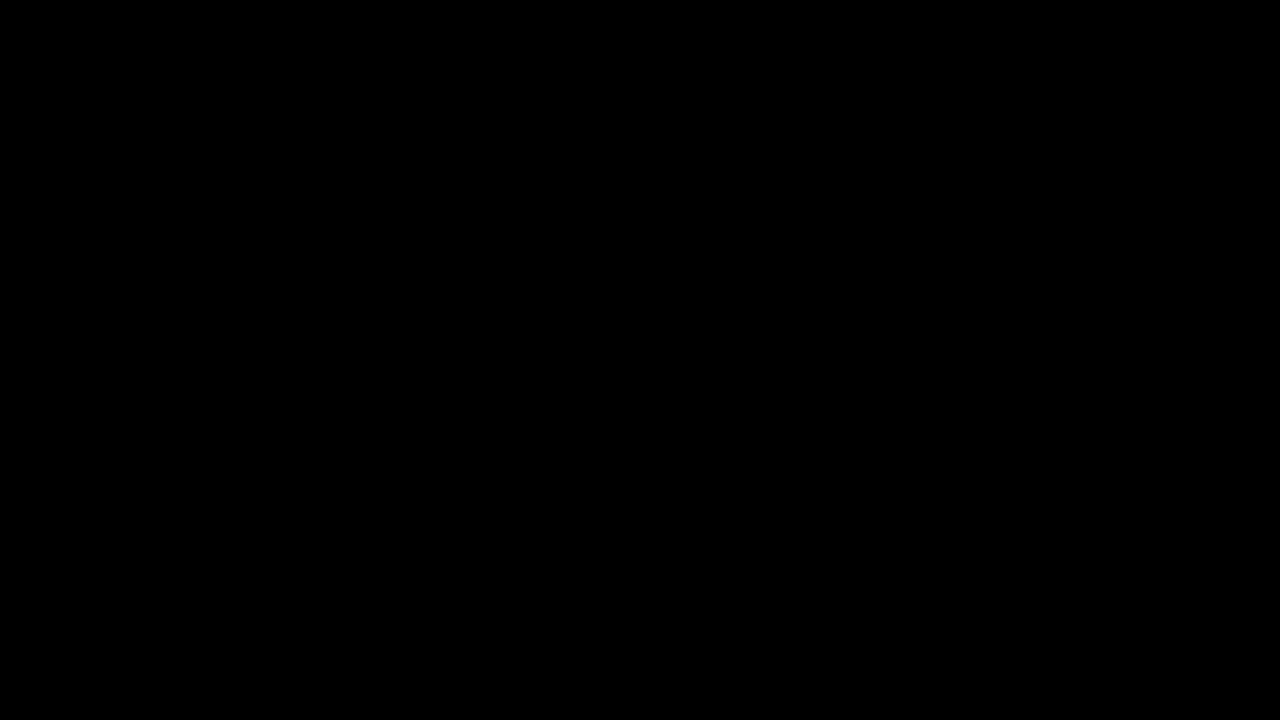 scroll, scrollTop: 0, scrollLeft: 0, axis: both 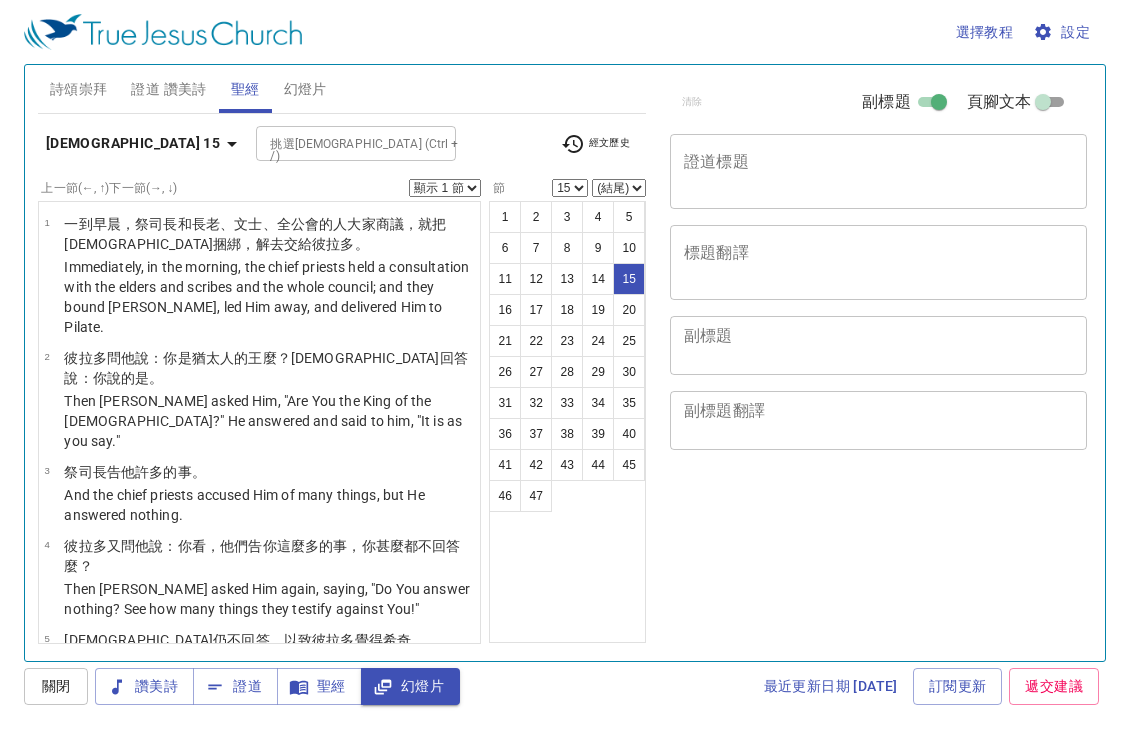 select on "15" 